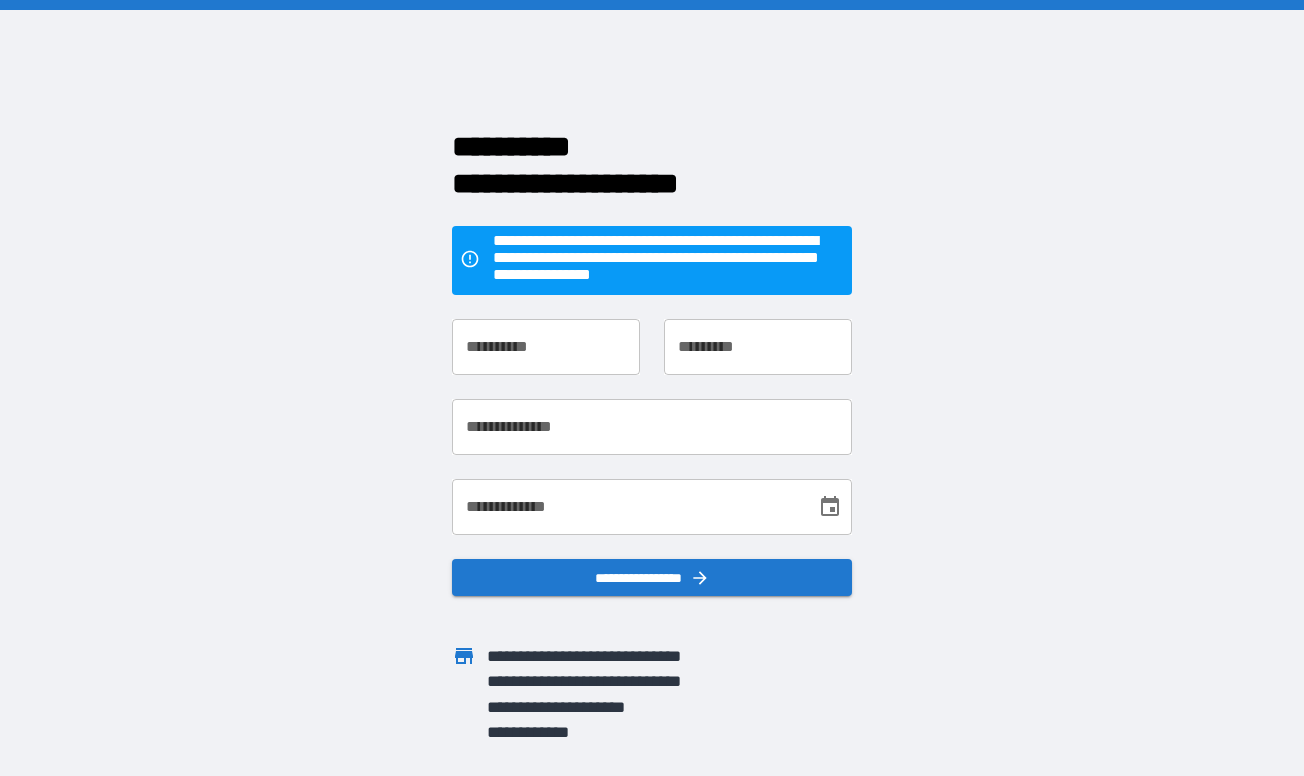 scroll, scrollTop: 0, scrollLeft: 0, axis: both 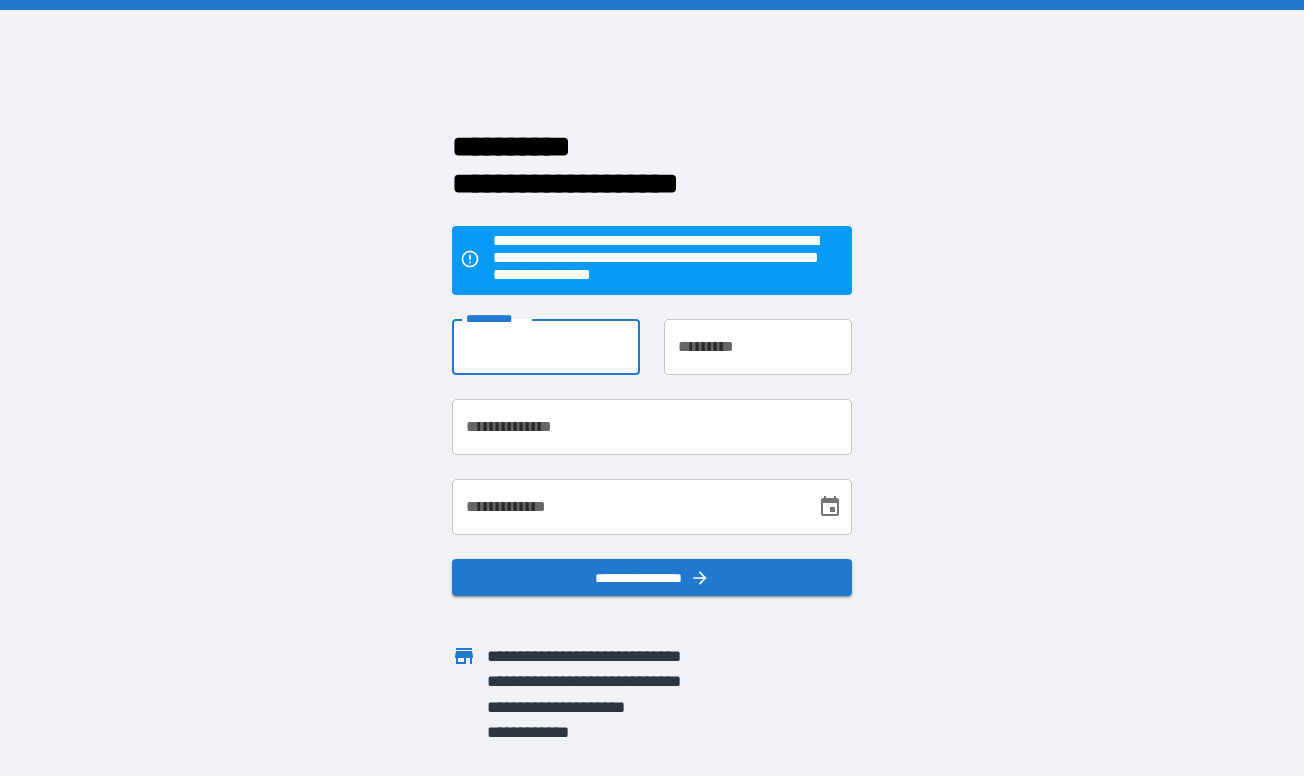 click on "**********" at bounding box center [546, 347] 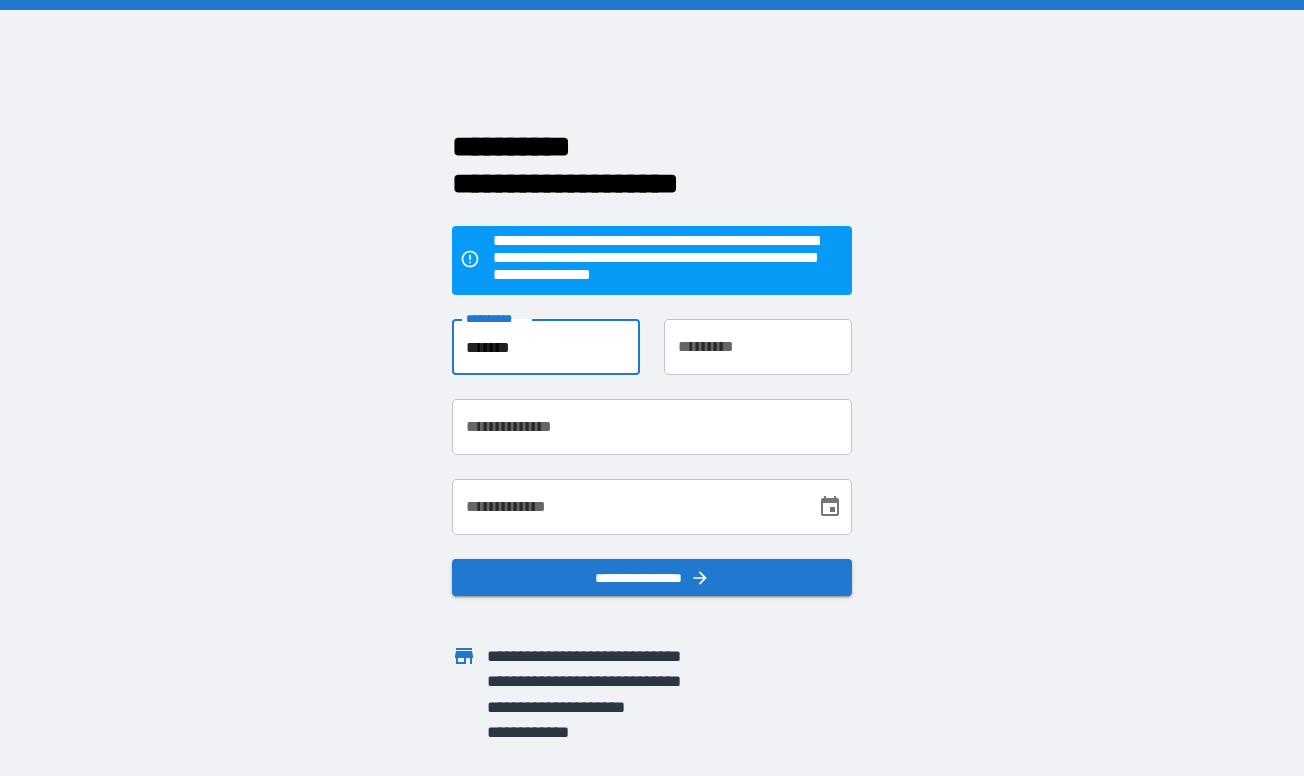 type on "*******" 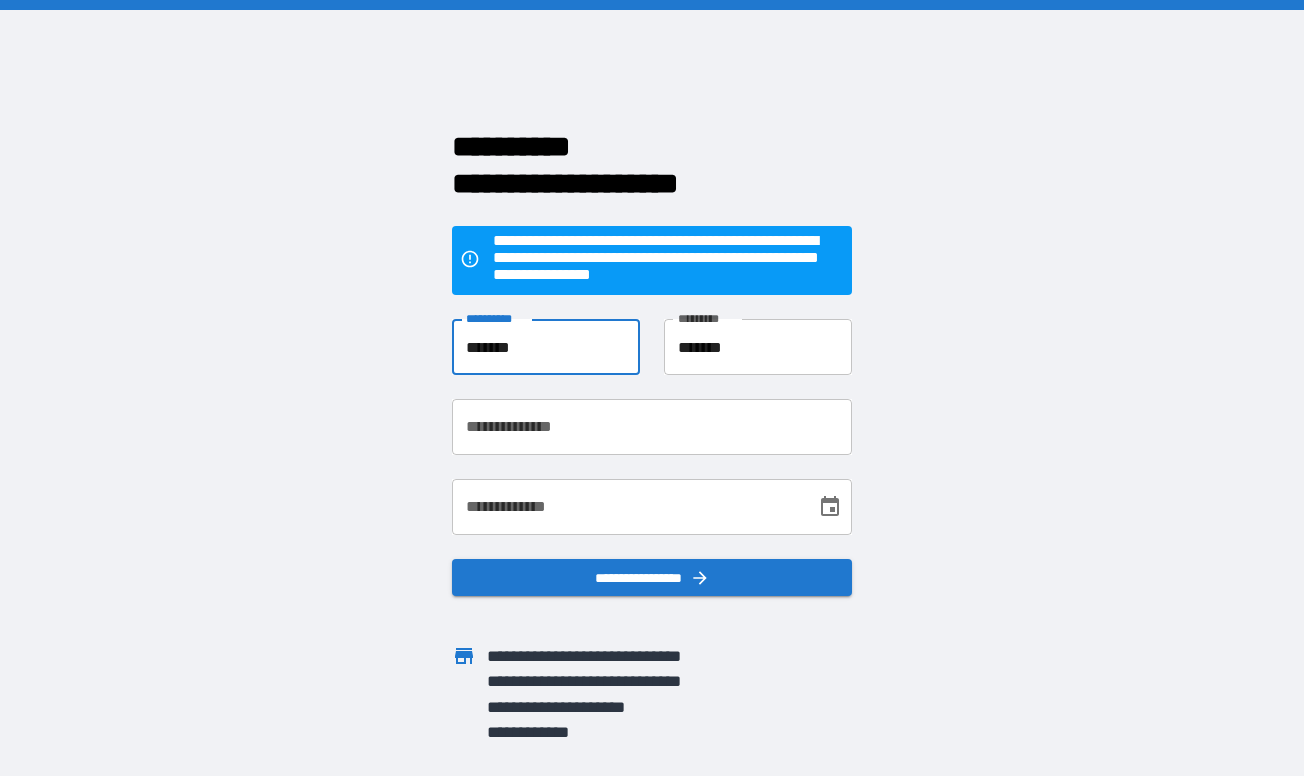 type on "**********" 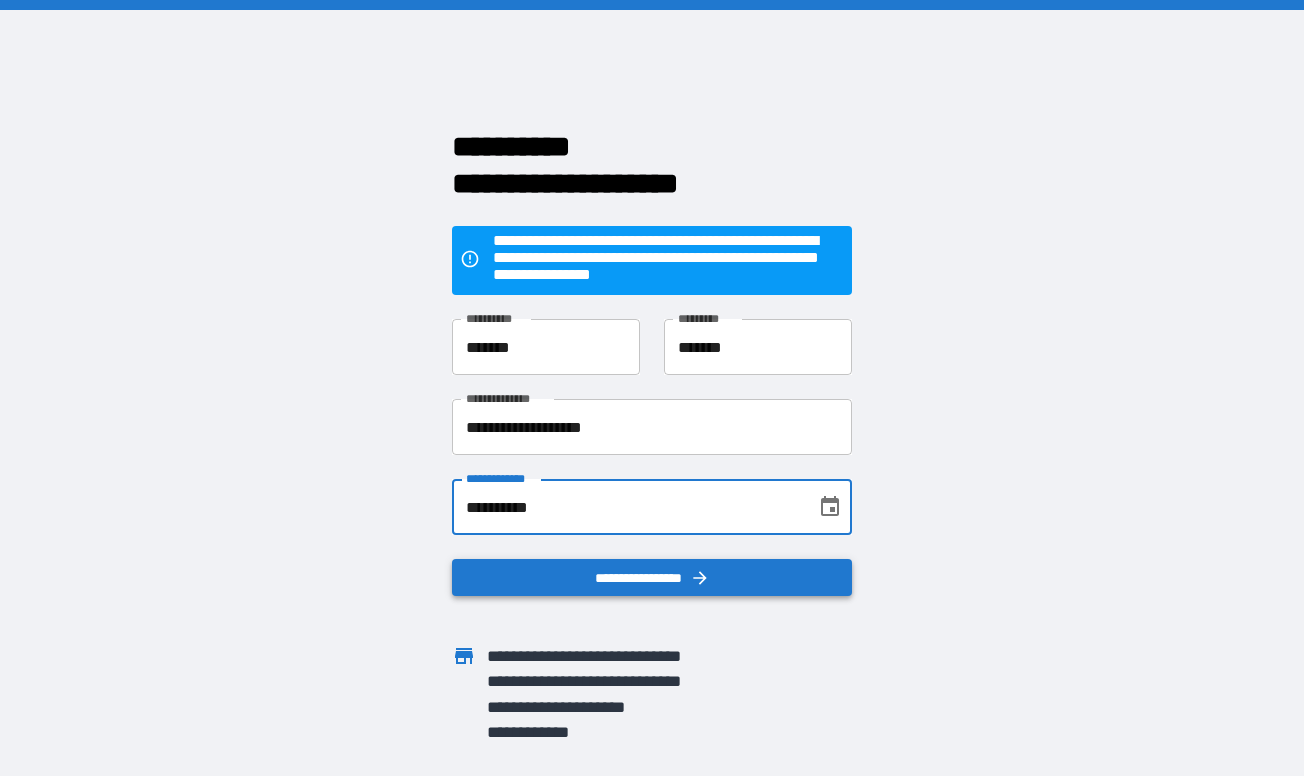 type on "**********" 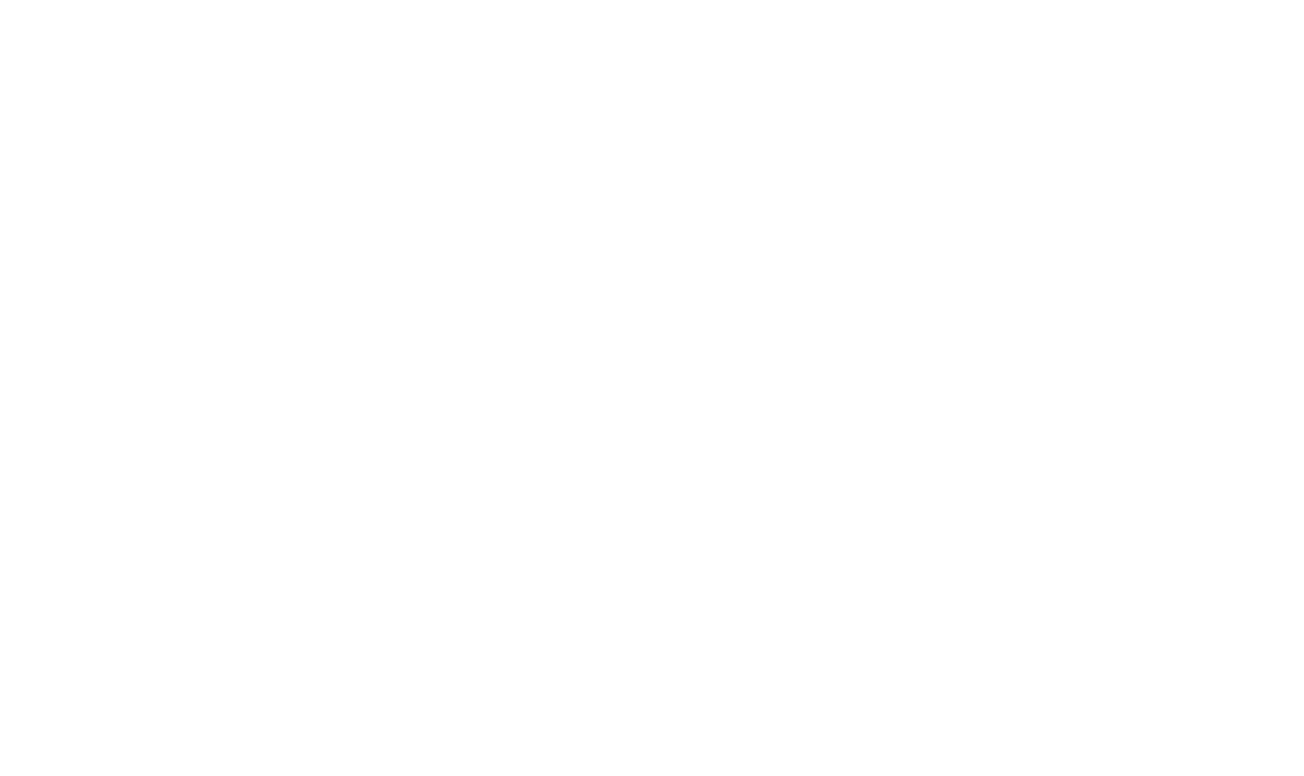 scroll, scrollTop: 0, scrollLeft: 0, axis: both 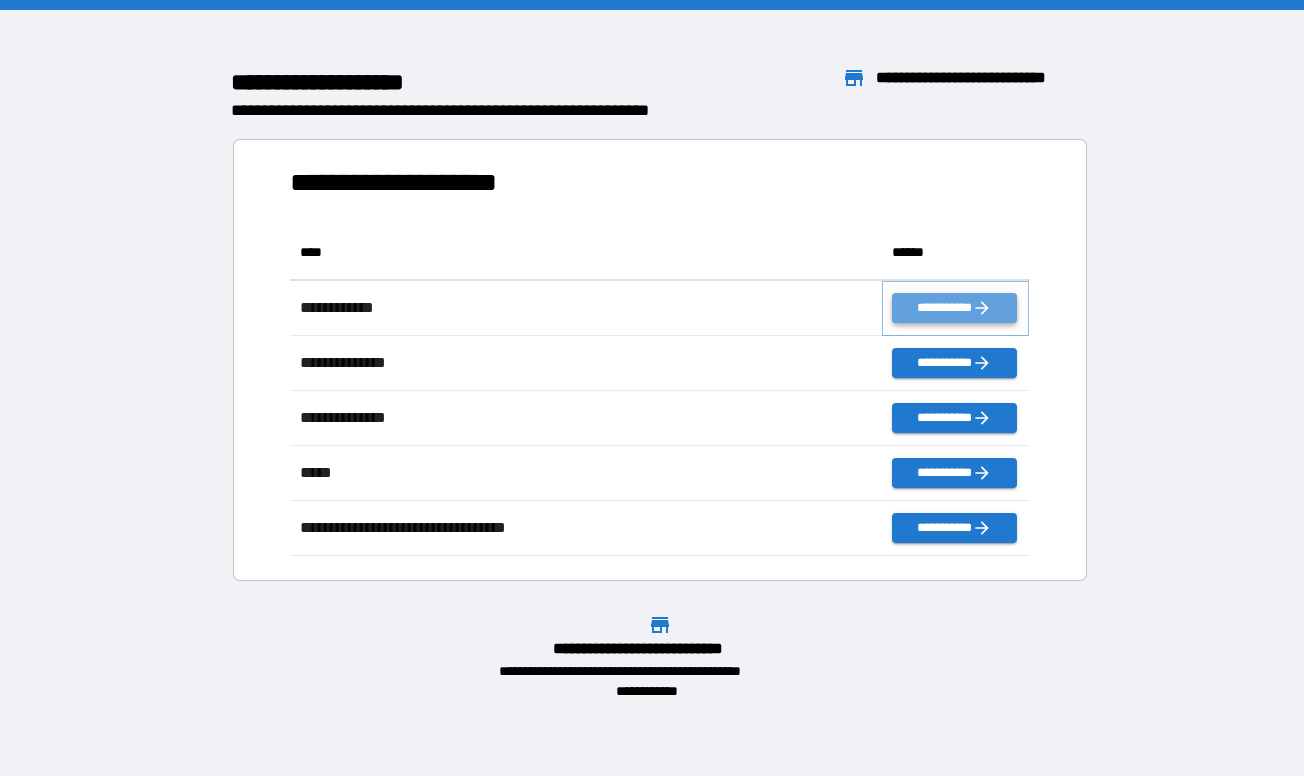 click on "**********" at bounding box center (954, 308) 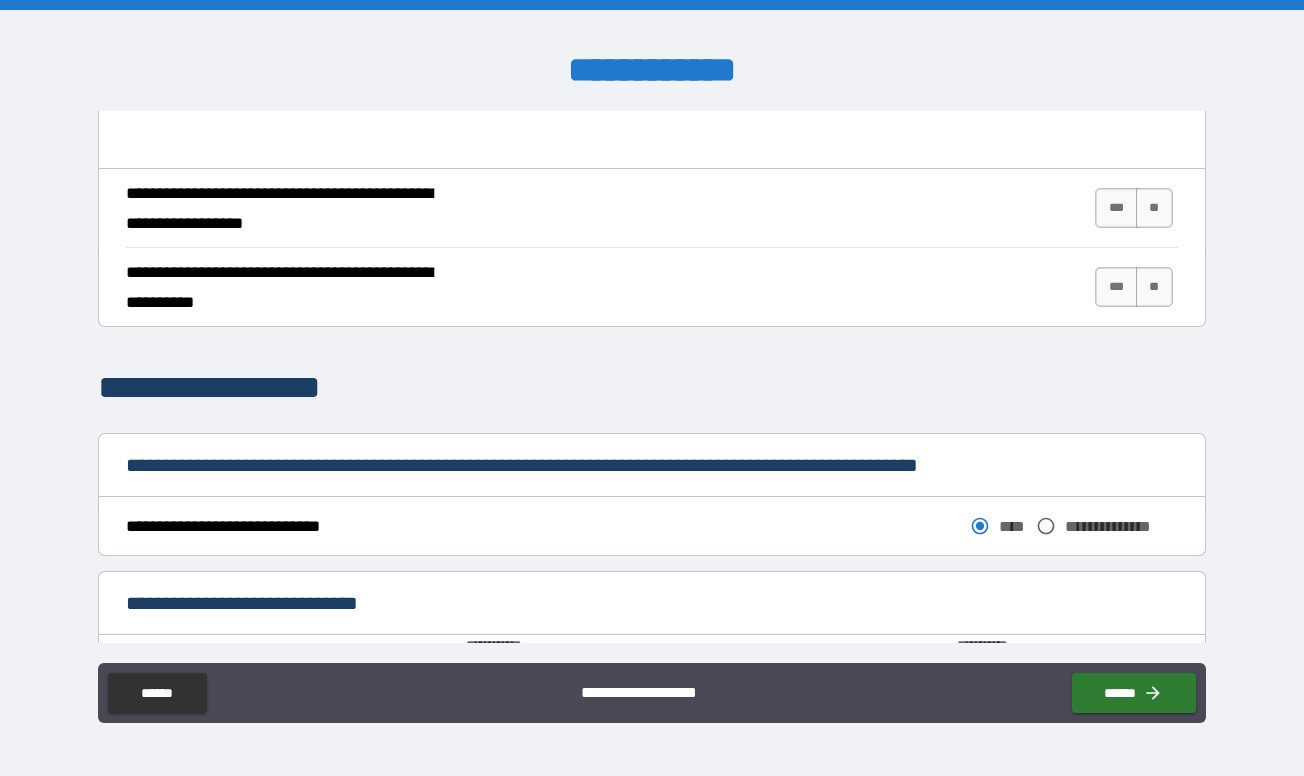 scroll, scrollTop: 800, scrollLeft: 0, axis: vertical 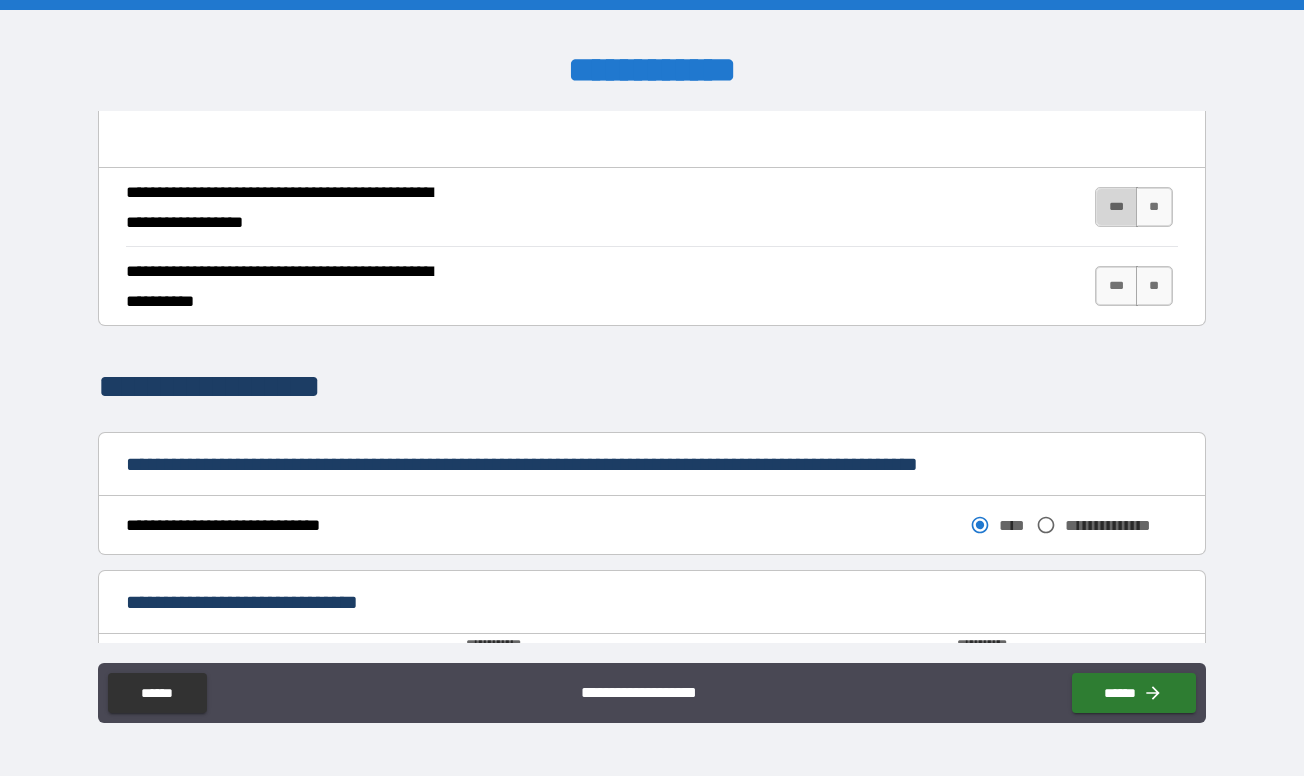 click on "***" at bounding box center (1116, 207) 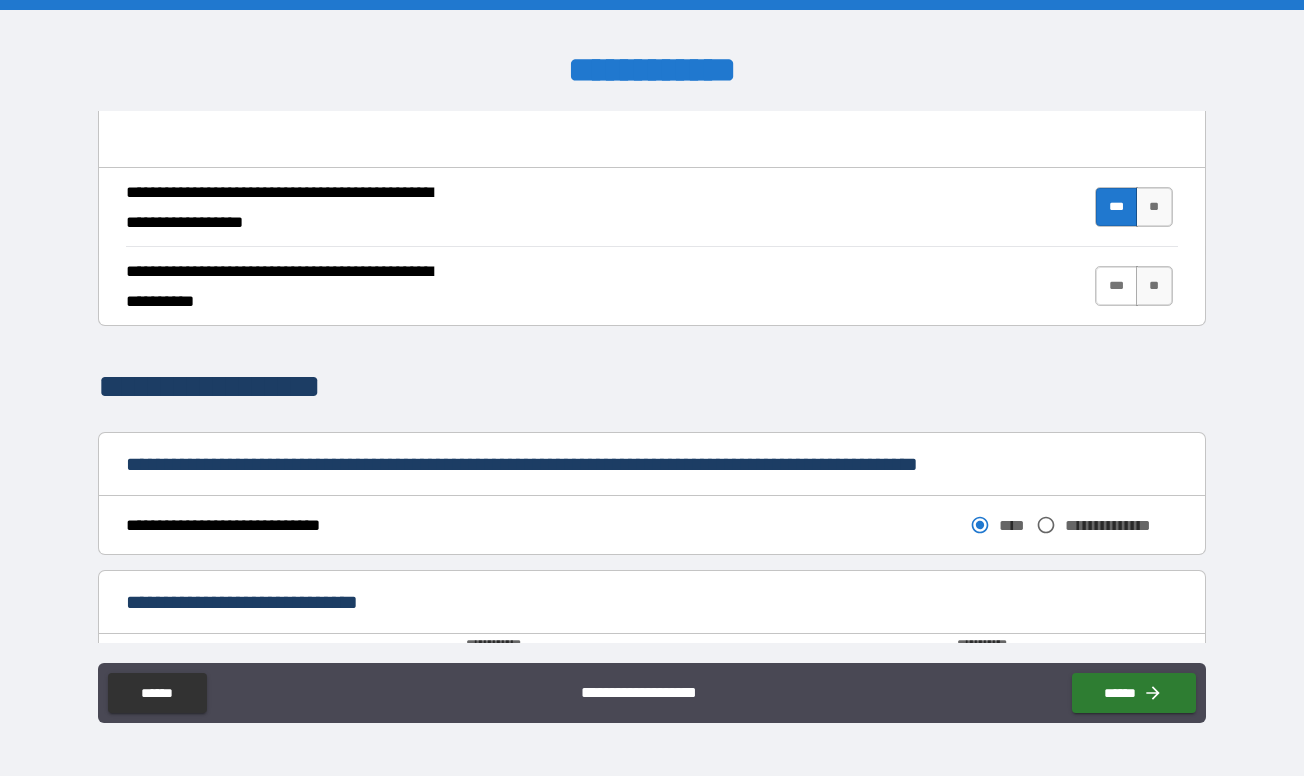 click on "***" at bounding box center [1116, 286] 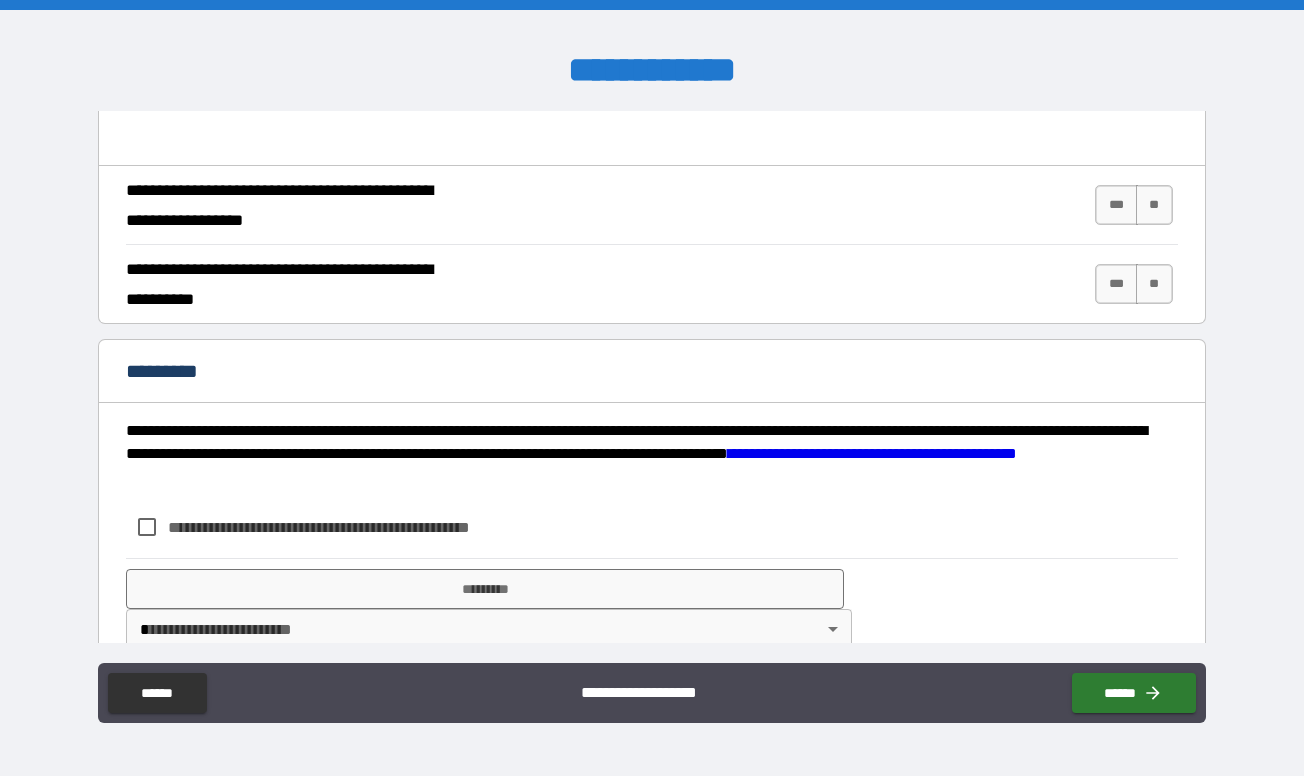 scroll, scrollTop: 1887, scrollLeft: 0, axis: vertical 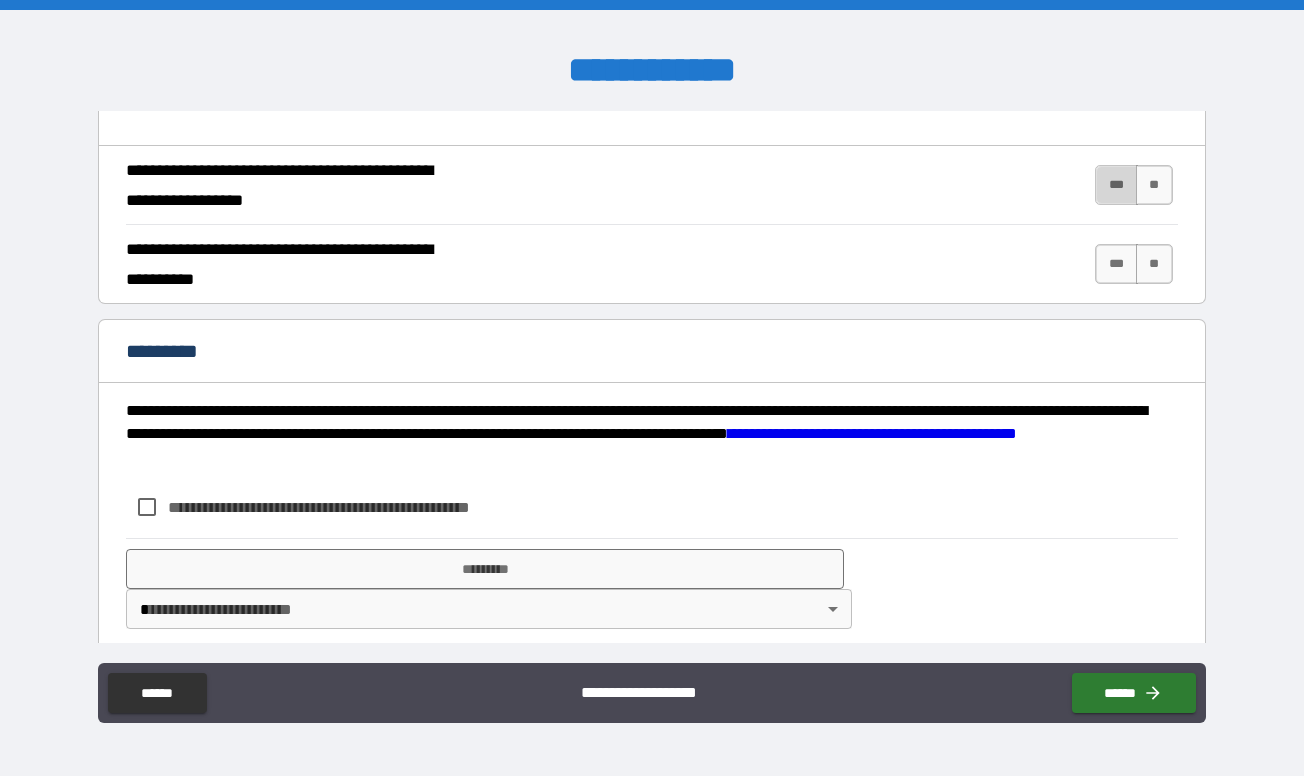 click on "***" at bounding box center [1116, 185] 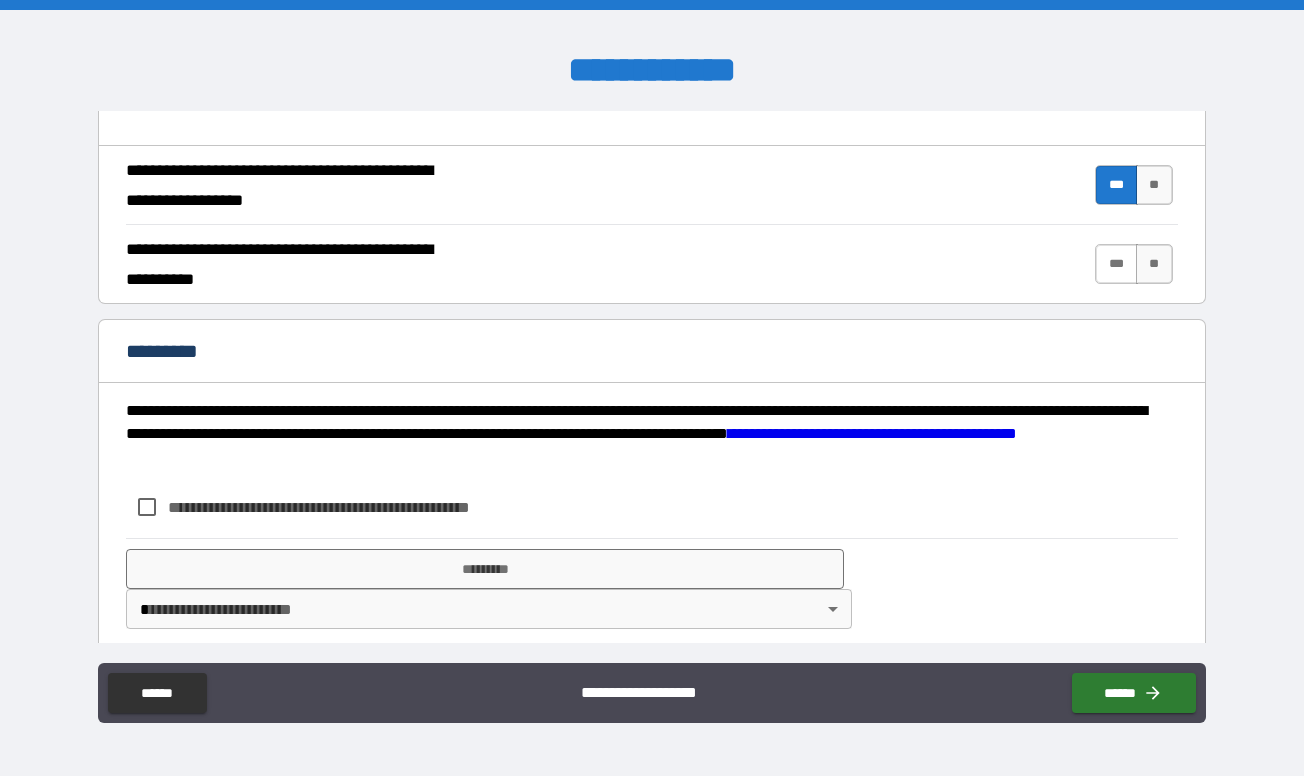 click on "***" at bounding box center [1116, 264] 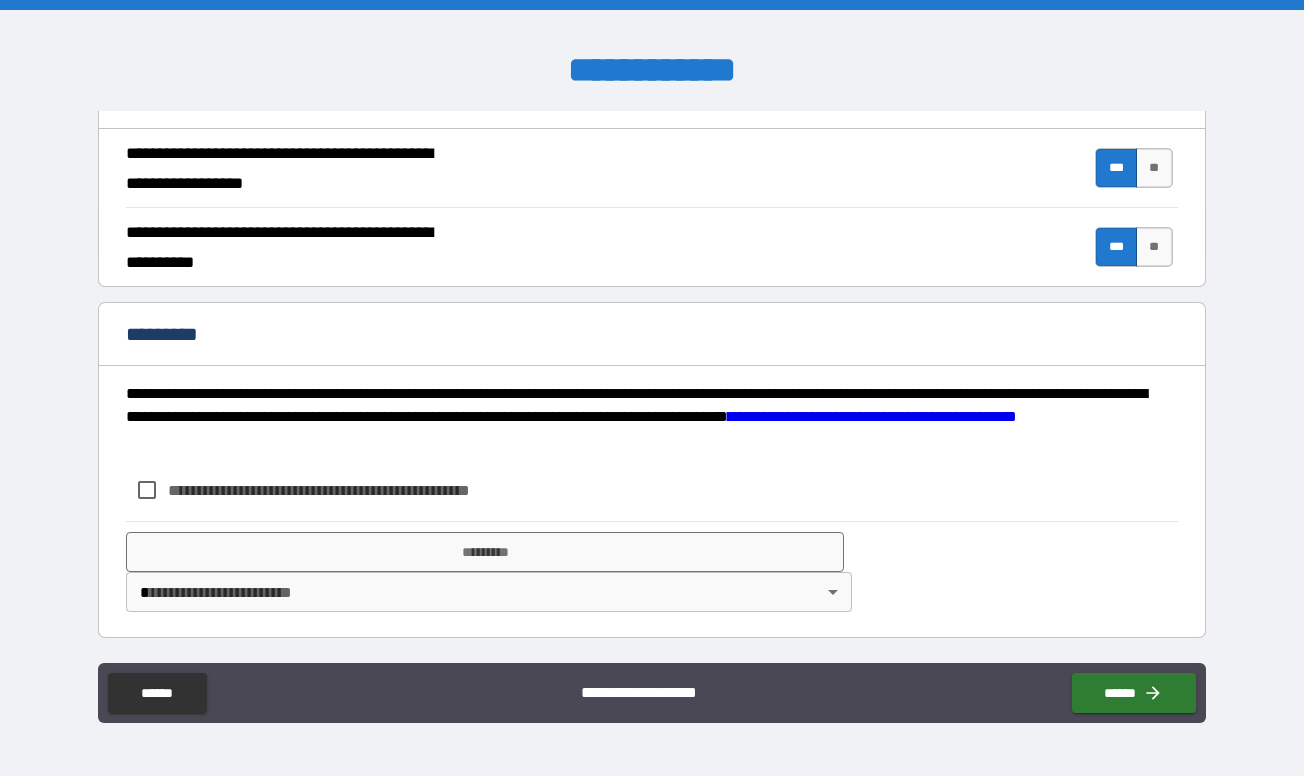 scroll, scrollTop: 1904, scrollLeft: 0, axis: vertical 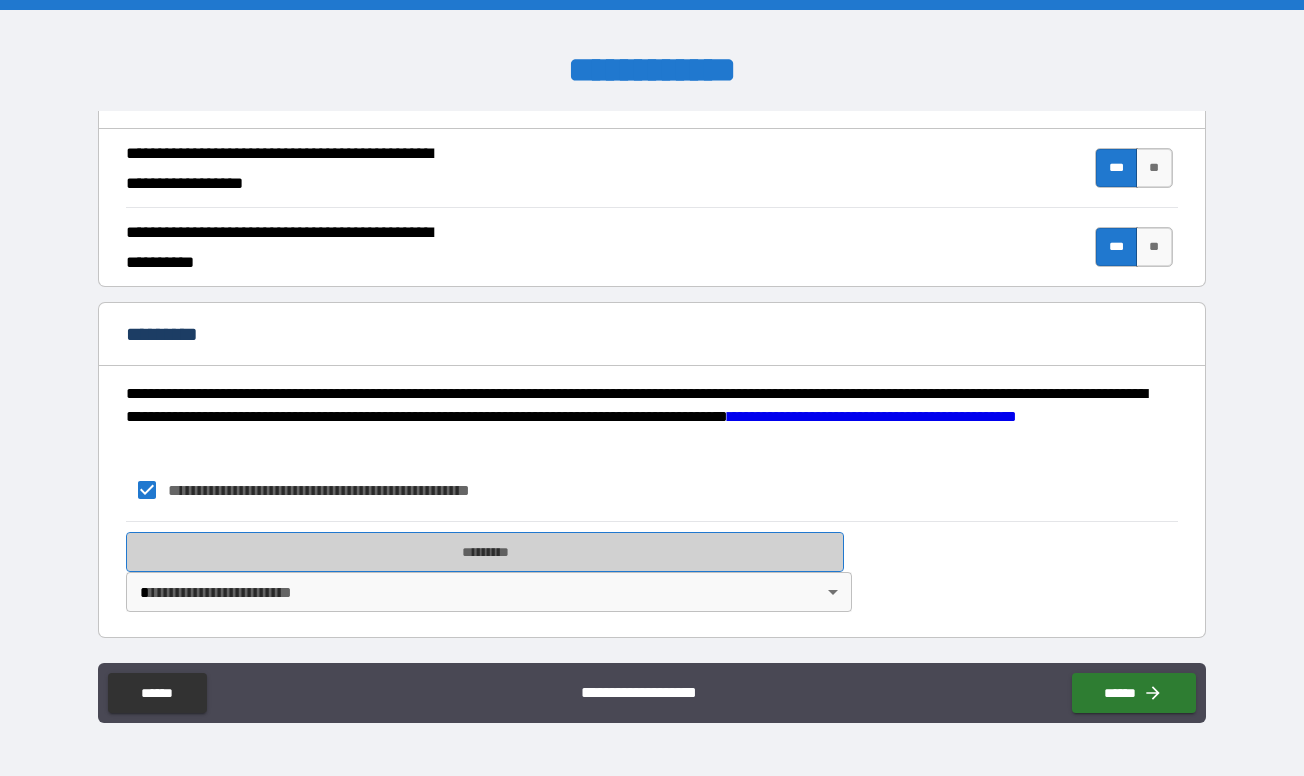 click on "*********" at bounding box center [484, 552] 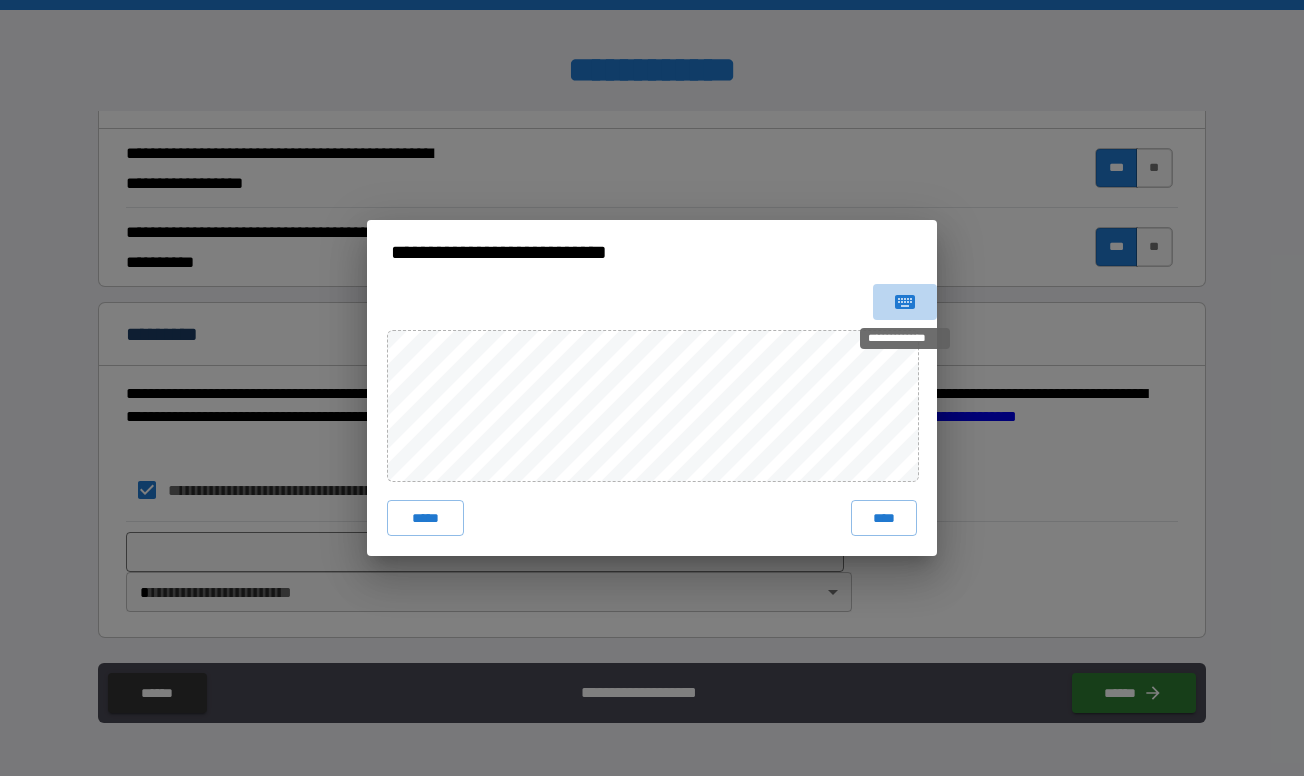 click 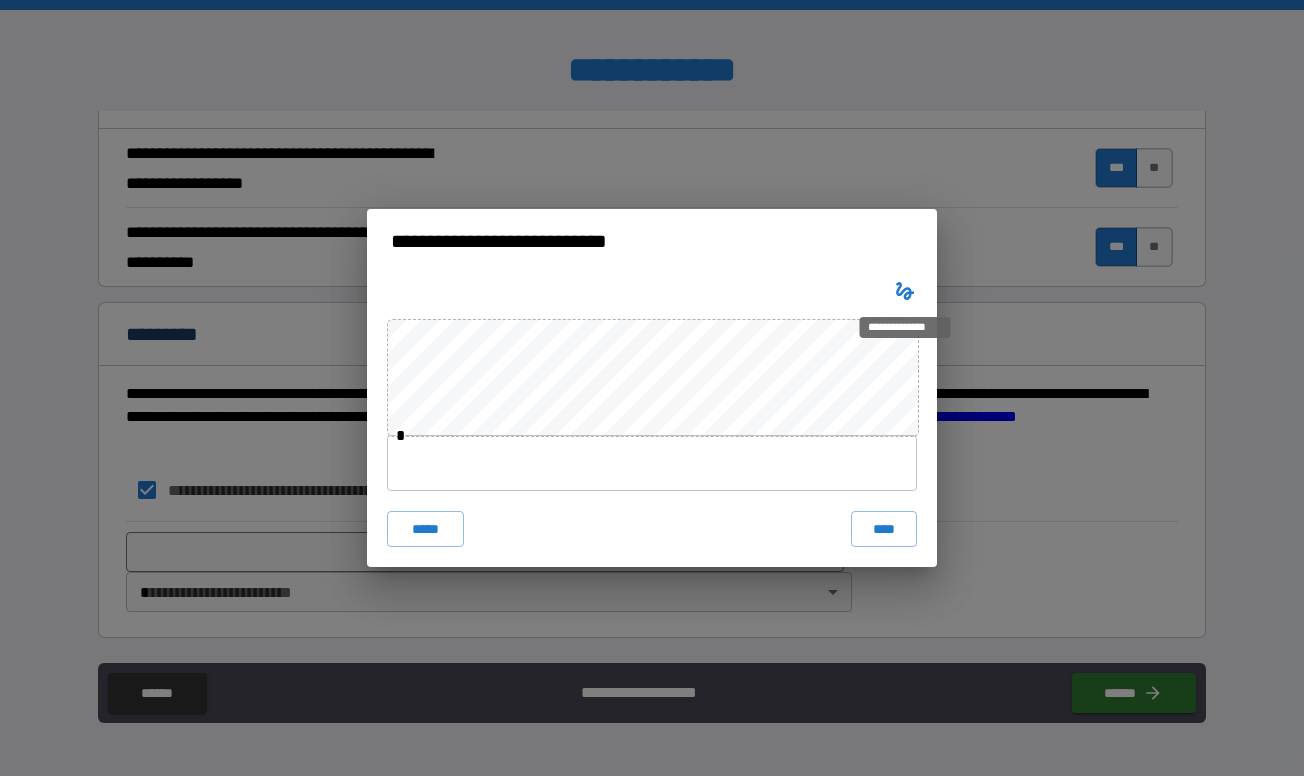 type 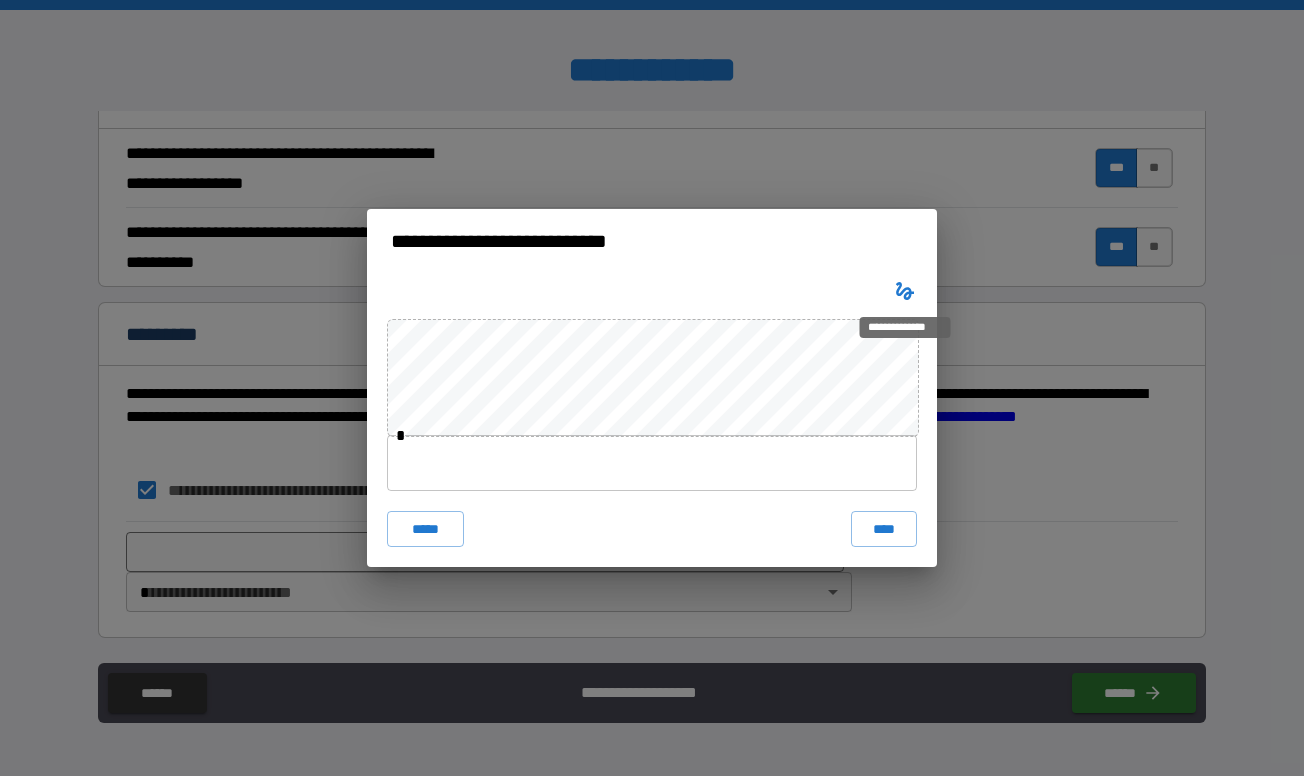 click 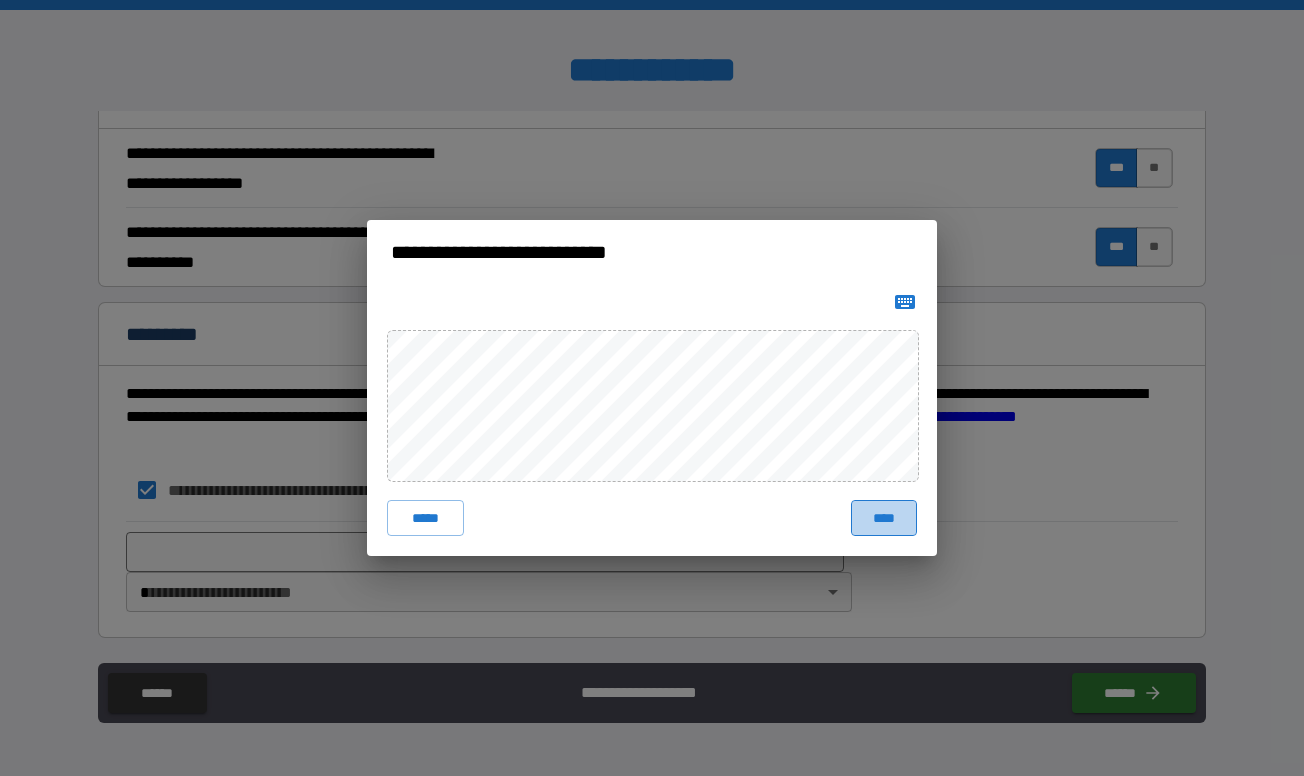click on "****" at bounding box center (884, 518) 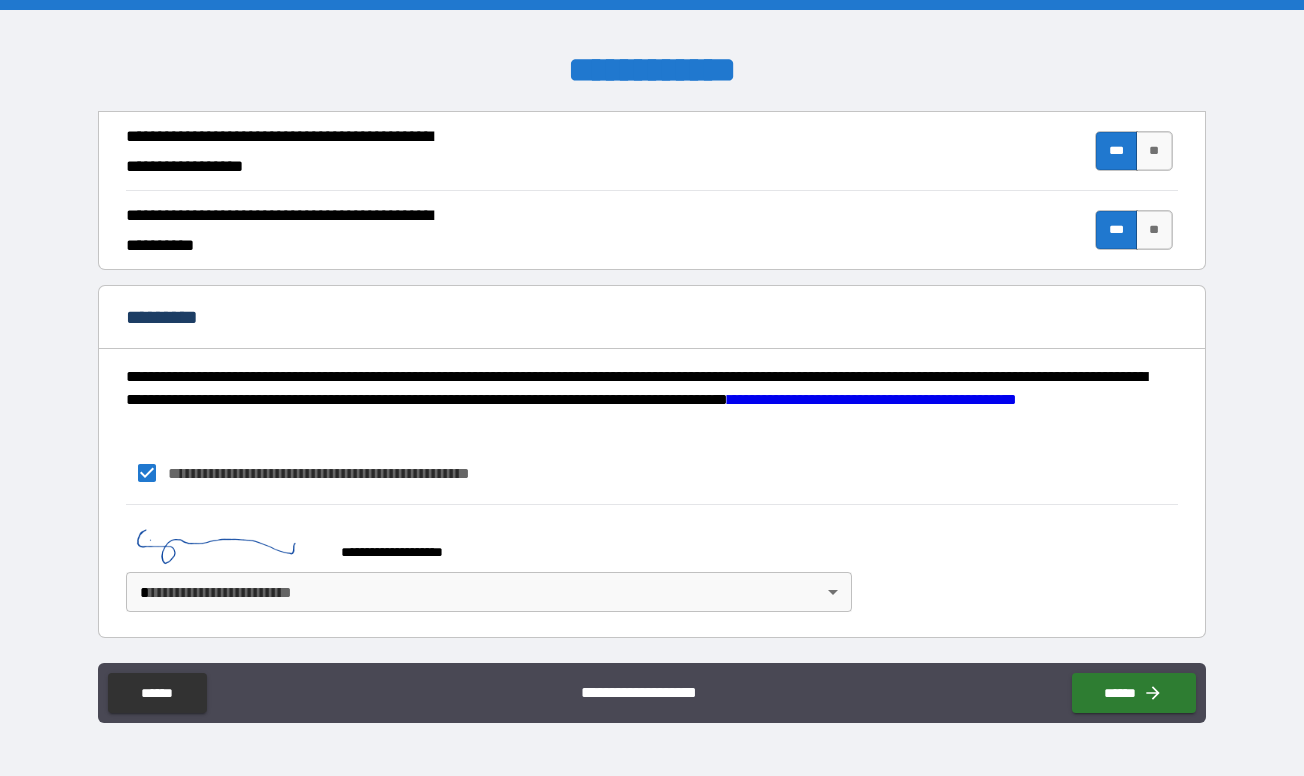 scroll, scrollTop: 1921, scrollLeft: 0, axis: vertical 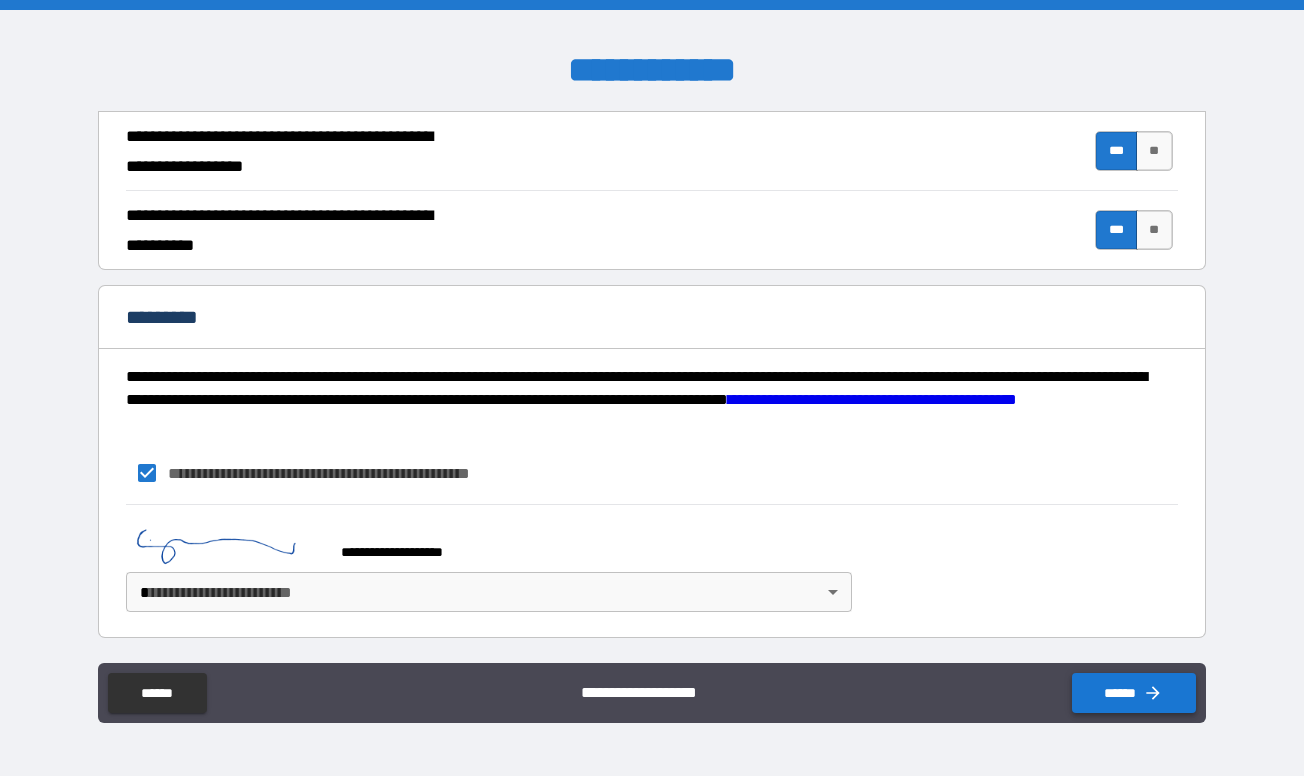 click on "******" at bounding box center [1134, 693] 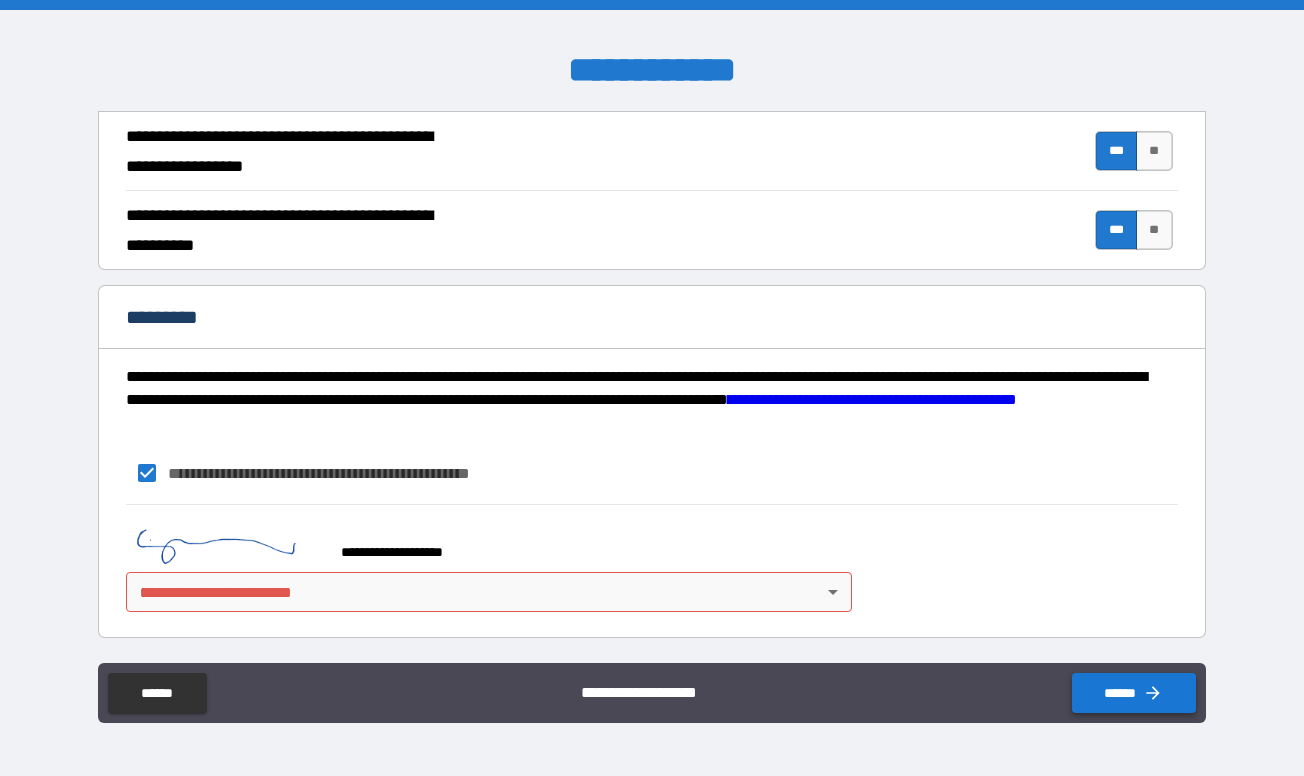 scroll, scrollTop: 1921, scrollLeft: 0, axis: vertical 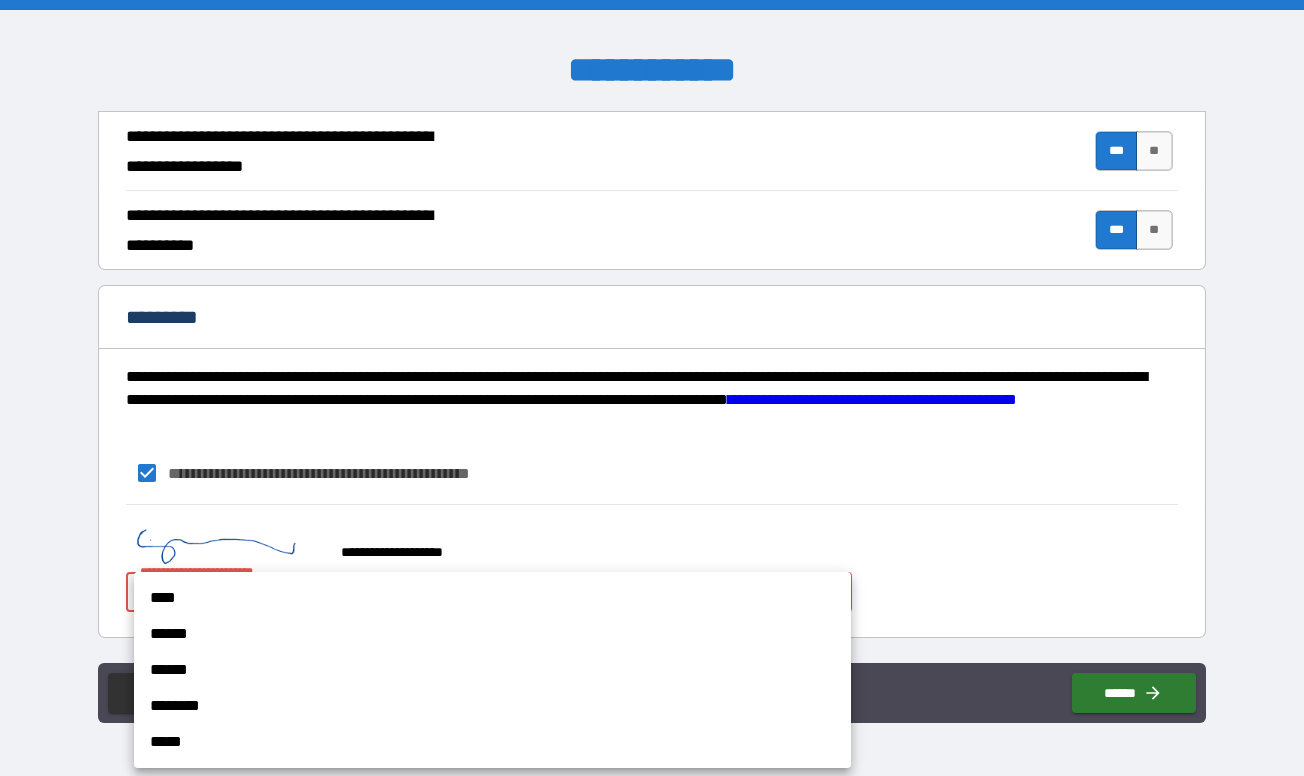 click on "**********" at bounding box center (652, 388) 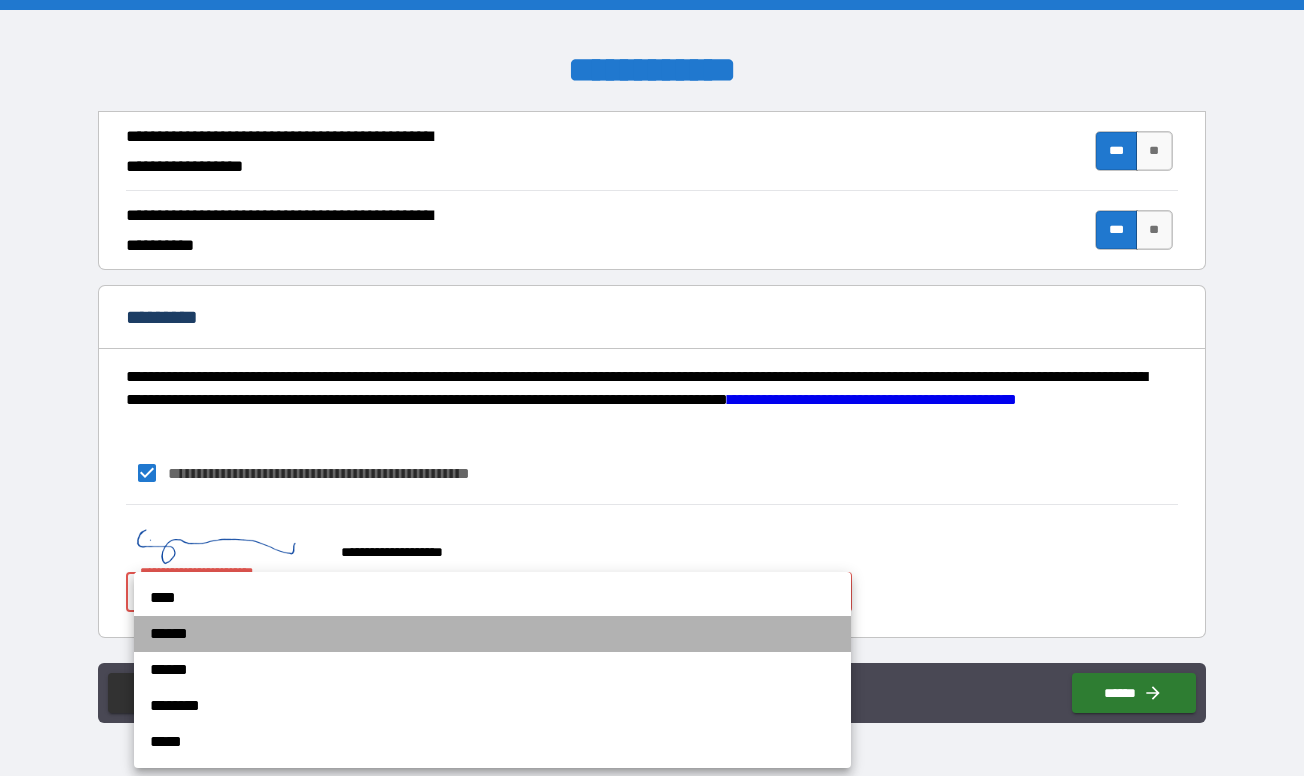 click on "******" at bounding box center (492, 634) 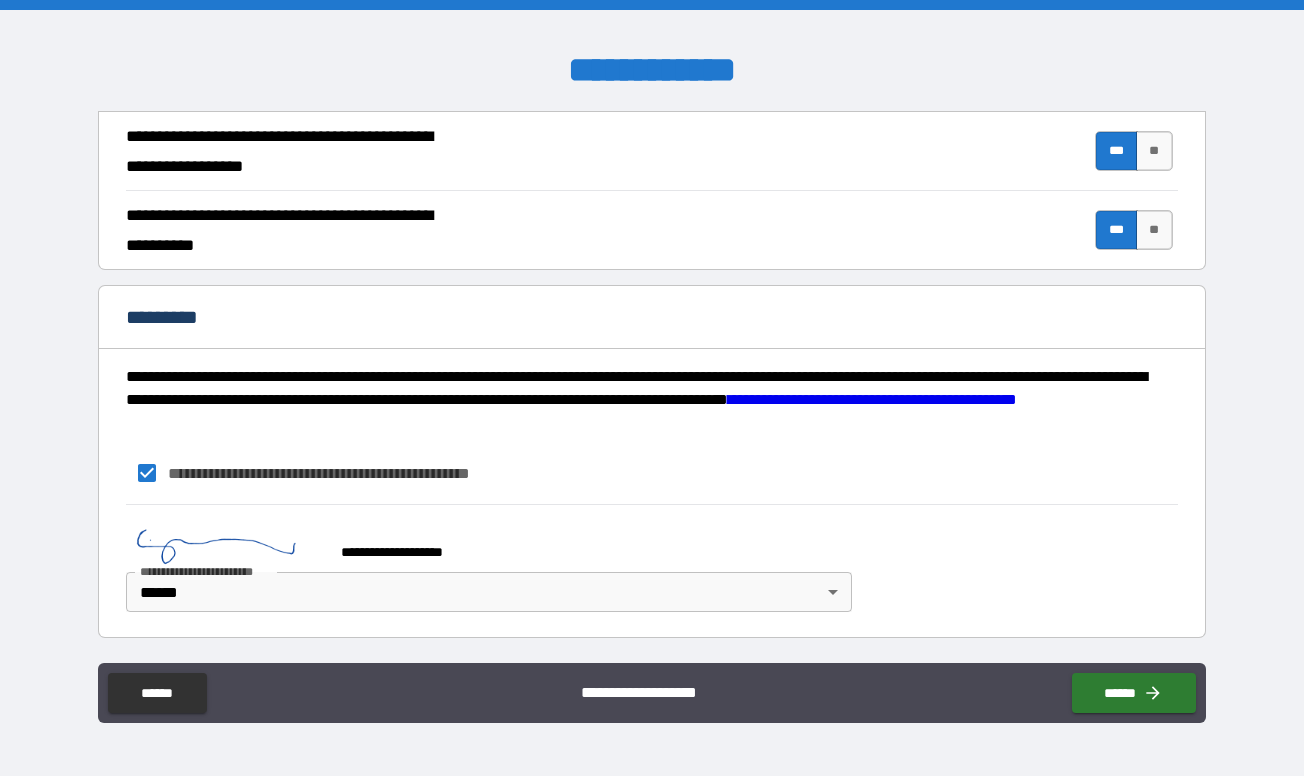 click on "**********" at bounding box center (651, 563) 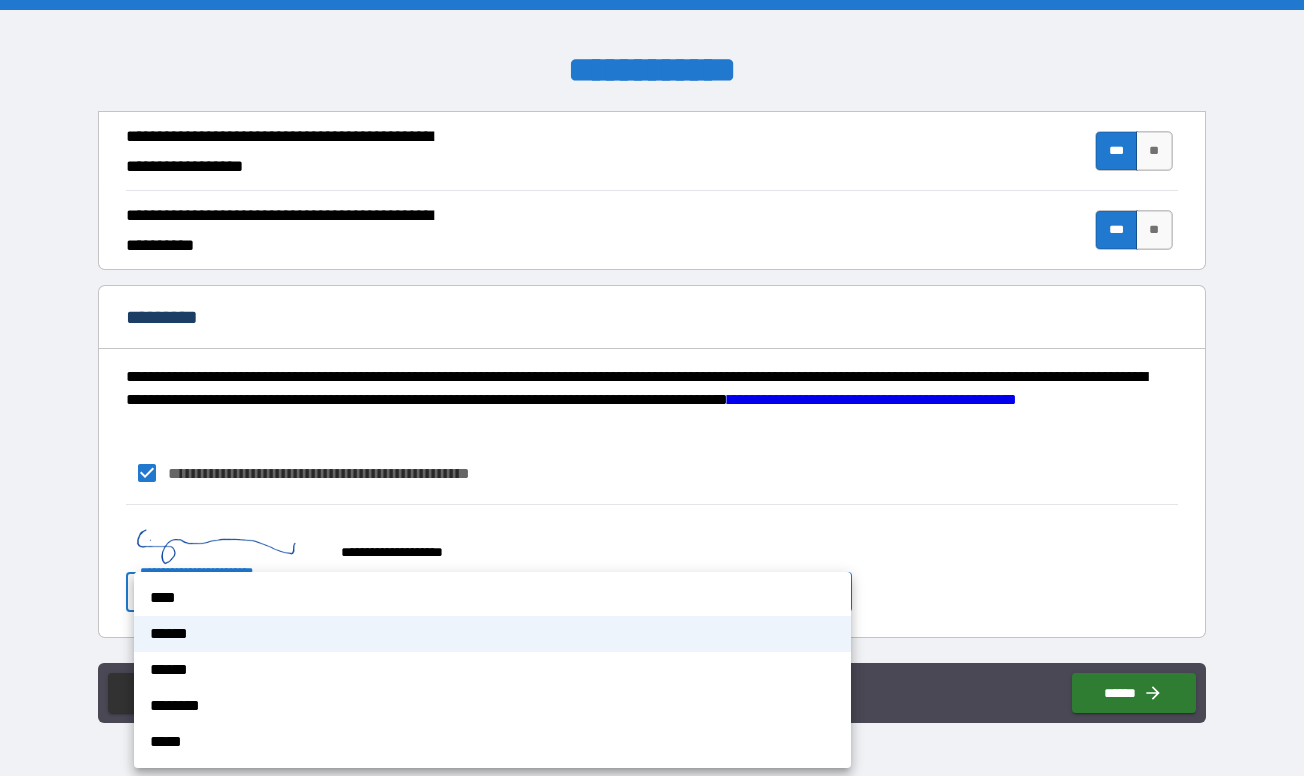 click on "**********" at bounding box center [652, 388] 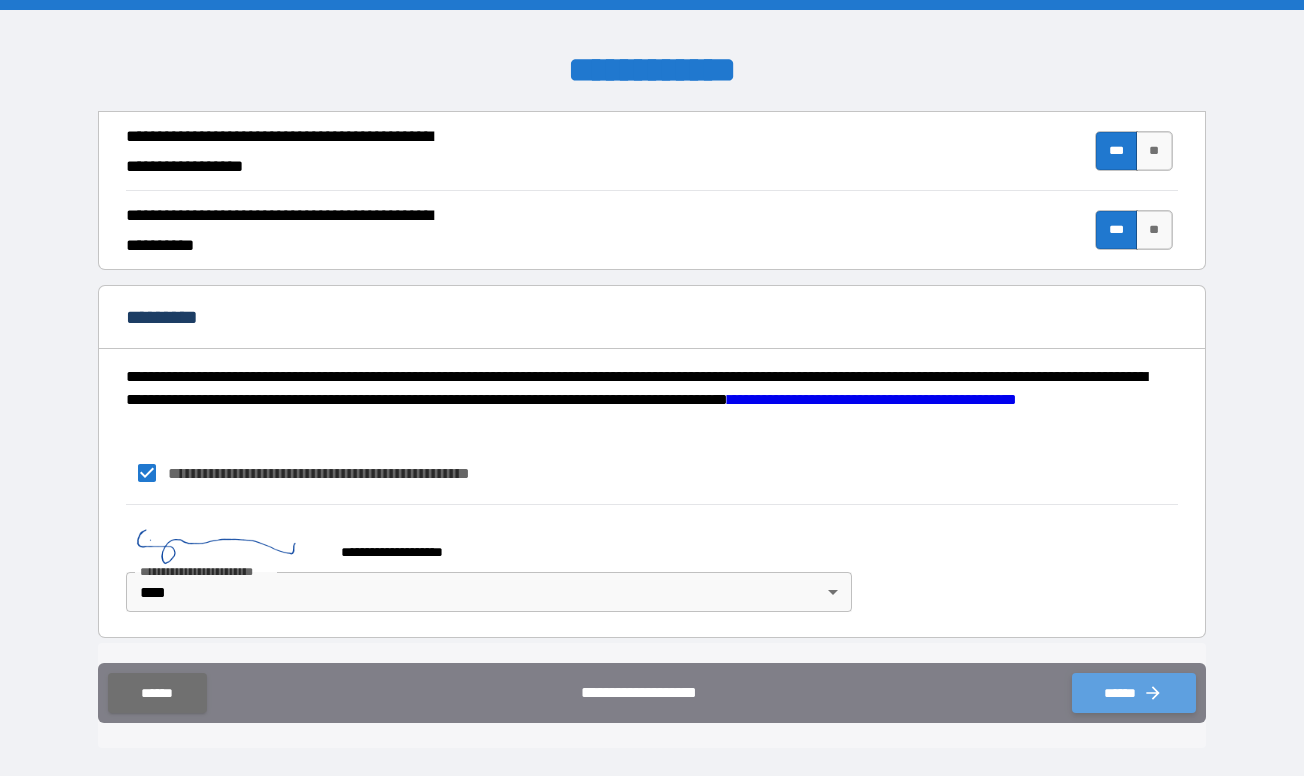 click on "******" at bounding box center [1134, 693] 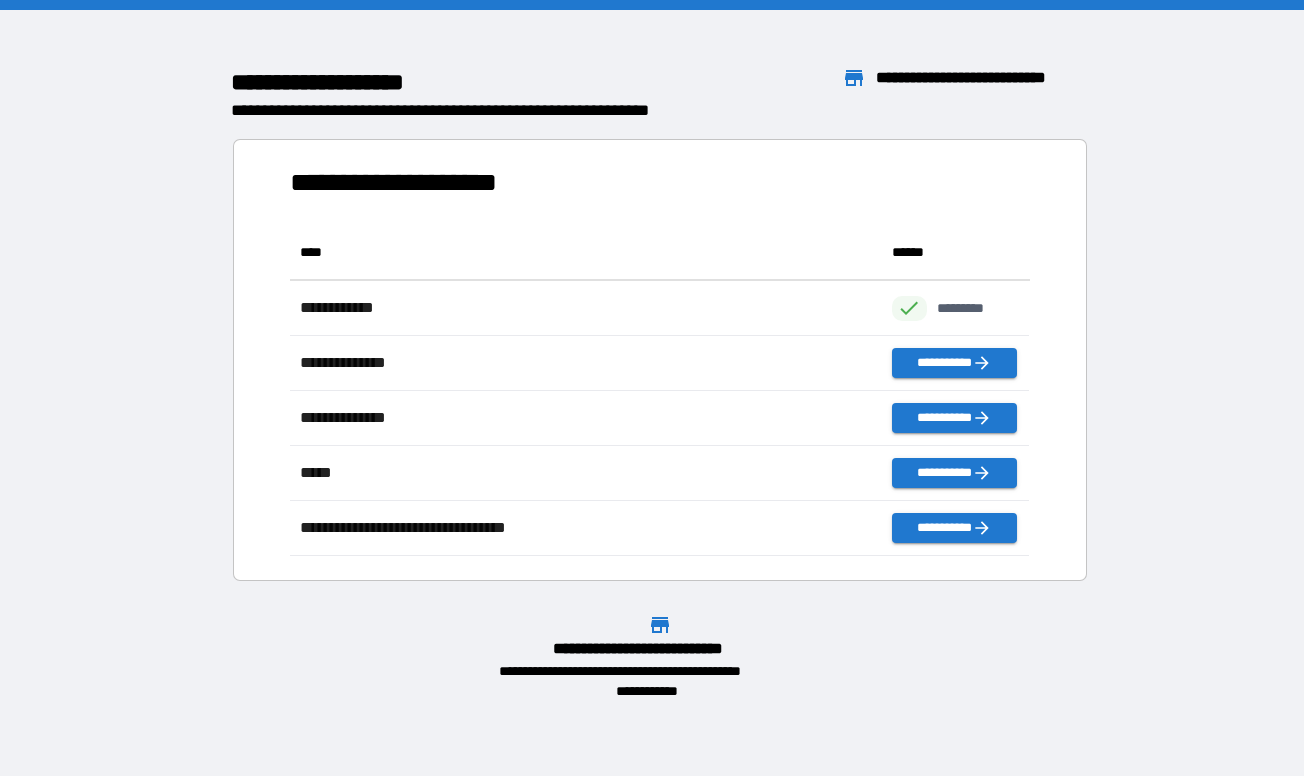 scroll, scrollTop: 1, scrollLeft: 1, axis: both 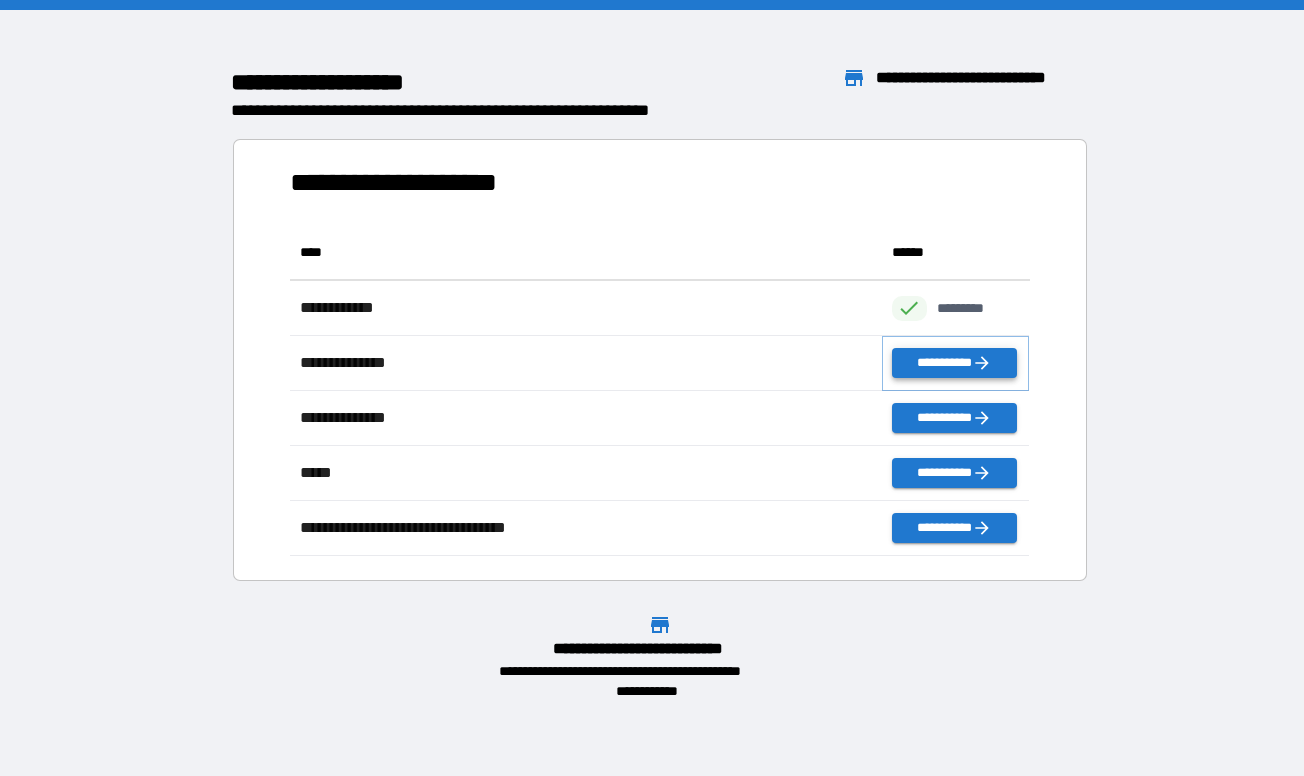 click 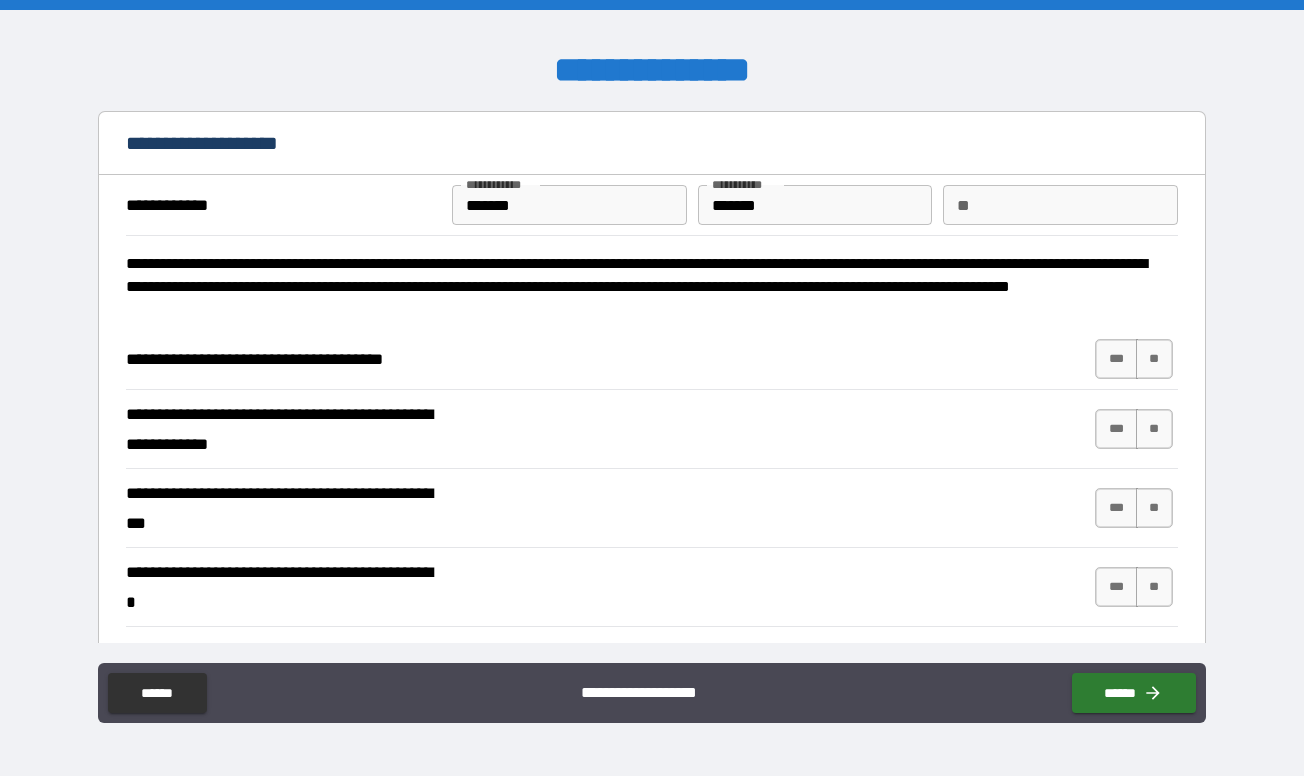 scroll, scrollTop: 95, scrollLeft: 0, axis: vertical 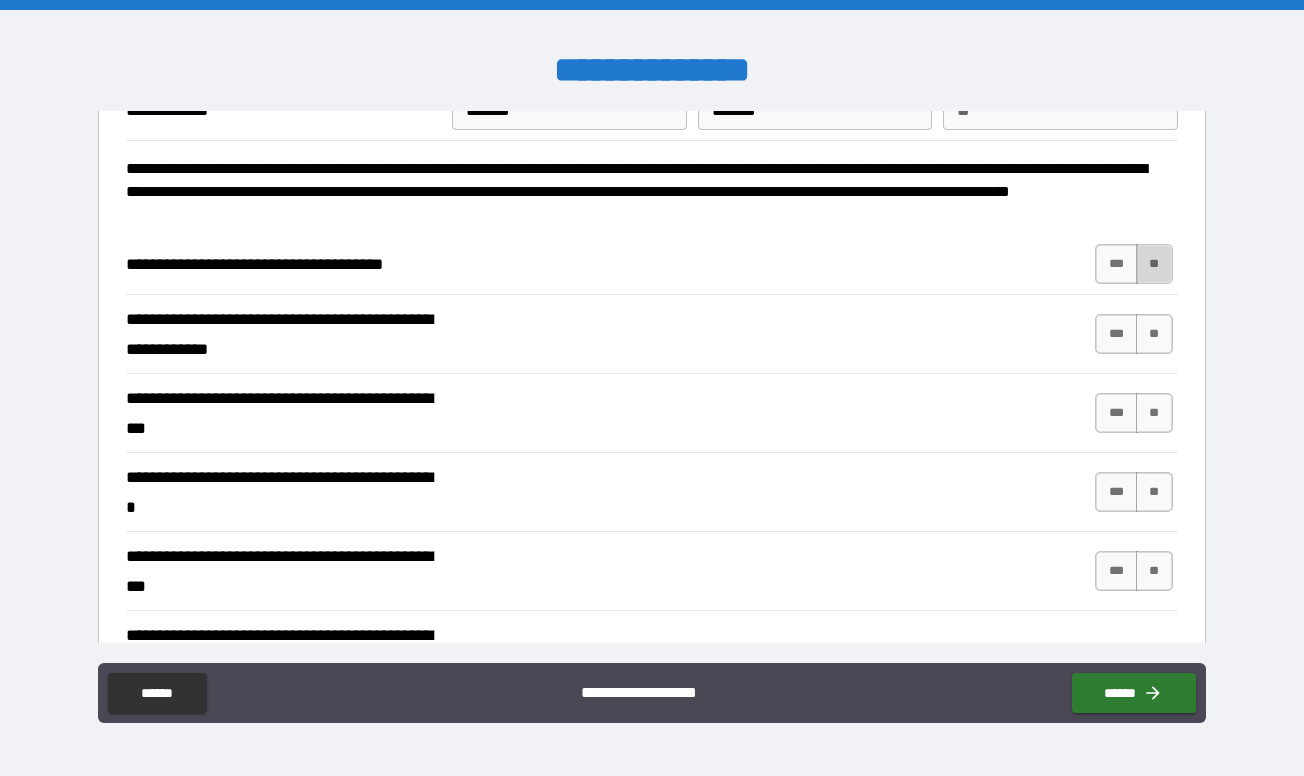 click on "**" at bounding box center (1154, 264) 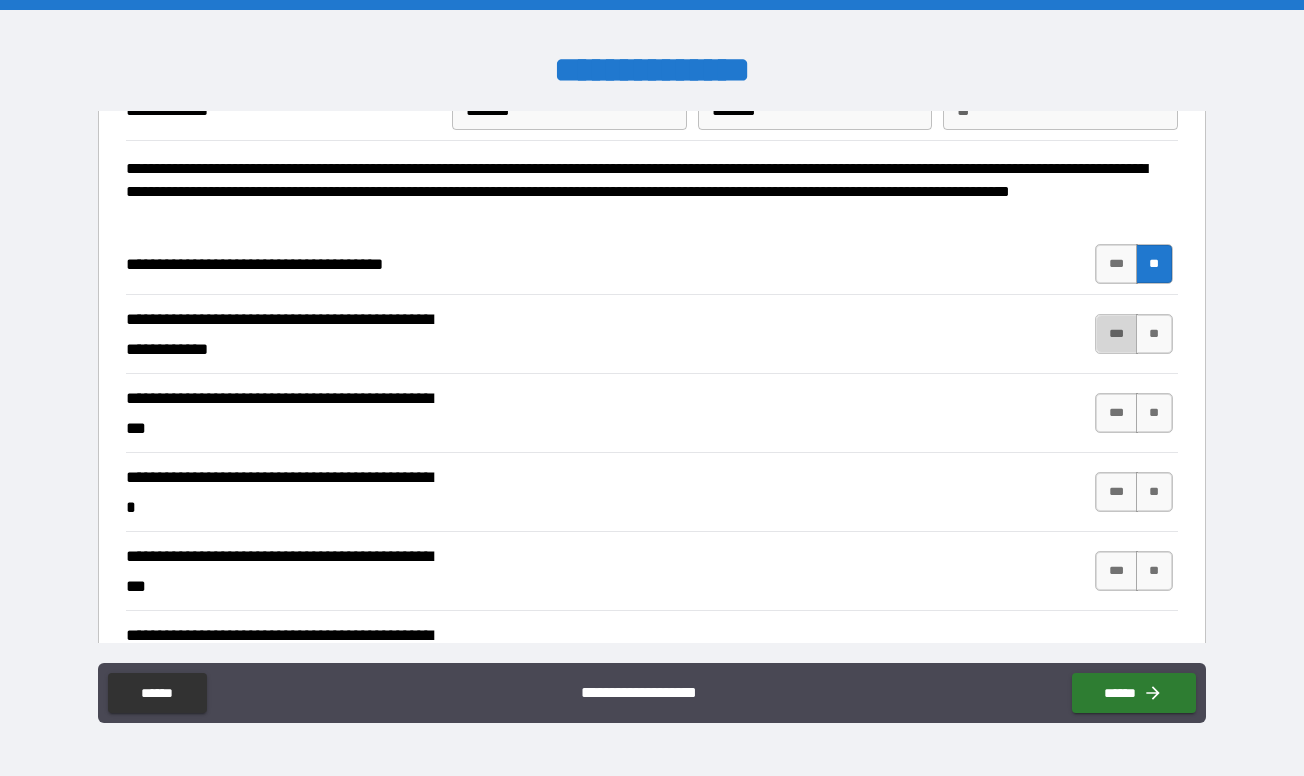 click on "***" at bounding box center (1116, 334) 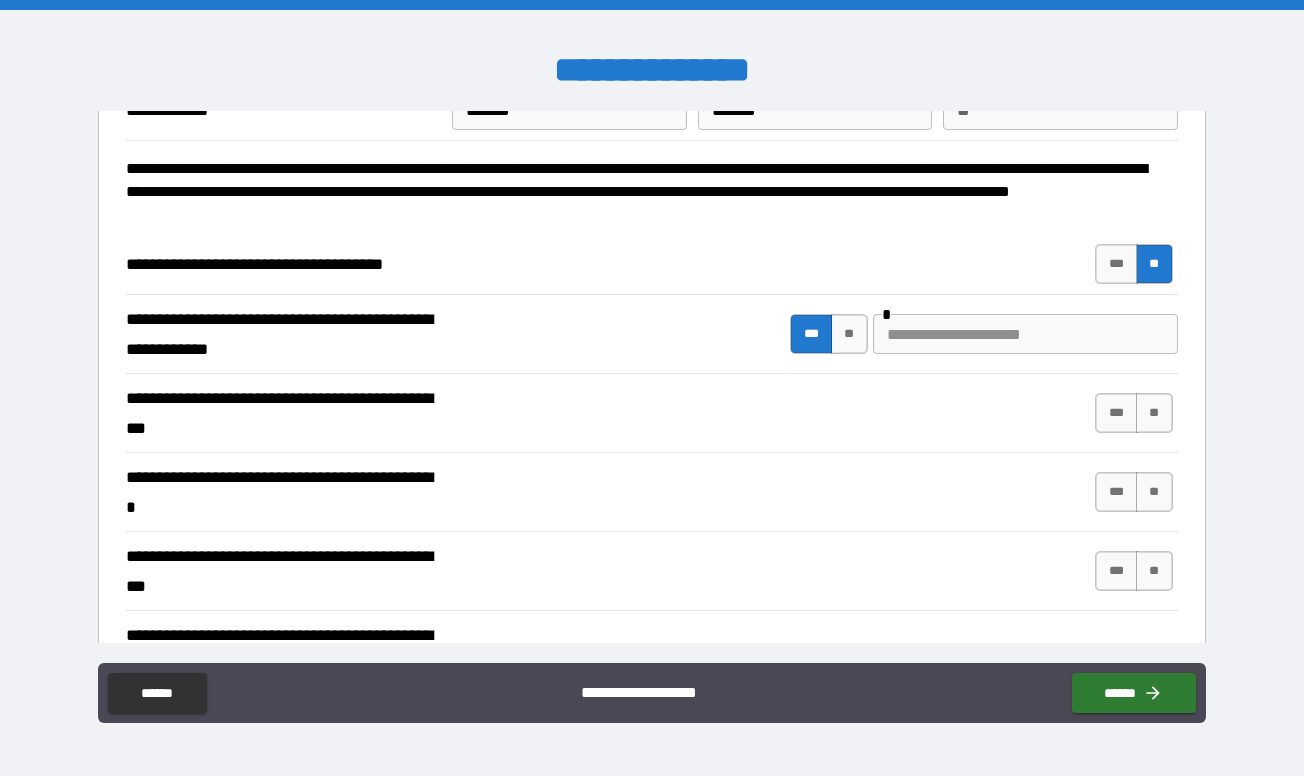 type on "****" 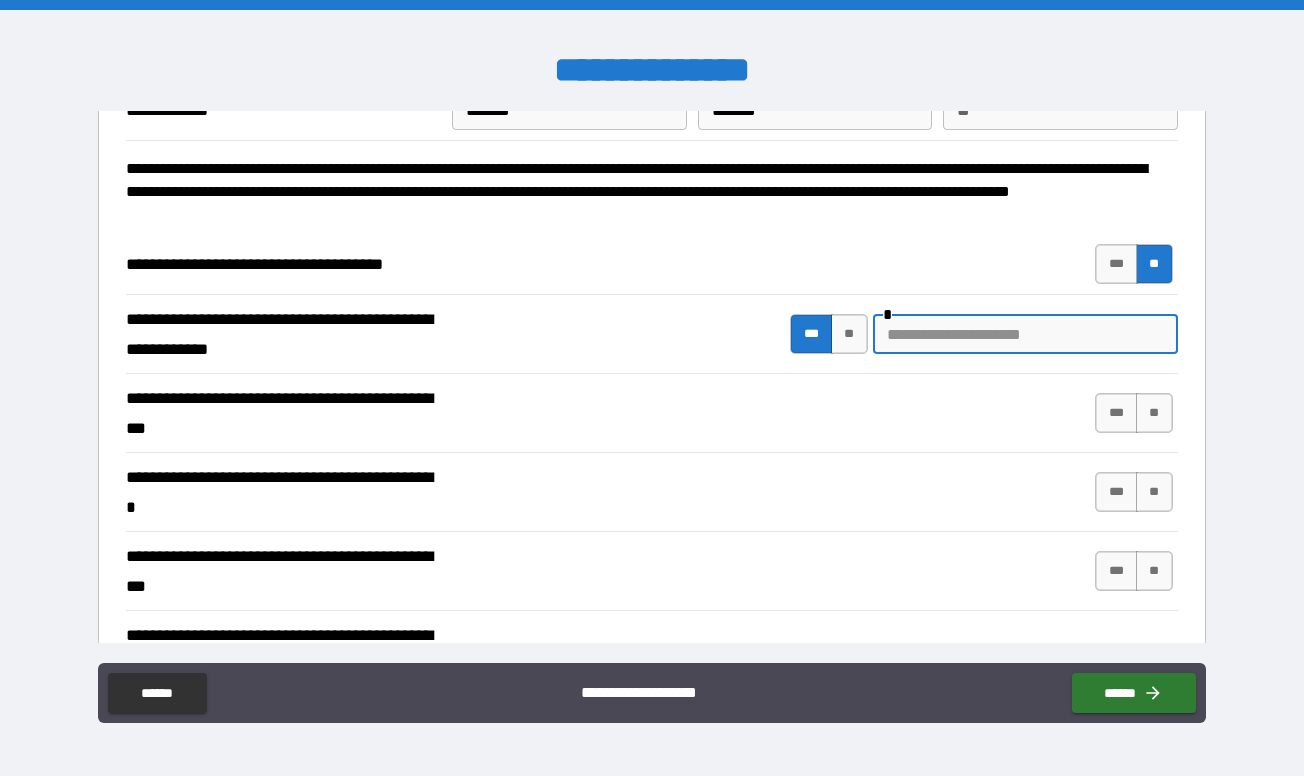 click at bounding box center [1025, 334] 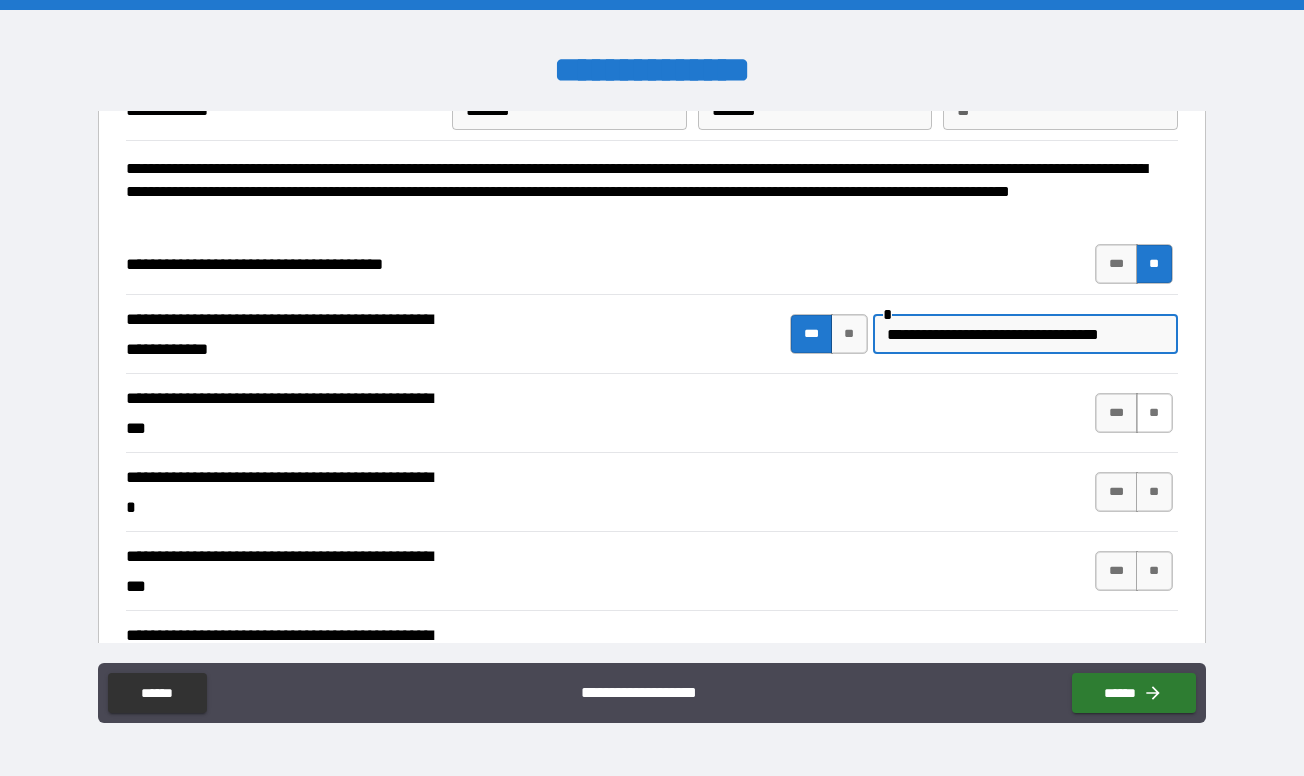 type on "**********" 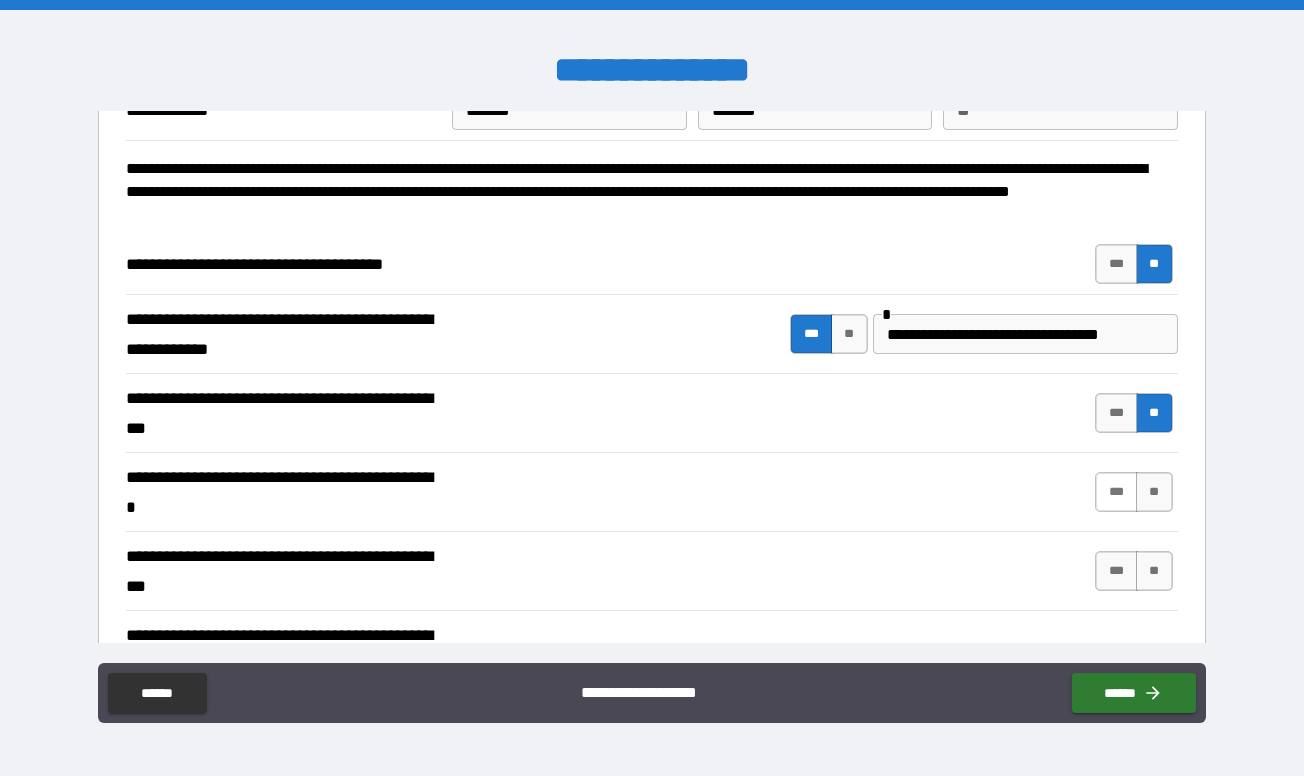 click on "***" at bounding box center [1116, 492] 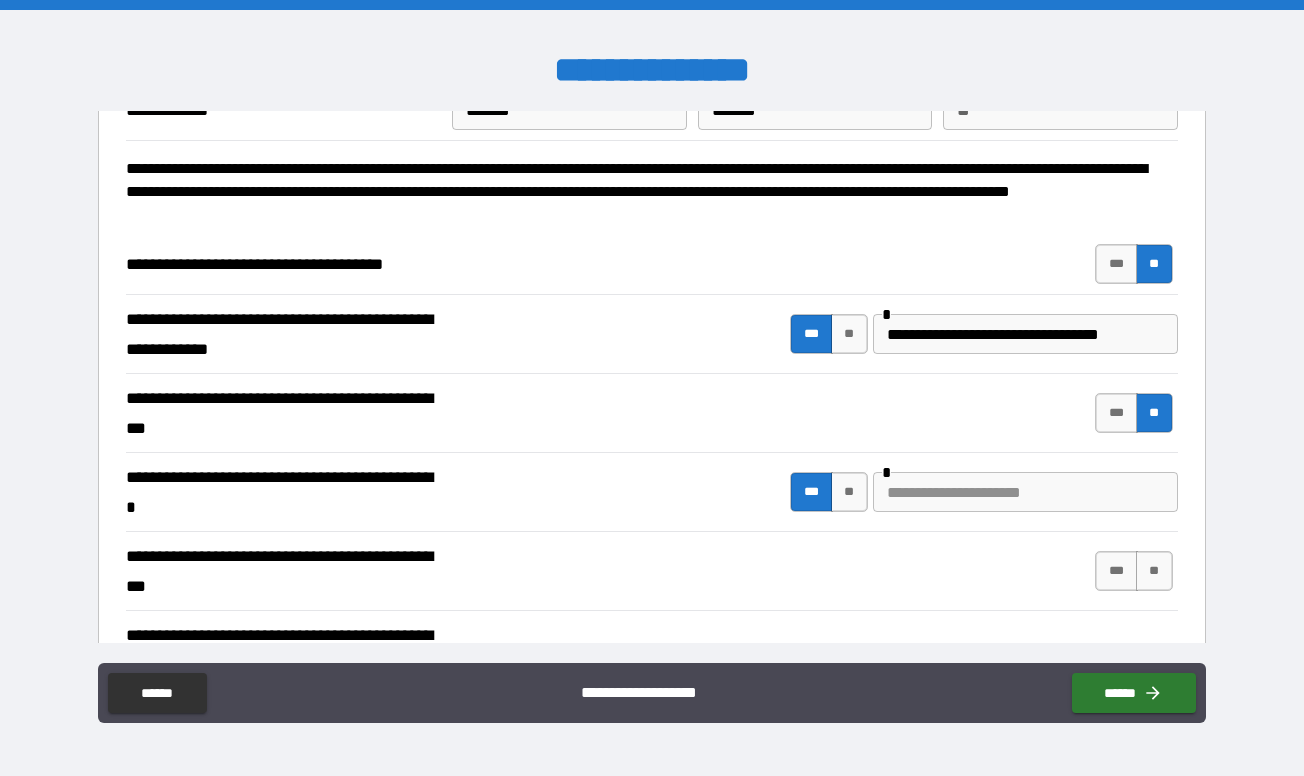 click at bounding box center (1025, 492) 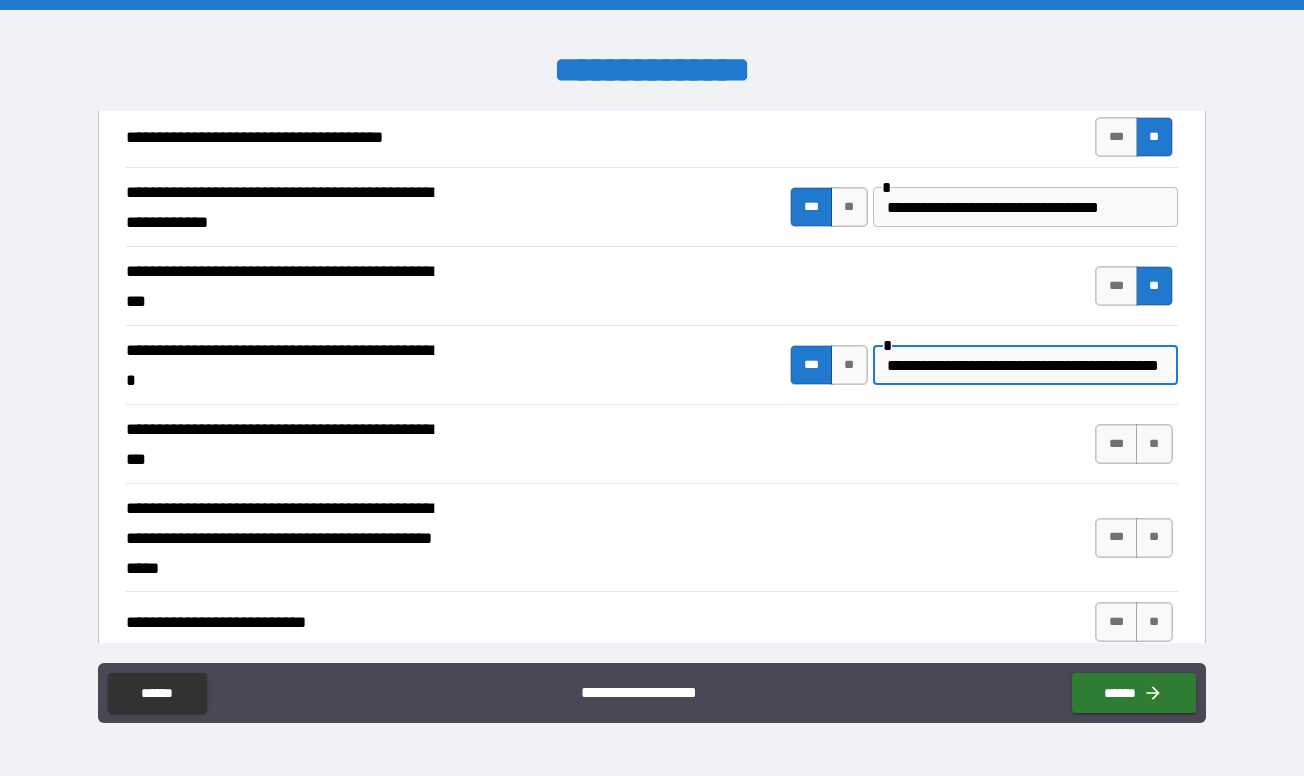 scroll, scrollTop: 256, scrollLeft: 0, axis: vertical 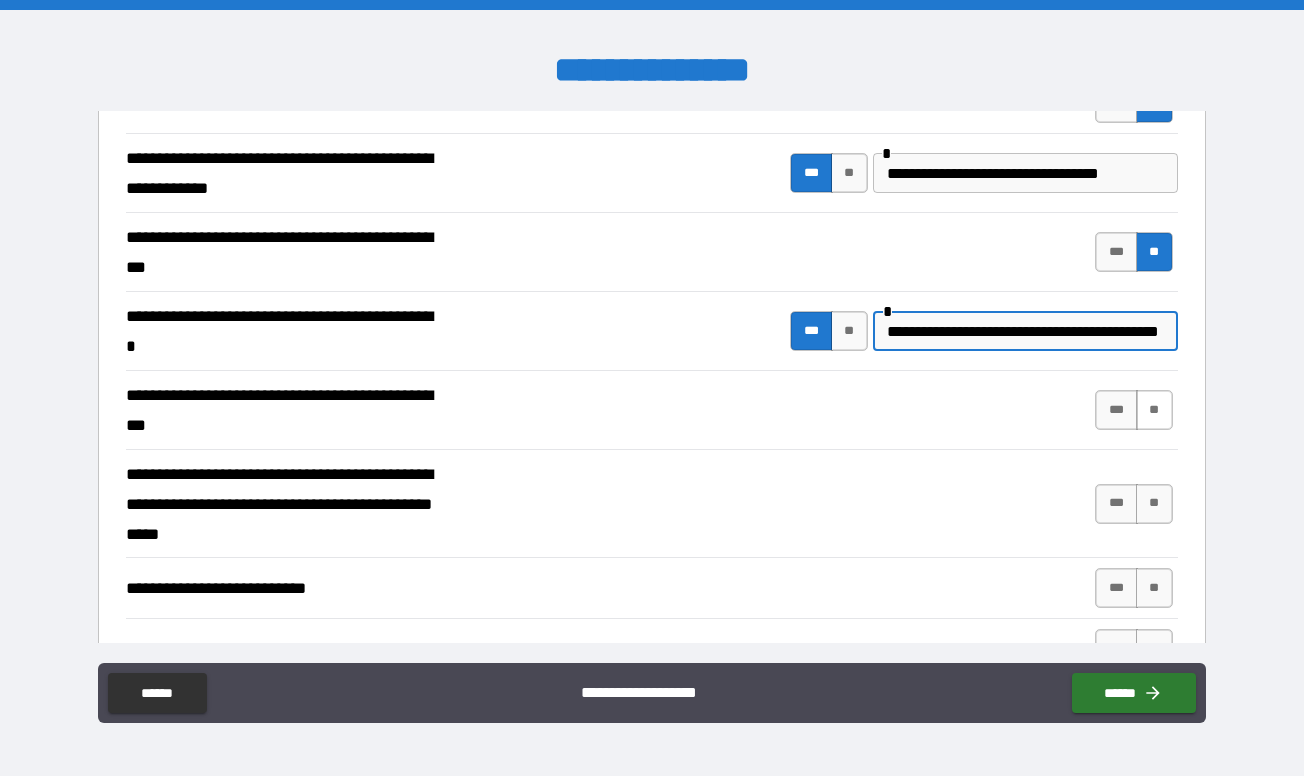 type on "**********" 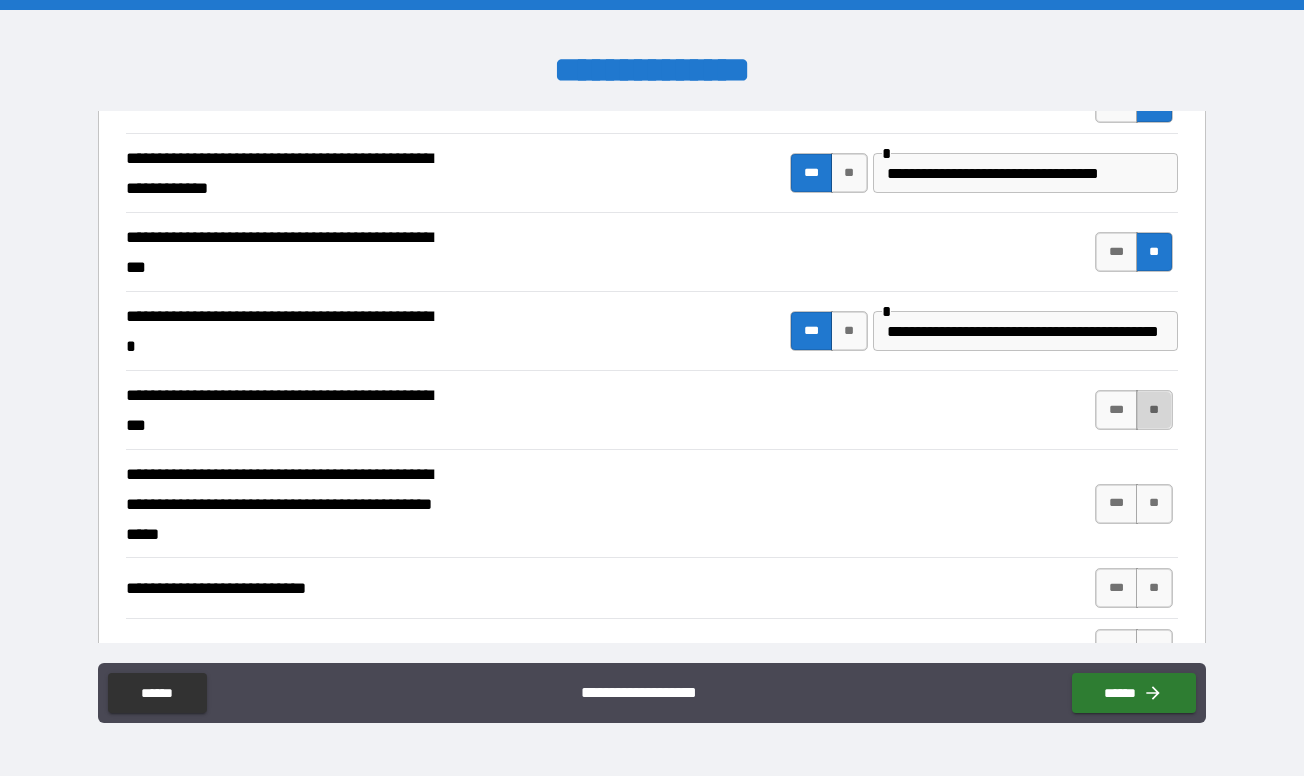 click on "**" at bounding box center [1154, 410] 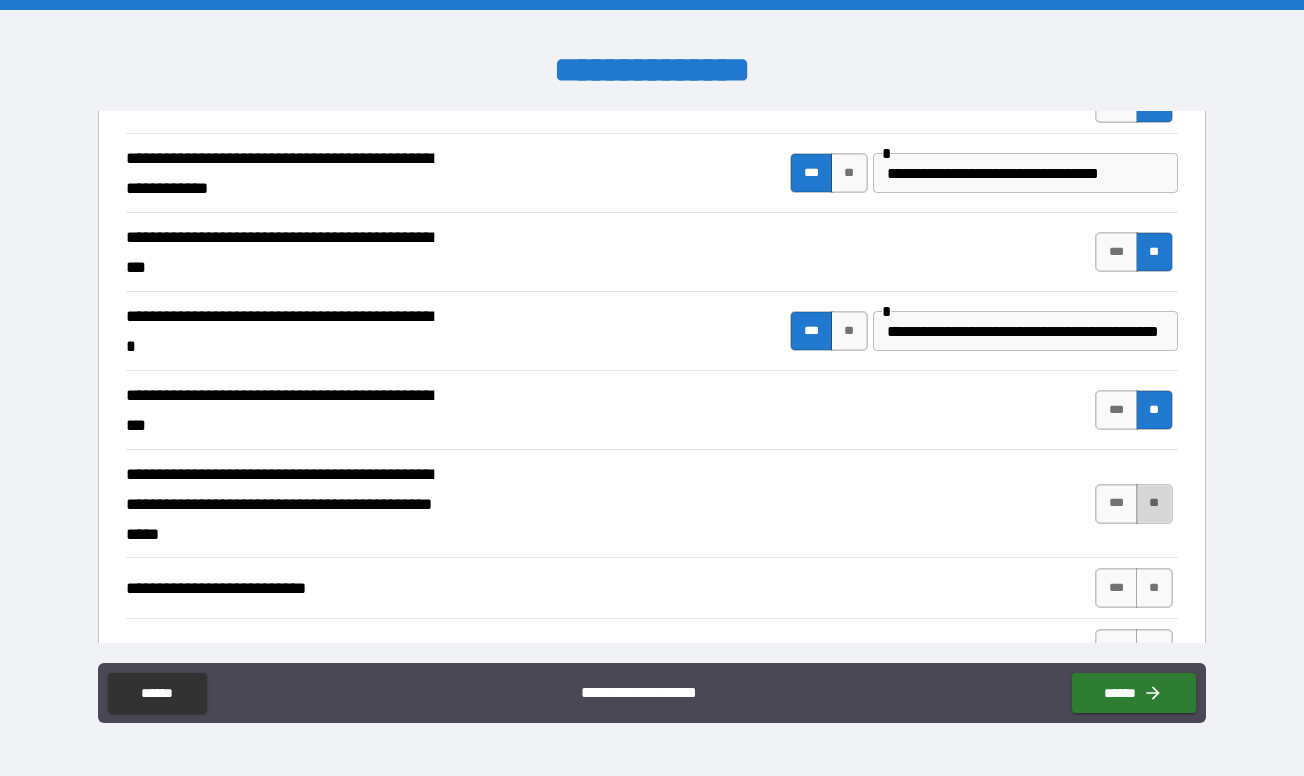 click on "**" at bounding box center [1154, 504] 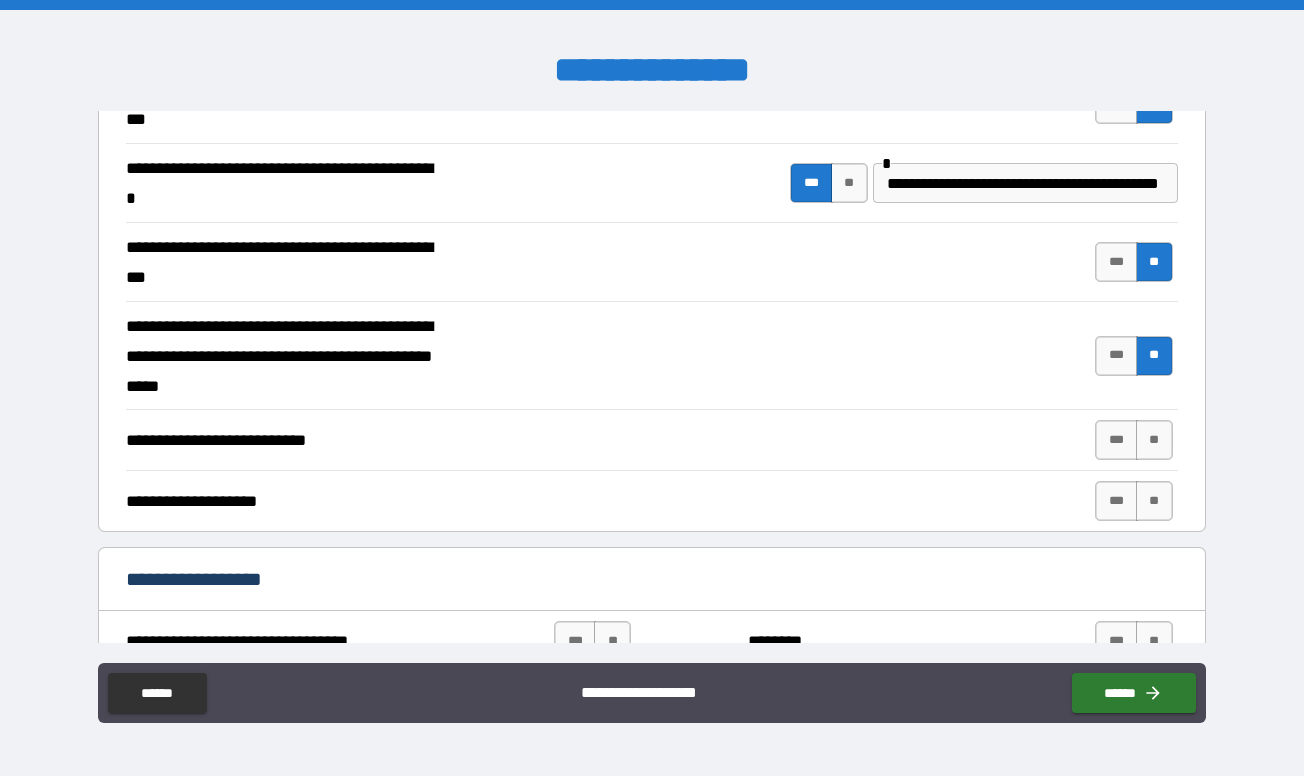 scroll, scrollTop: 479, scrollLeft: 0, axis: vertical 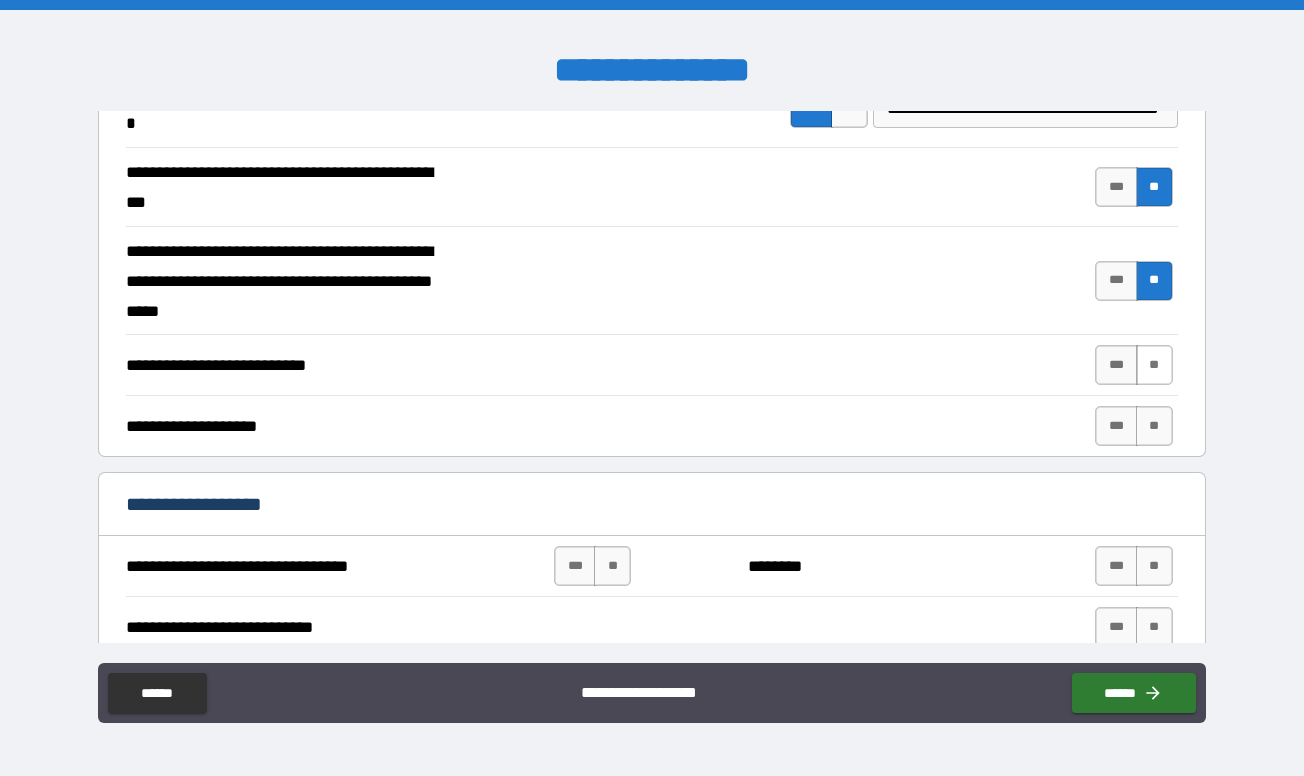 click on "**" at bounding box center (1154, 365) 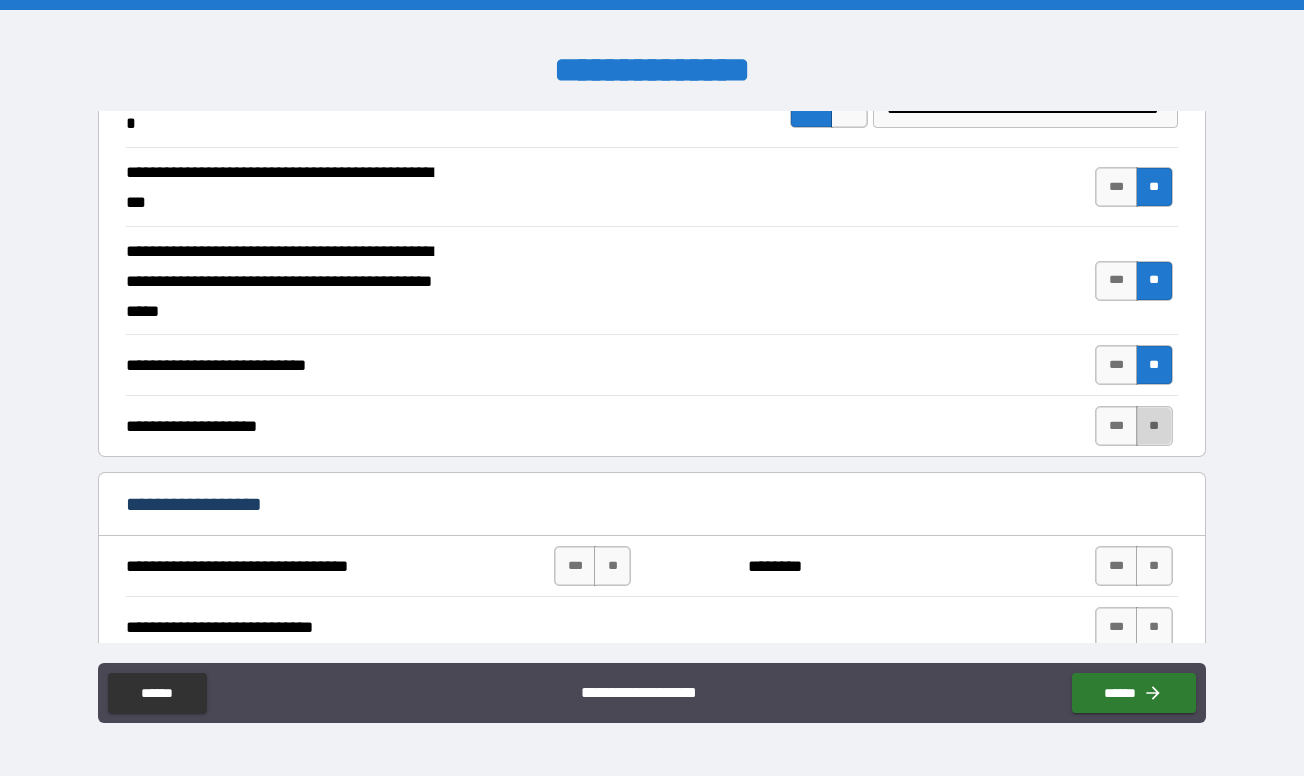 click on "**" at bounding box center [1154, 426] 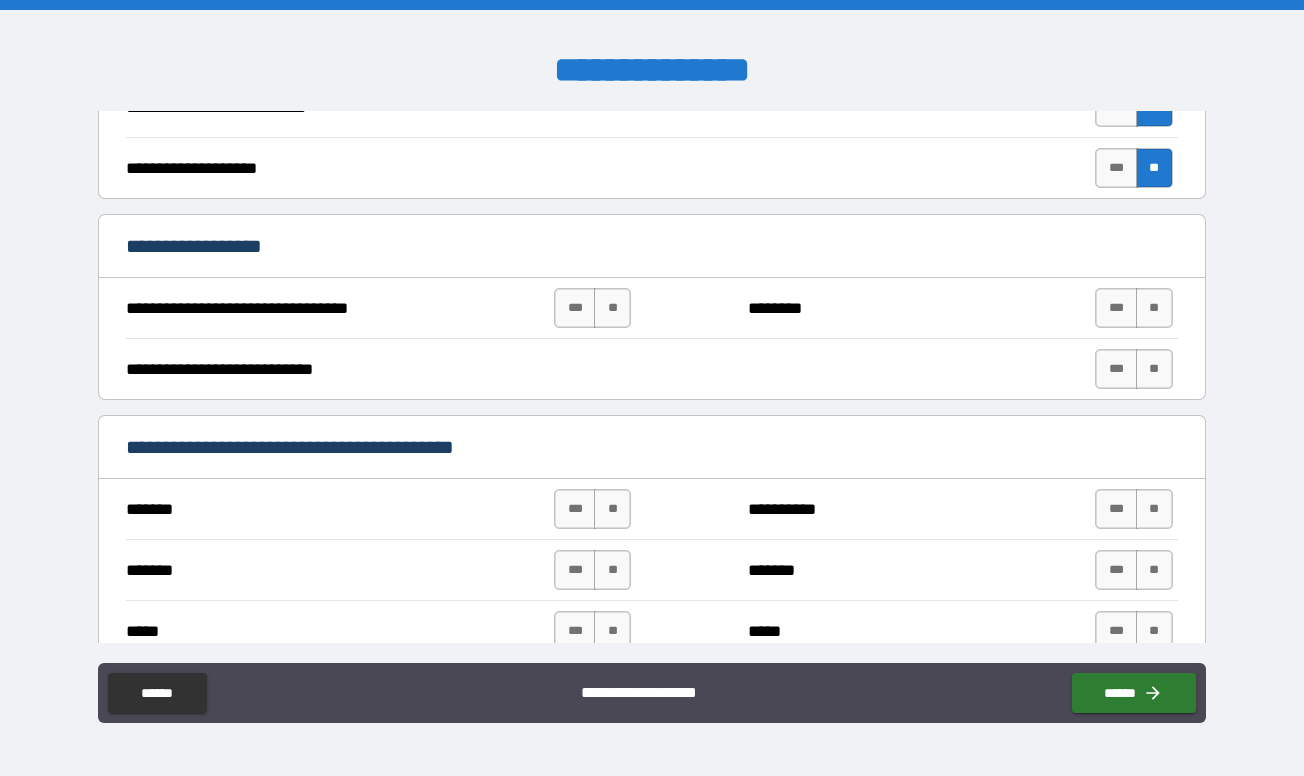 scroll, scrollTop: 748, scrollLeft: 0, axis: vertical 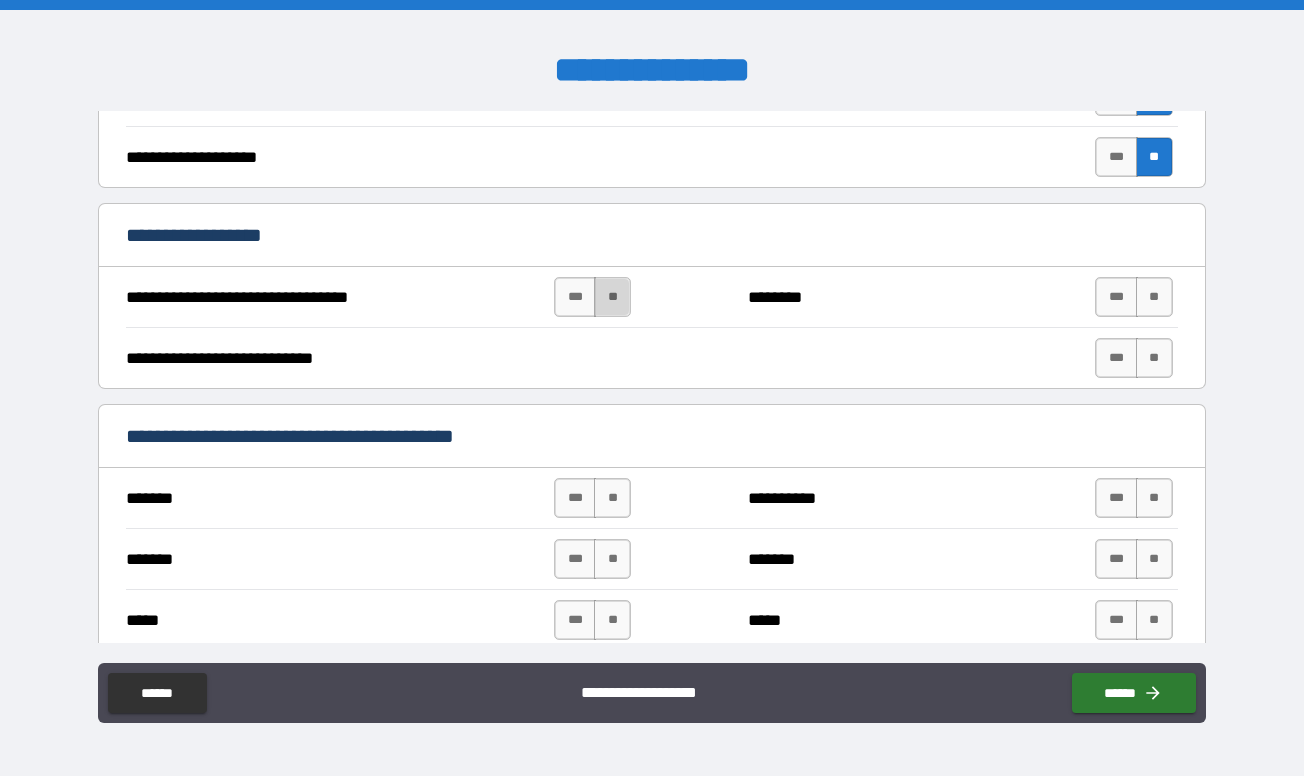 click on "**" at bounding box center (612, 297) 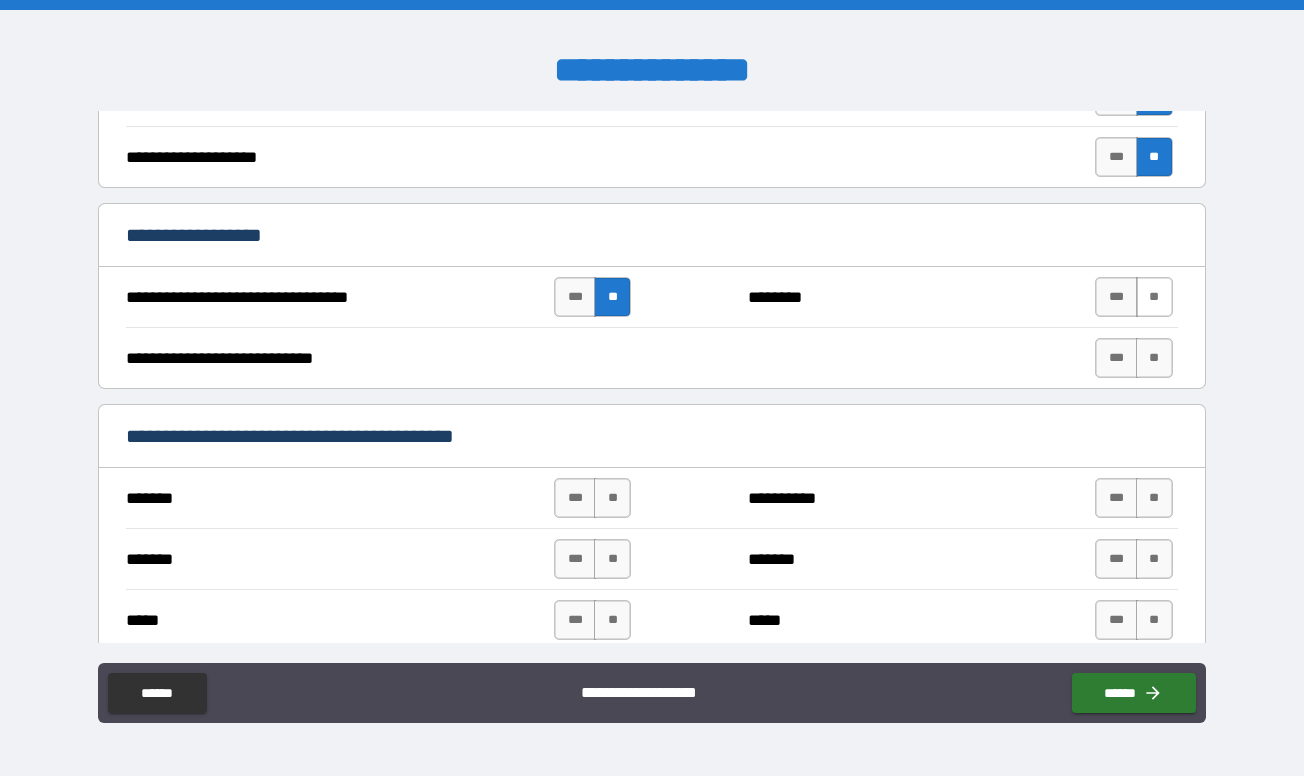 click on "**" at bounding box center [1154, 297] 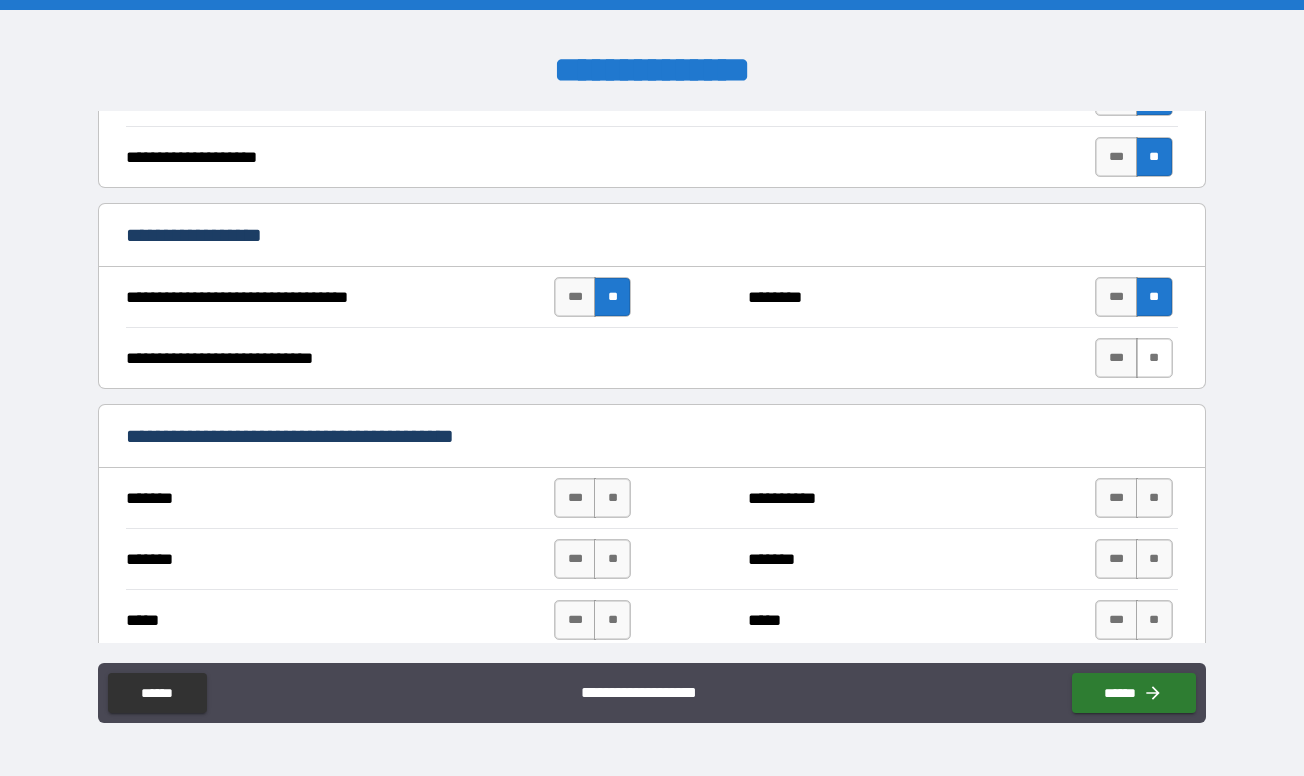 click on "**" at bounding box center (1154, 358) 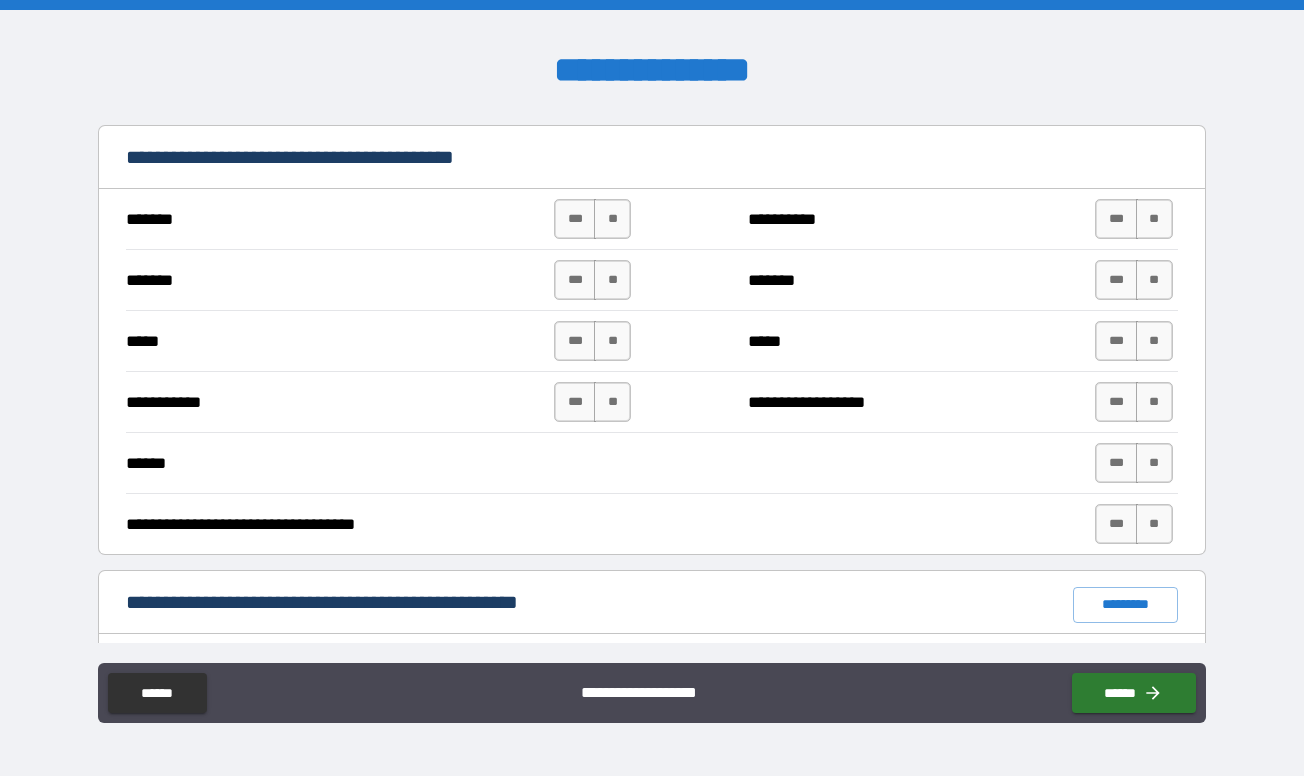 scroll, scrollTop: 1041, scrollLeft: 0, axis: vertical 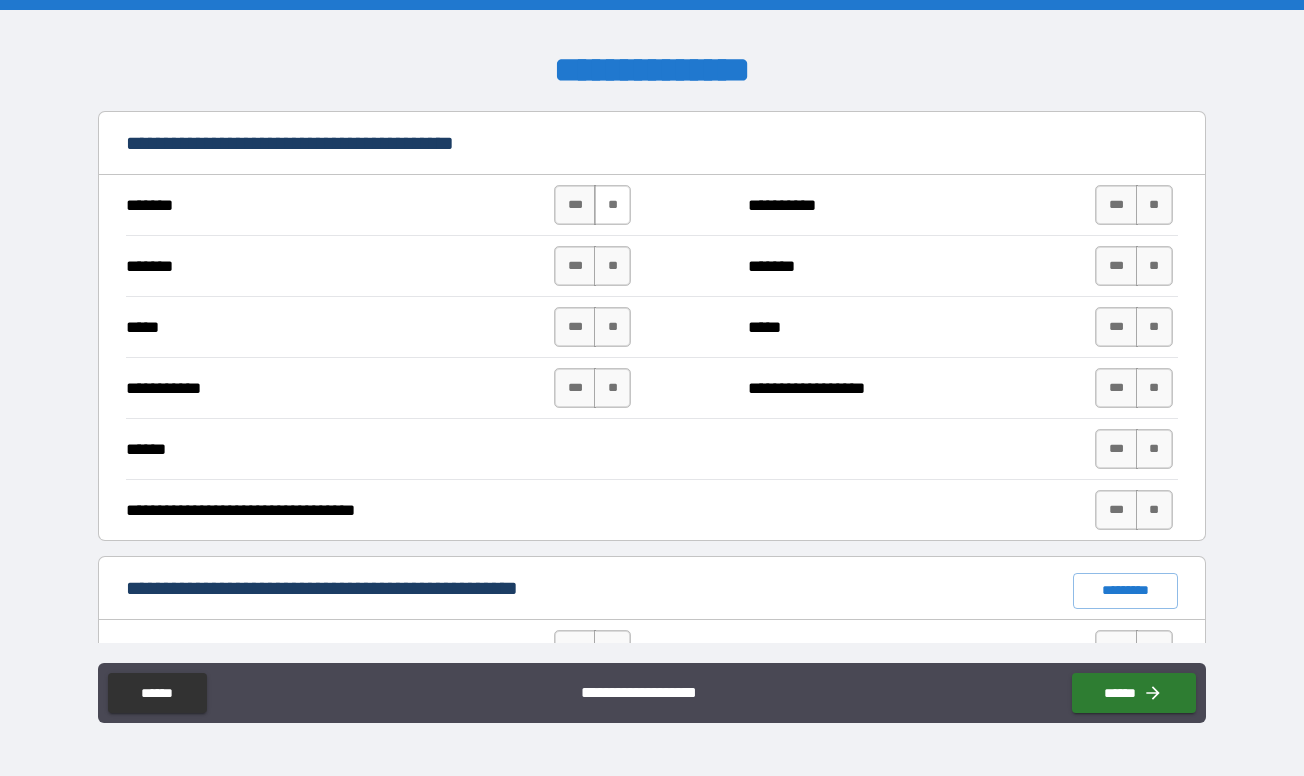 click on "**" at bounding box center [612, 205] 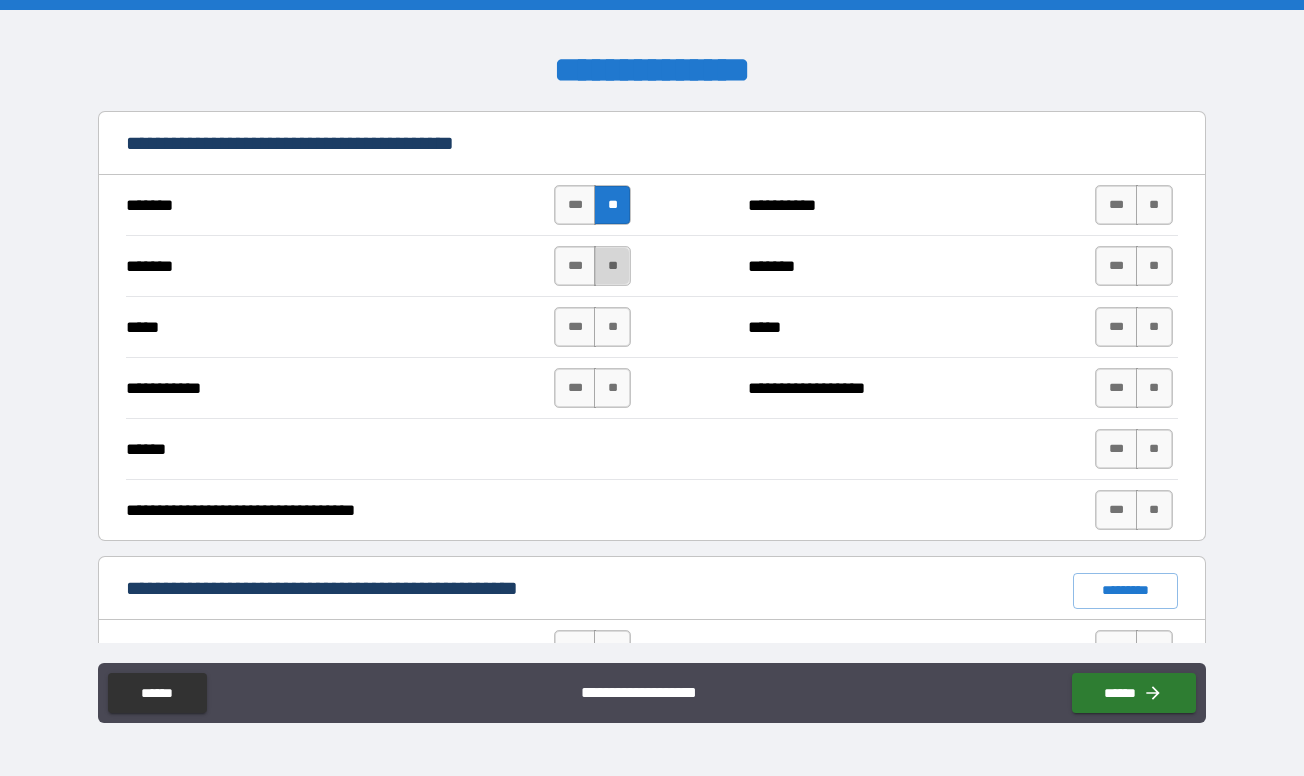 click on "**" at bounding box center (612, 266) 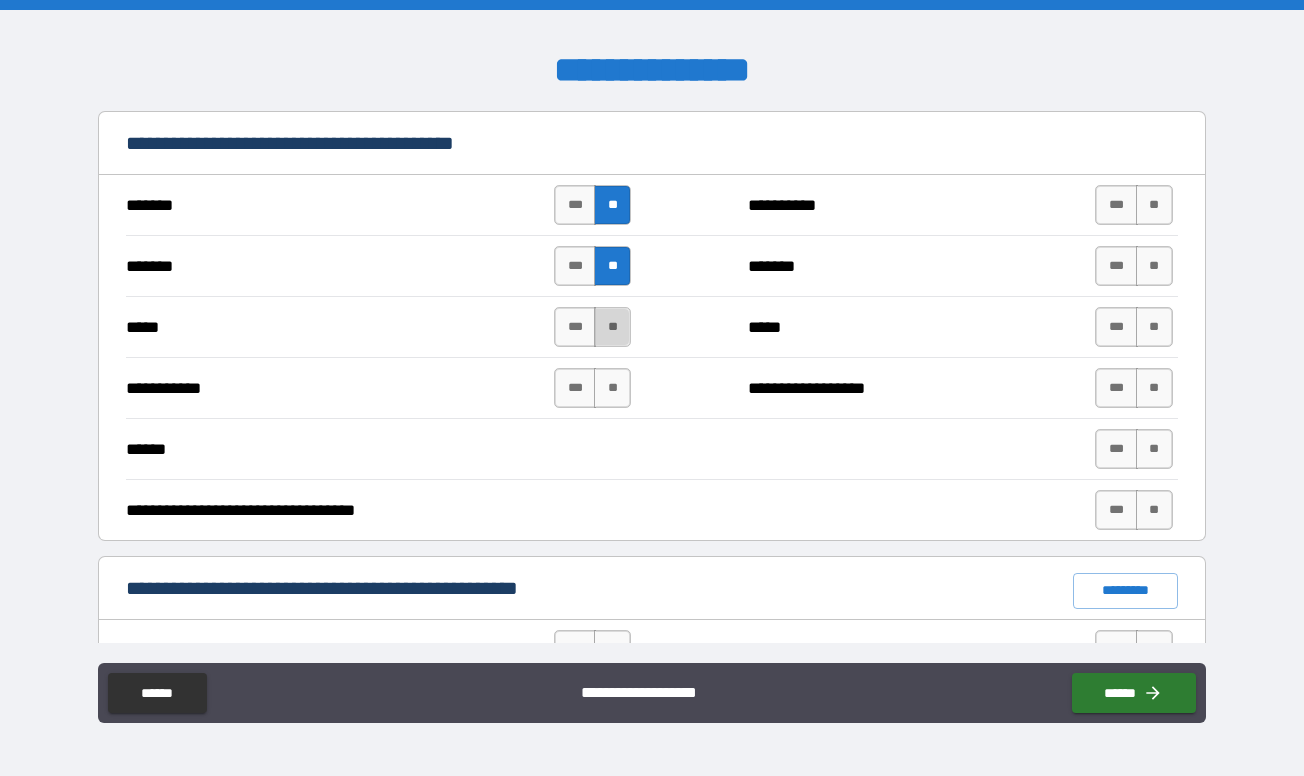 click on "**" at bounding box center [612, 327] 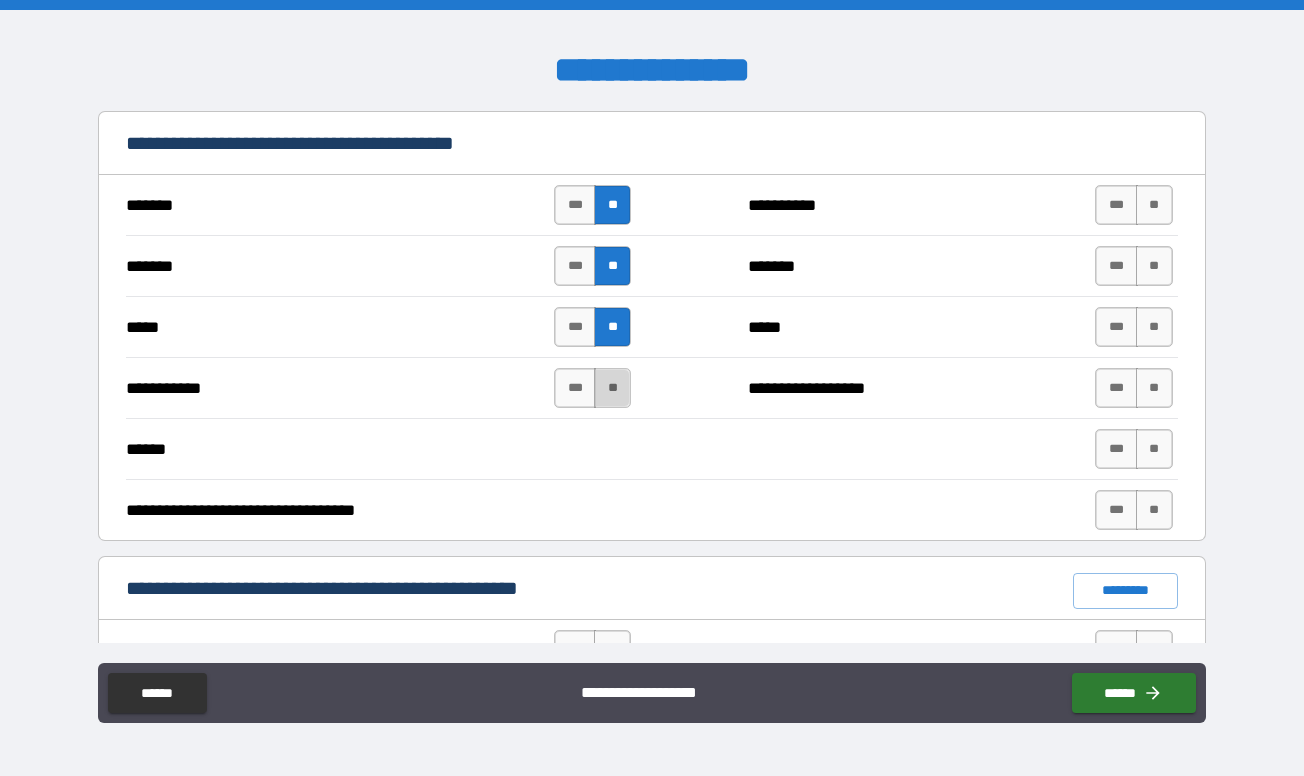 click on "**" at bounding box center (612, 388) 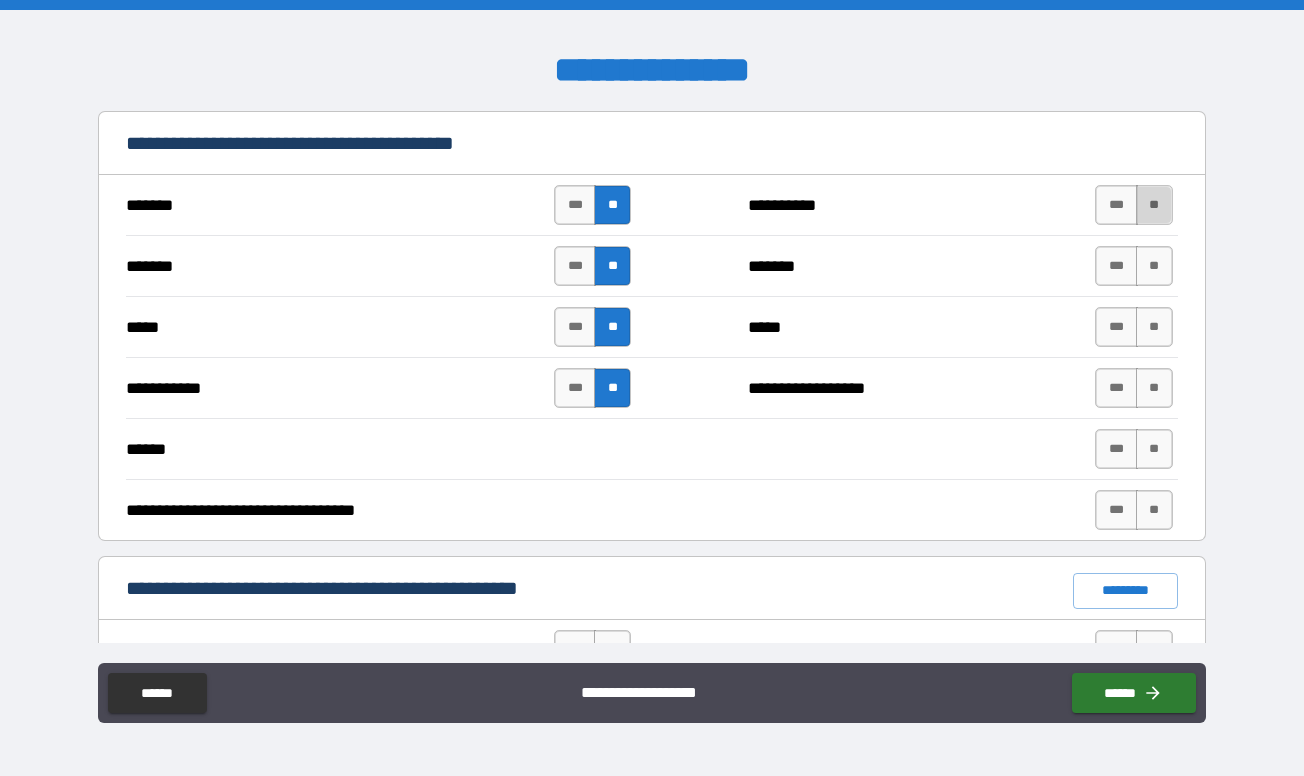 click on "**" at bounding box center [1154, 205] 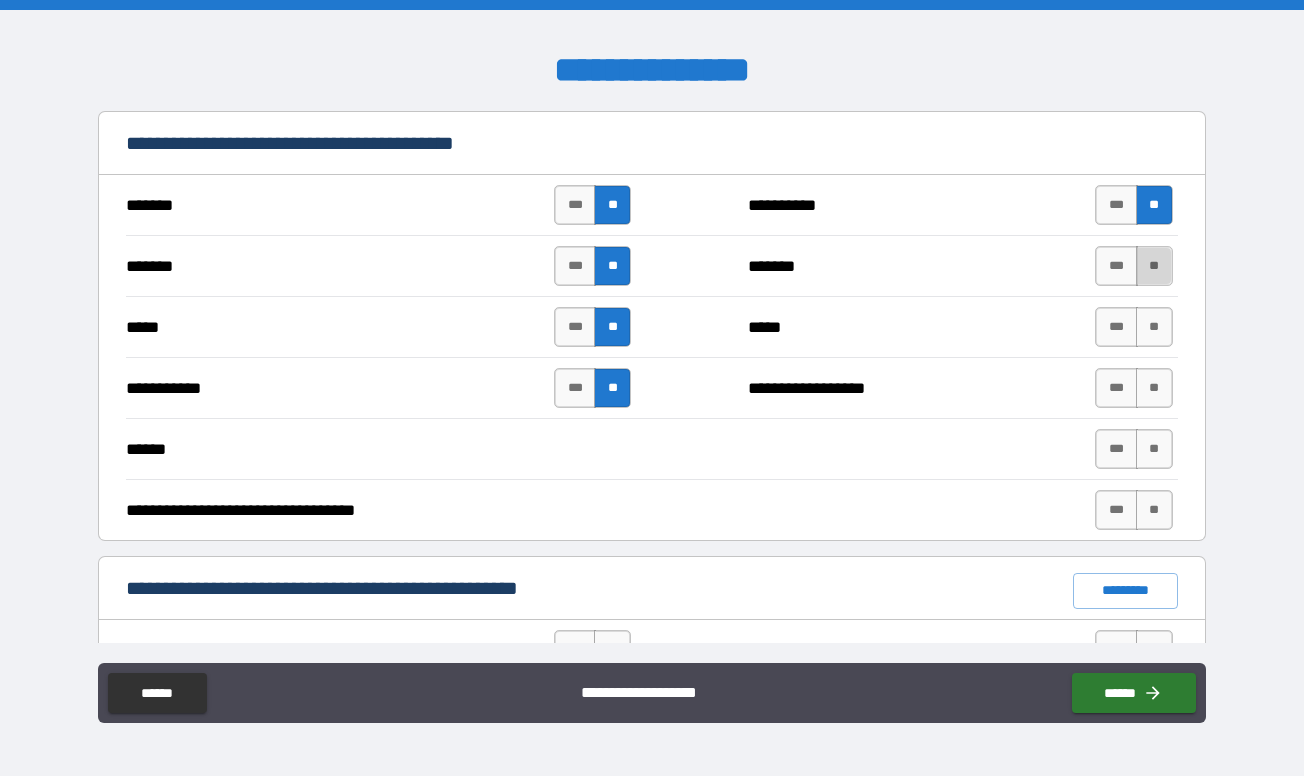 click on "**" at bounding box center (1154, 266) 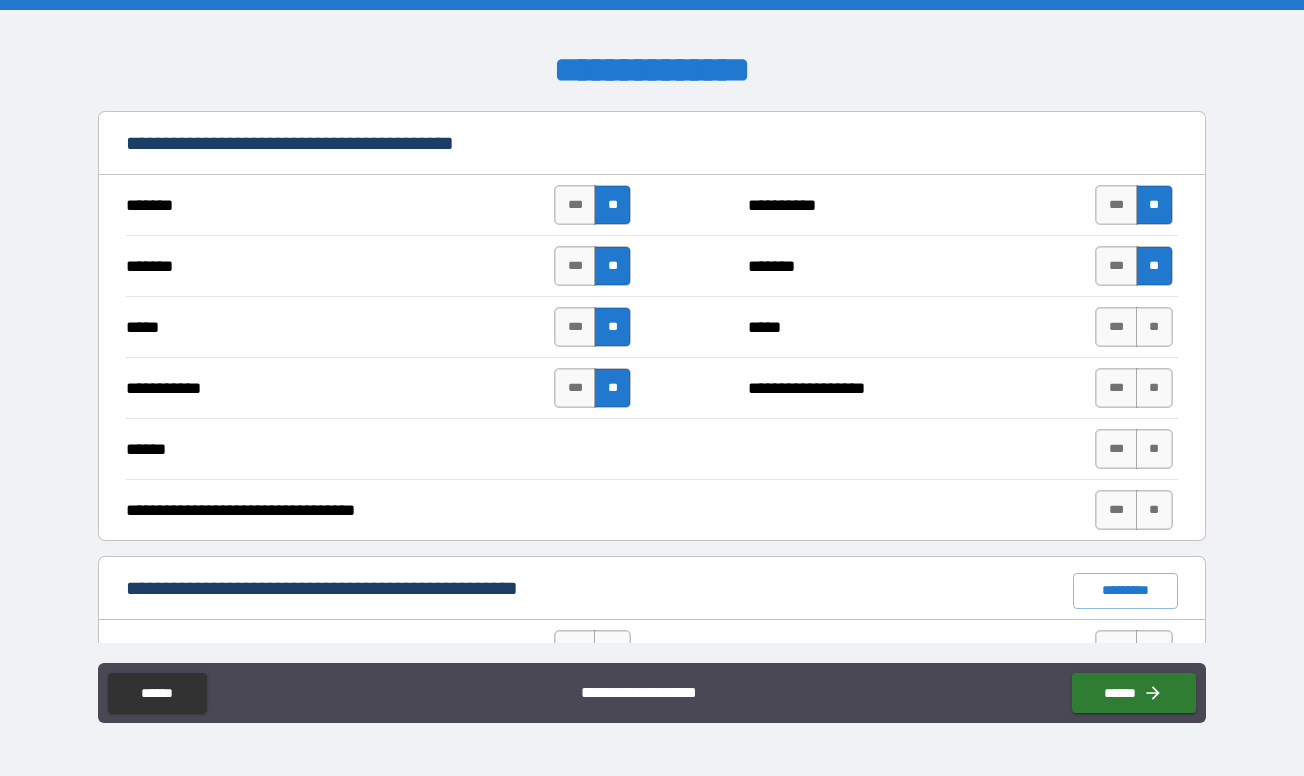 click on "***** *** ** ***** *** **" at bounding box center [651, 326] 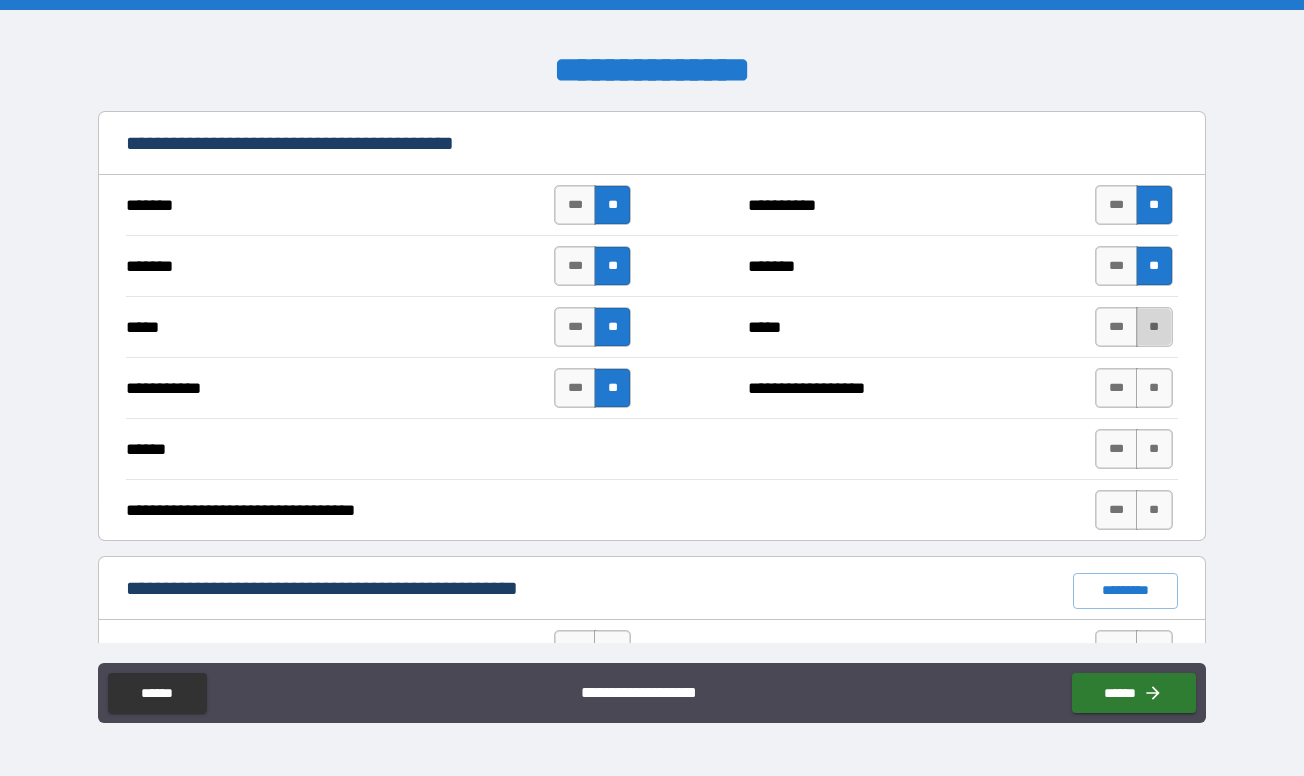 click on "**" at bounding box center [1154, 327] 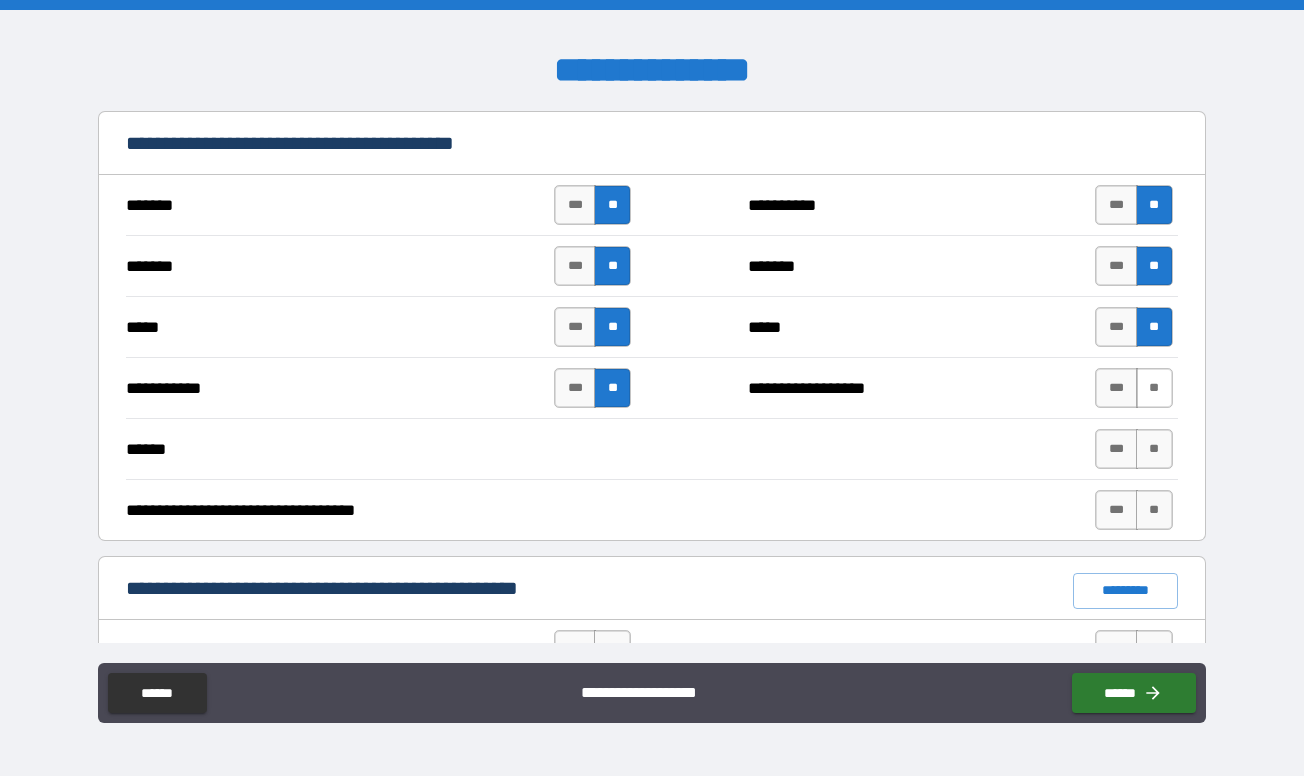 click on "**" at bounding box center (1154, 388) 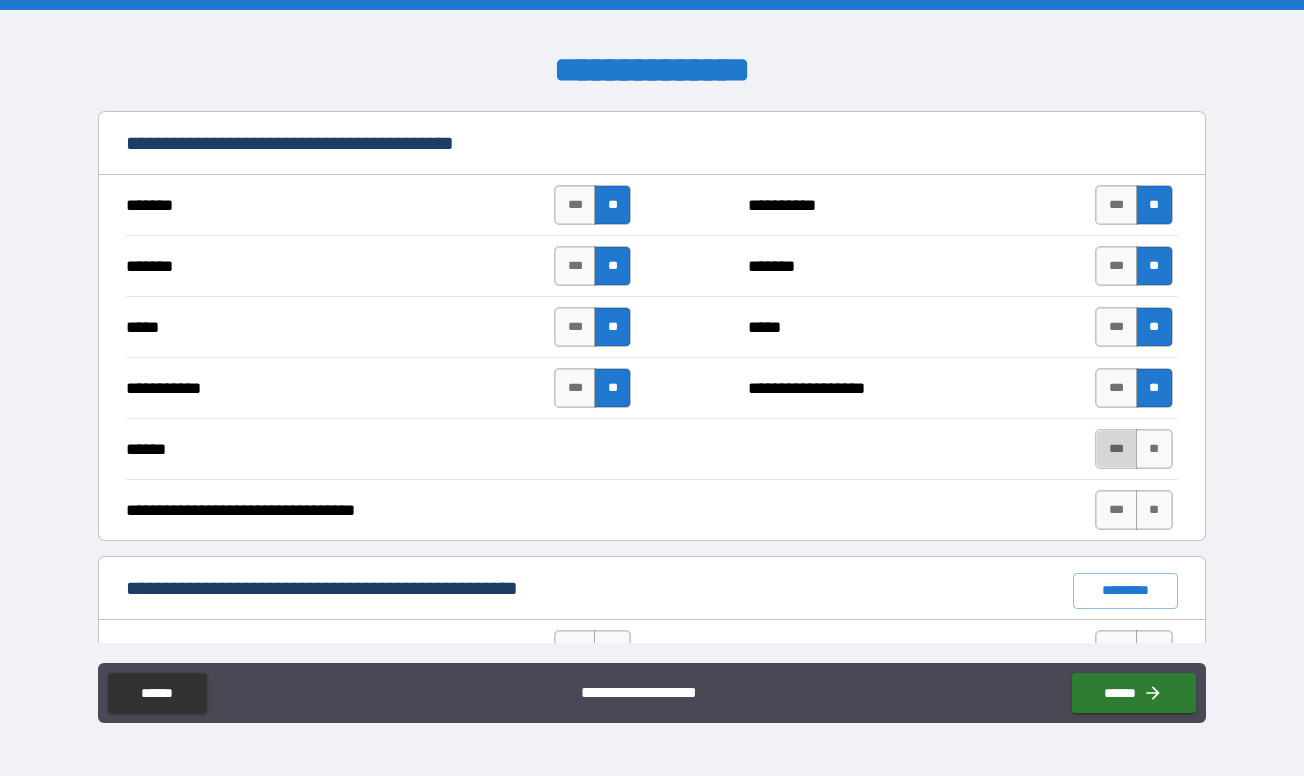click on "***" at bounding box center (1116, 449) 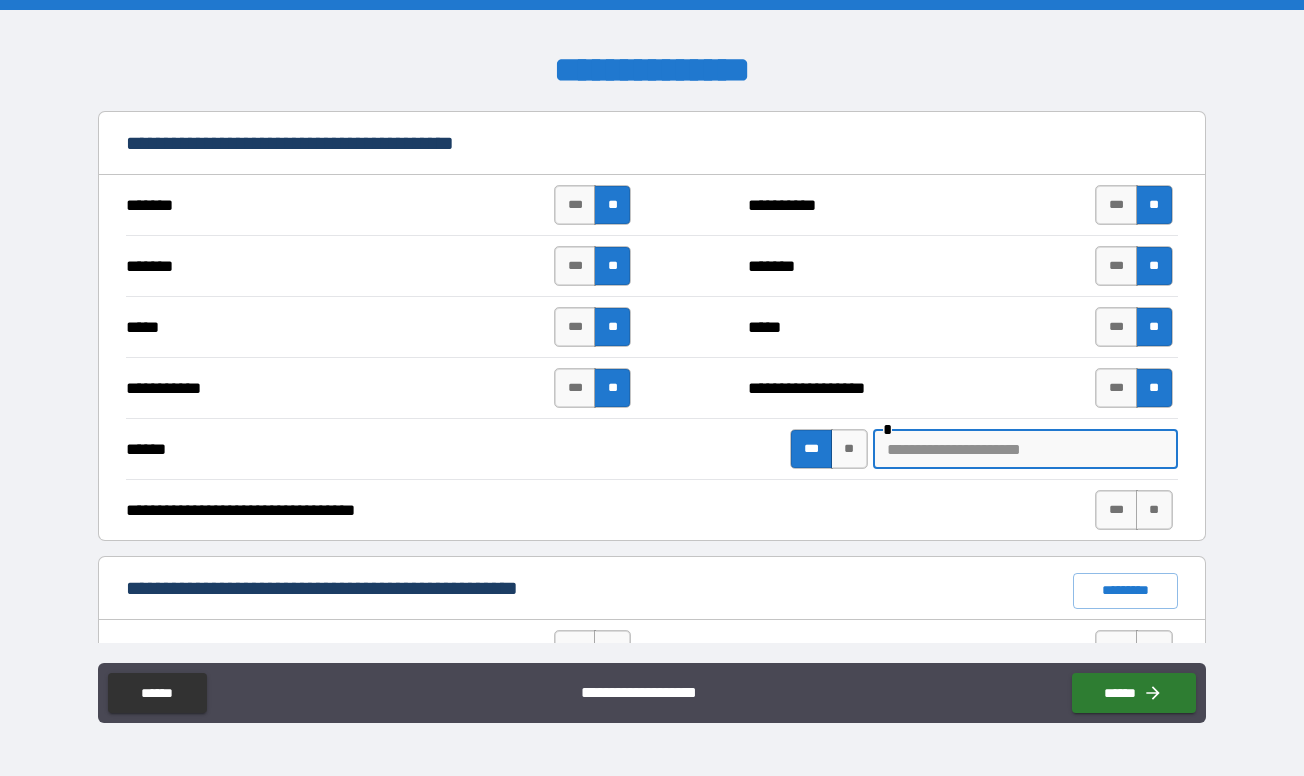 click at bounding box center [1025, 449] 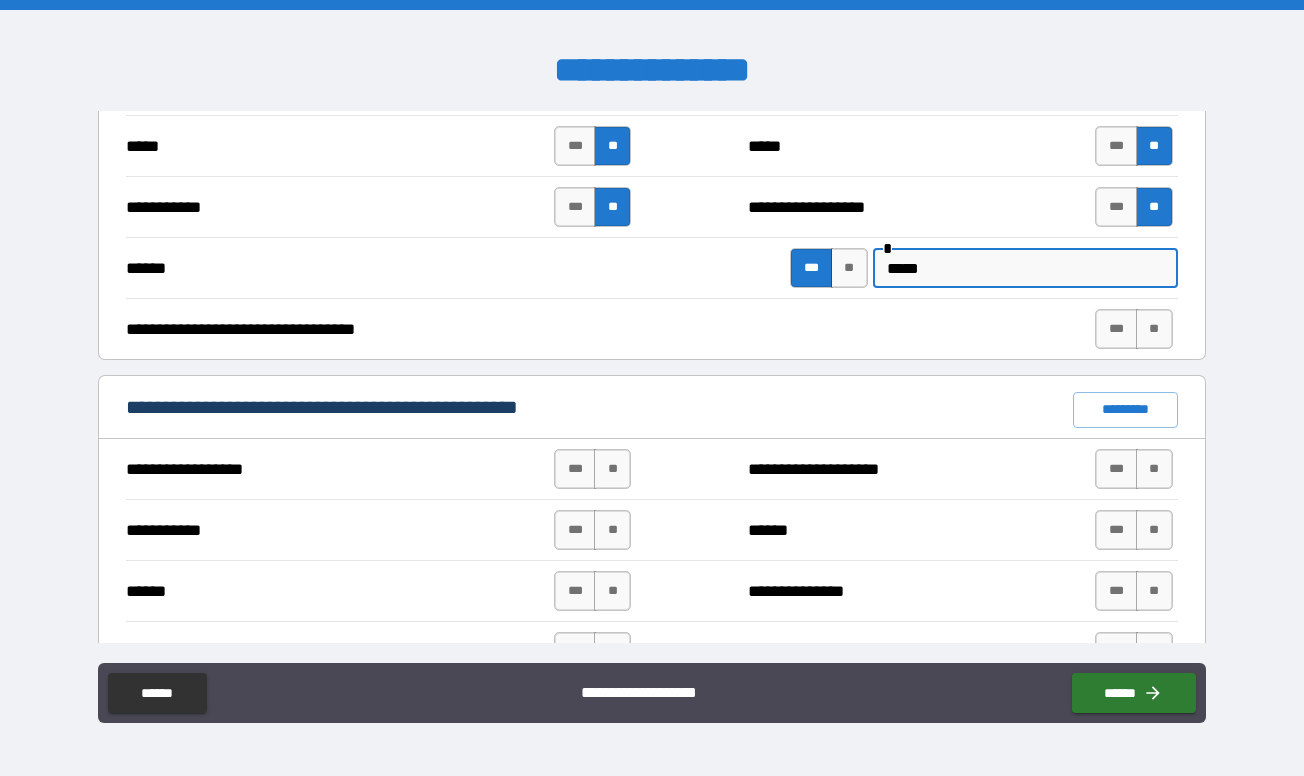 scroll, scrollTop: 1240, scrollLeft: 0, axis: vertical 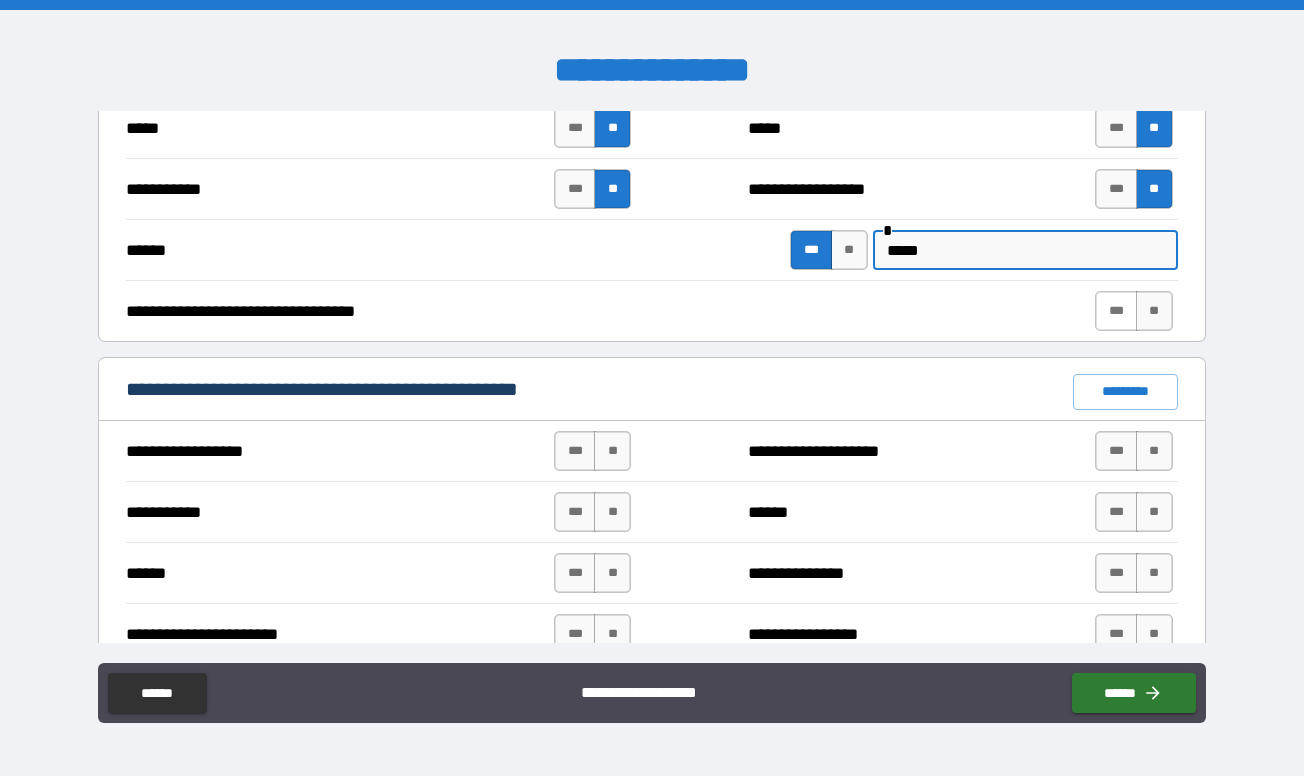 type on "*****" 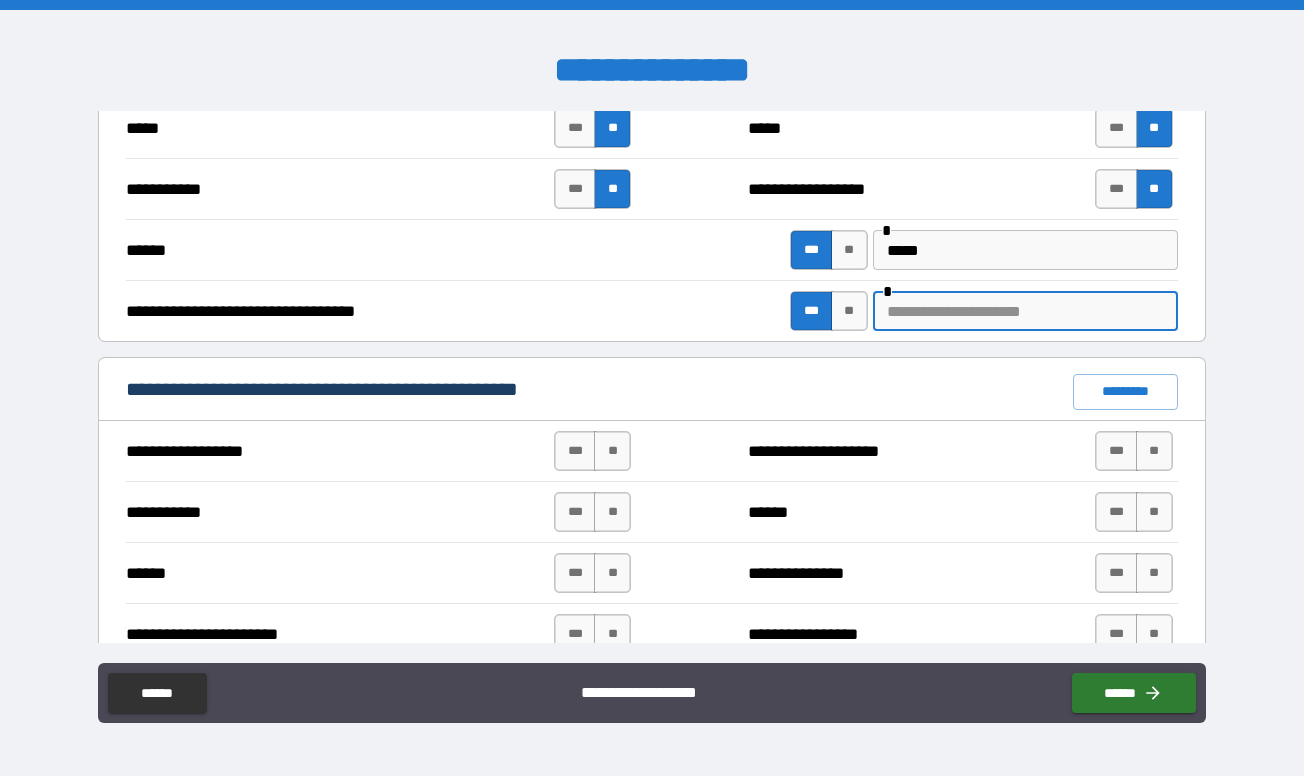 click at bounding box center (1025, 311) 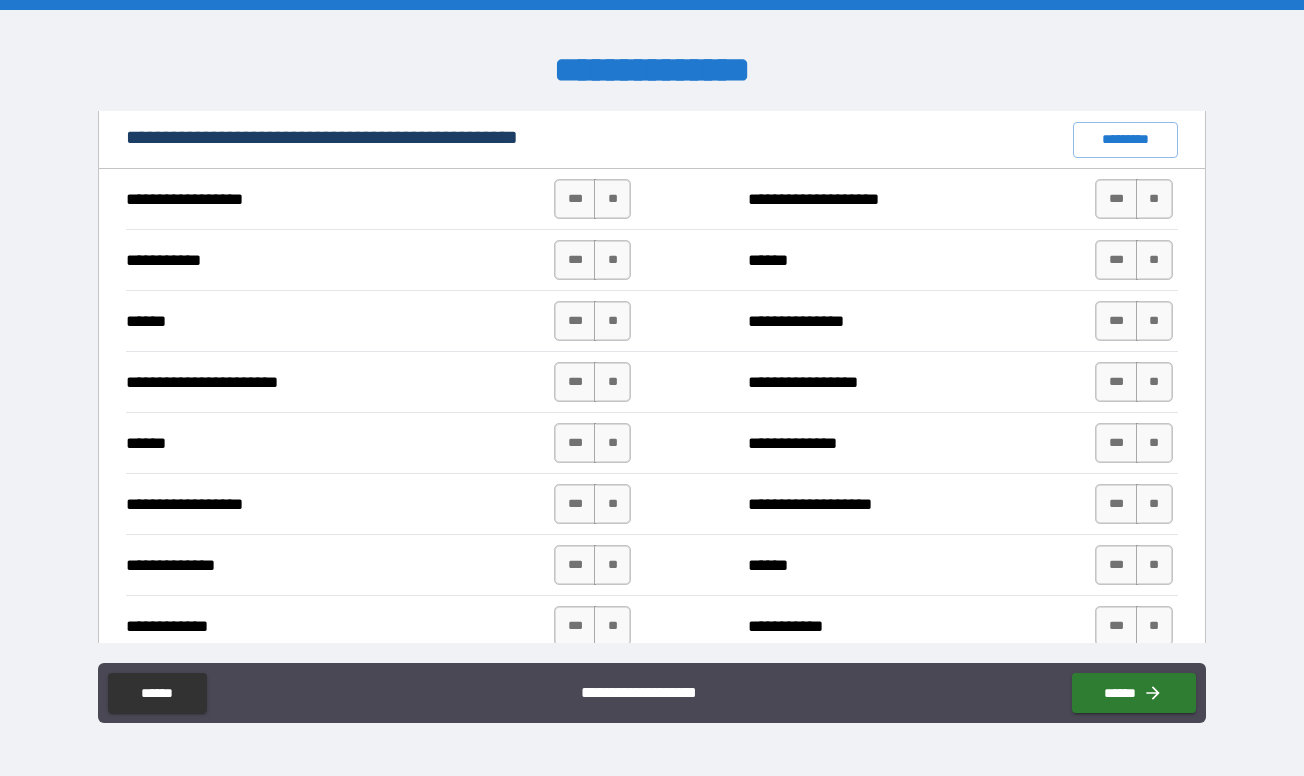 scroll, scrollTop: 1494, scrollLeft: 0, axis: vertical 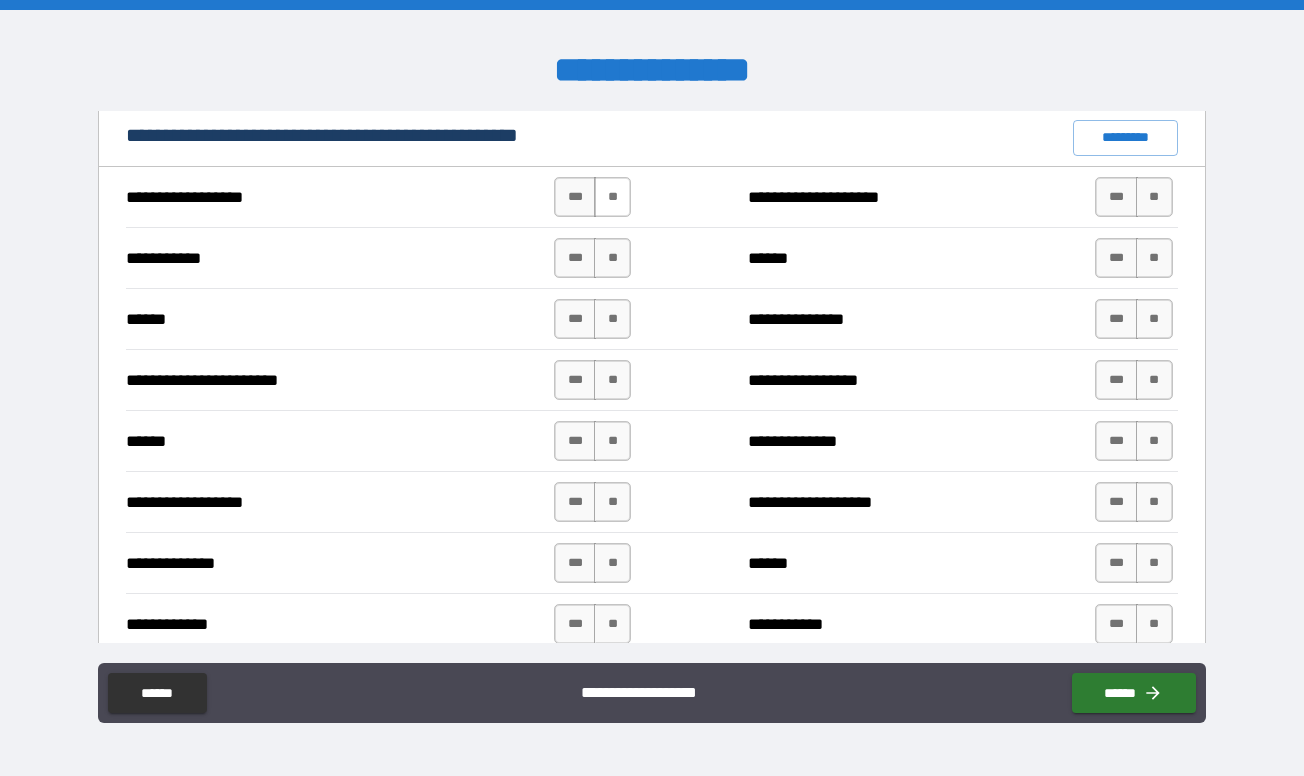 type on "*********" 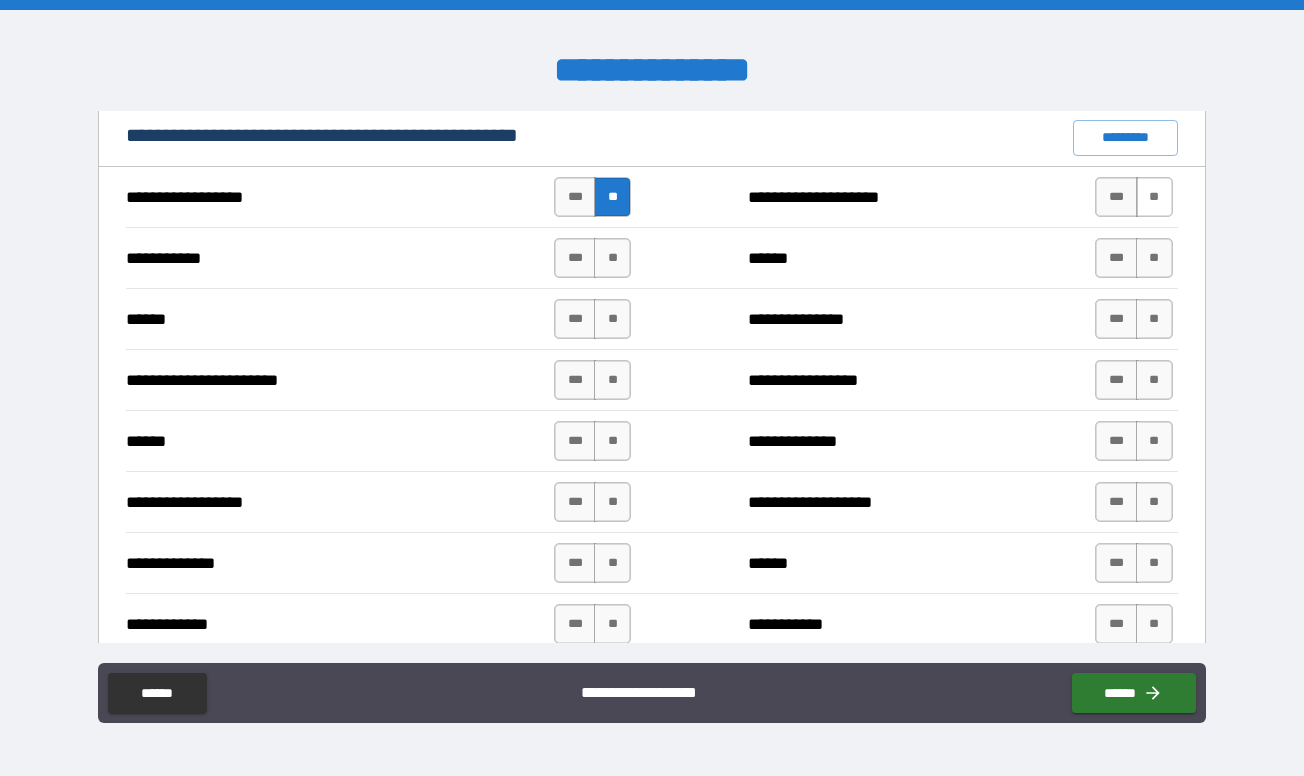 click on "**" at bounding box center (1154, 197) 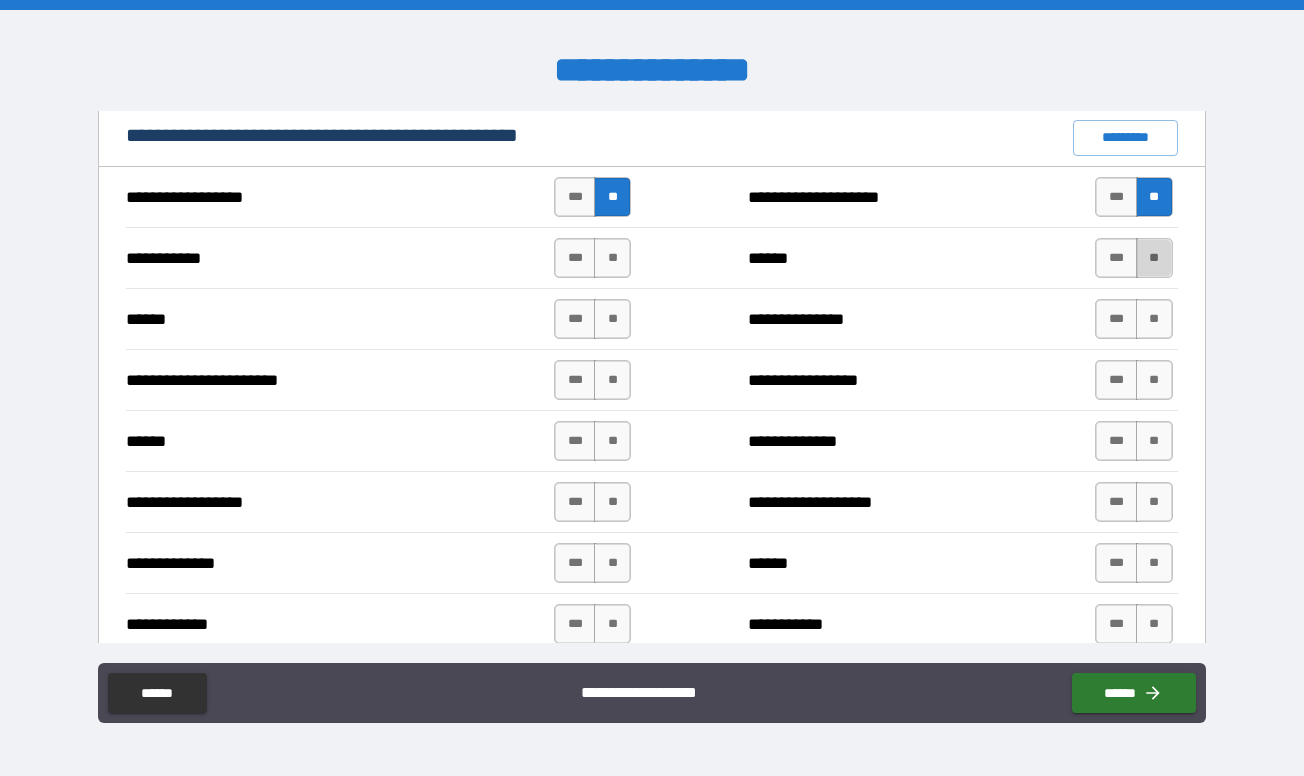 click on "**" at bounding box center (1154, 258) 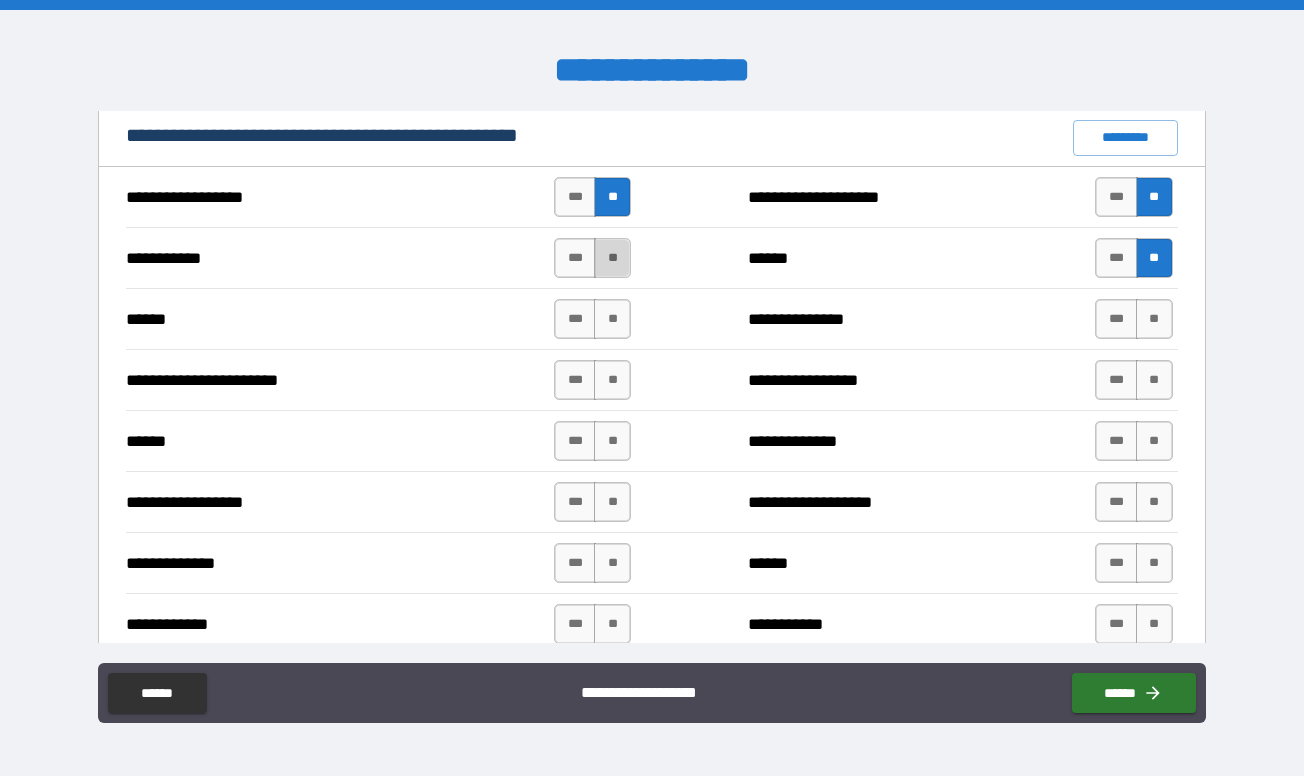 click on "**" at bounding box center (612, 258) 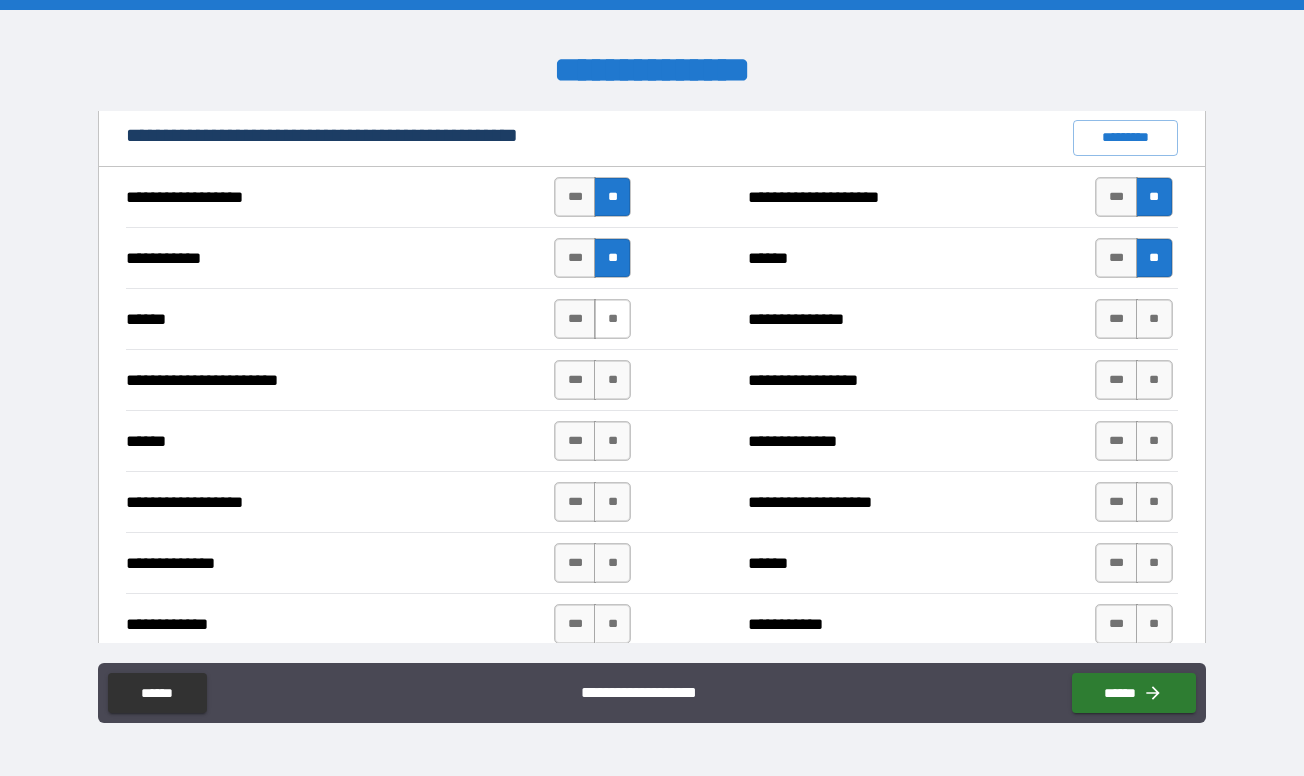 click on "**" at bounding box center (612, 319) 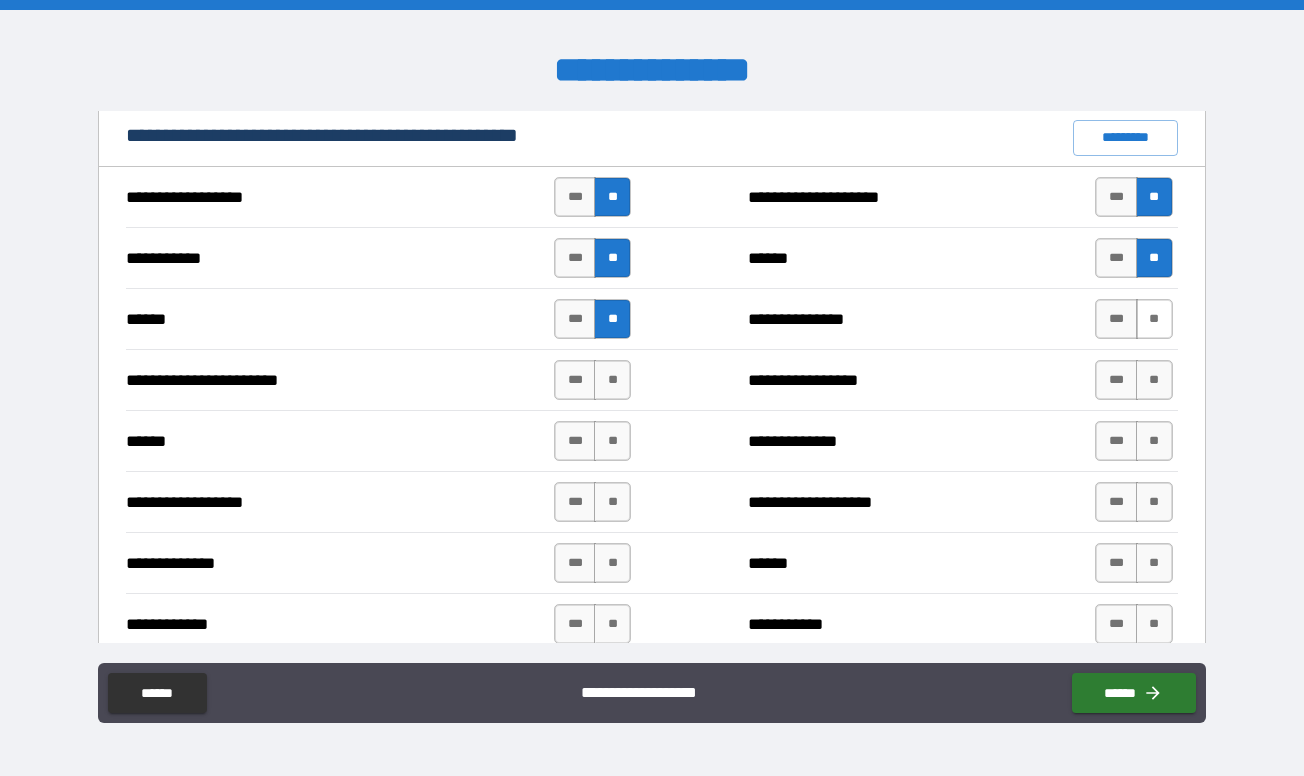 click on "**" at bounding box center [1154, 319] 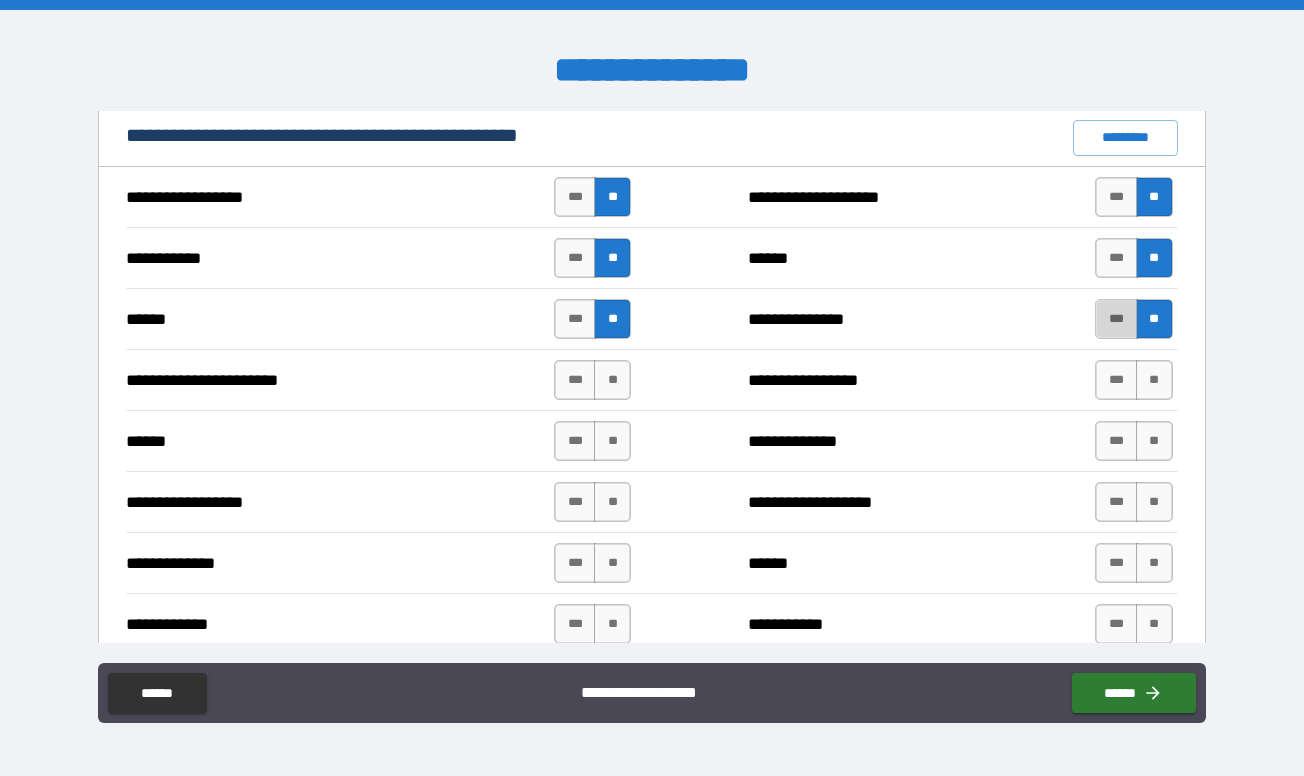 click on "***" at bounding box center (1116, 319) 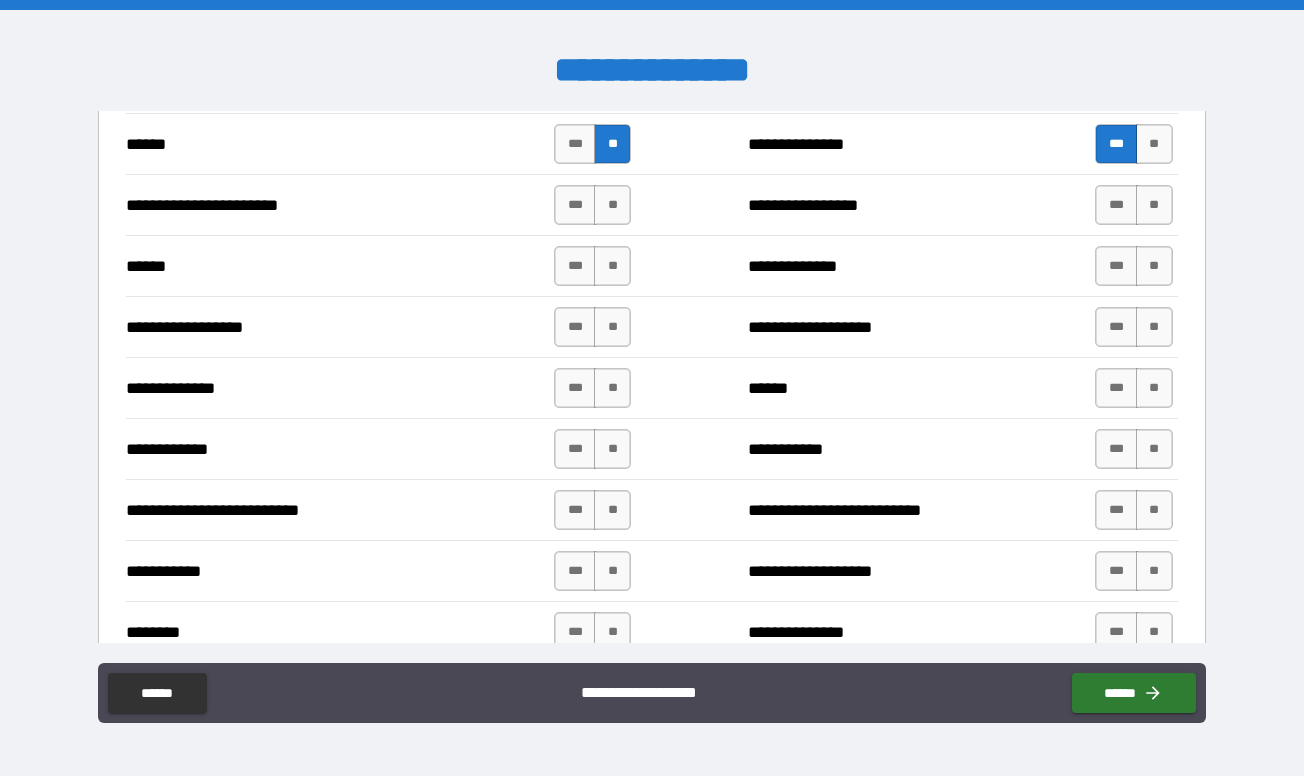 scroll, scrollTop: 1671, scrollLeft: 0, axis: vertical 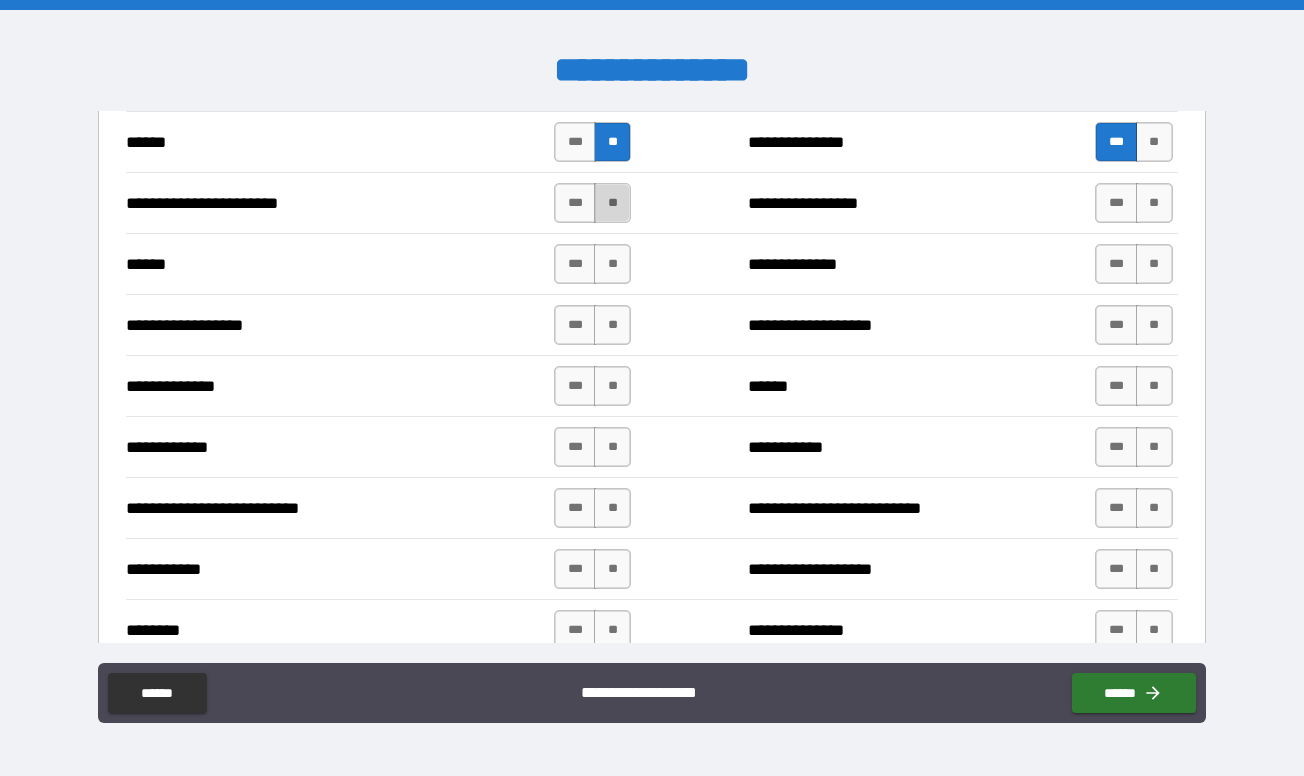 click on "**" at bounding box center [612, 203] 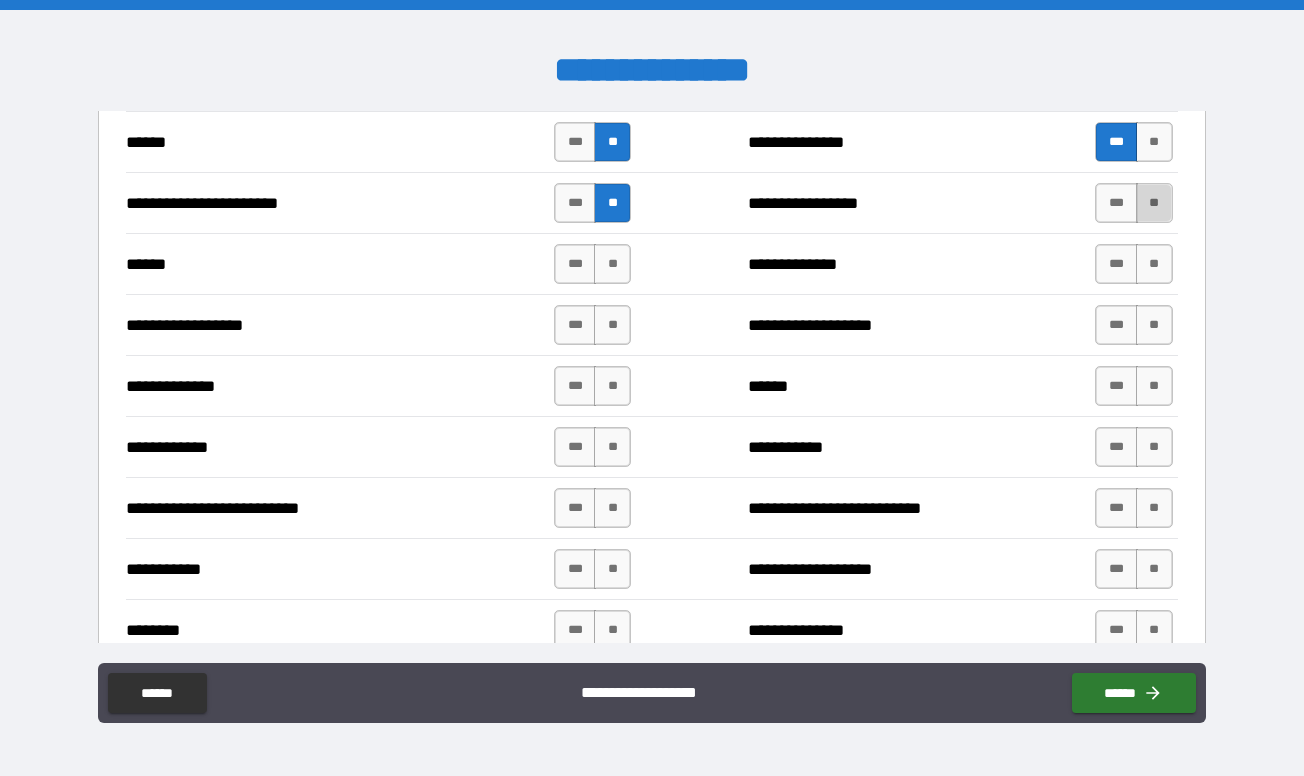 click on "**" at bounding box center [1154, 203] 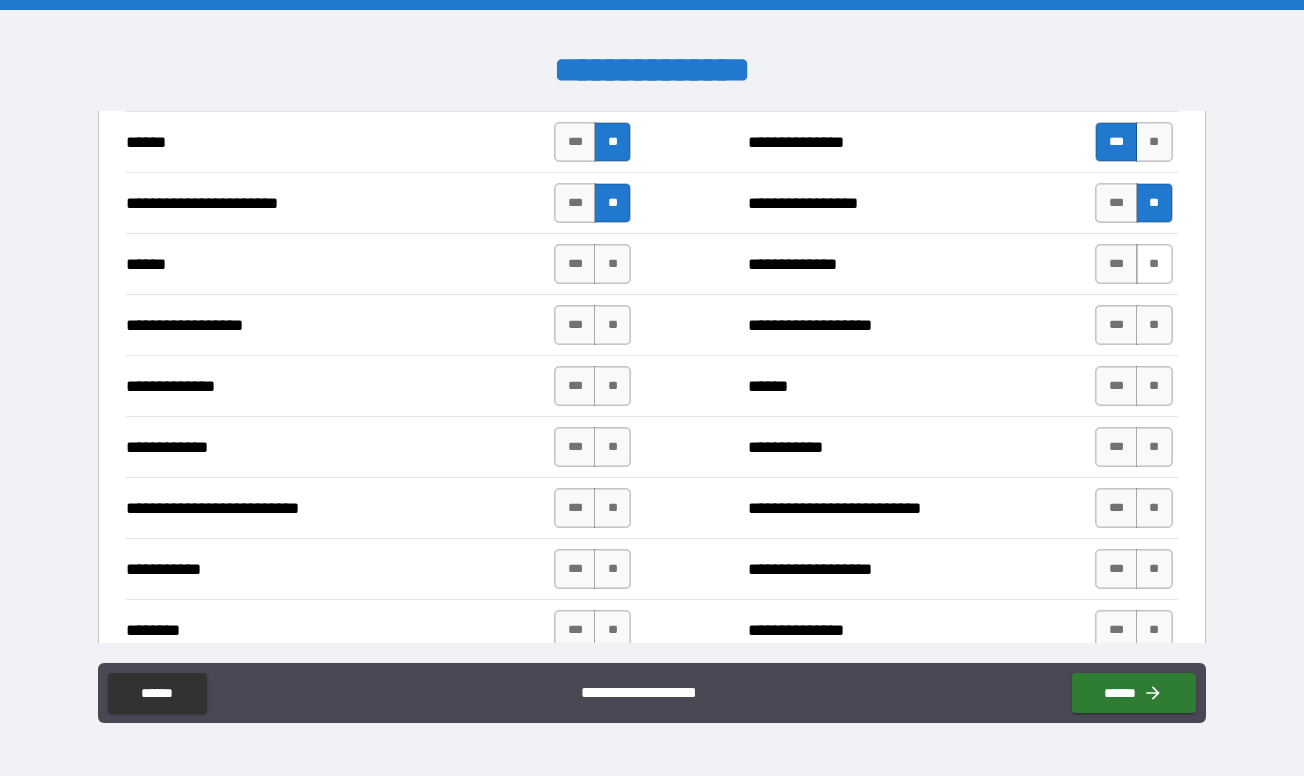 click on "**" at bounding box center (1154, 264) 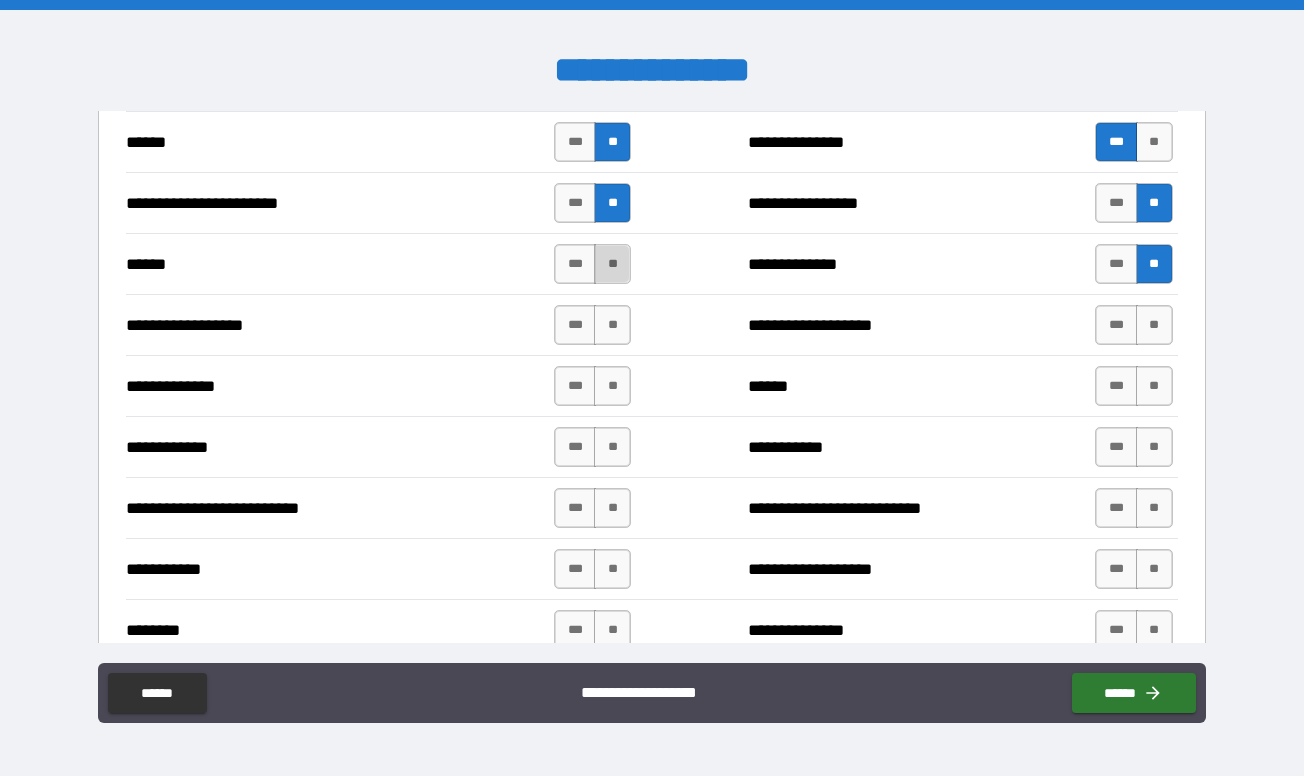 click on "**" at bounding box center (612, 264) 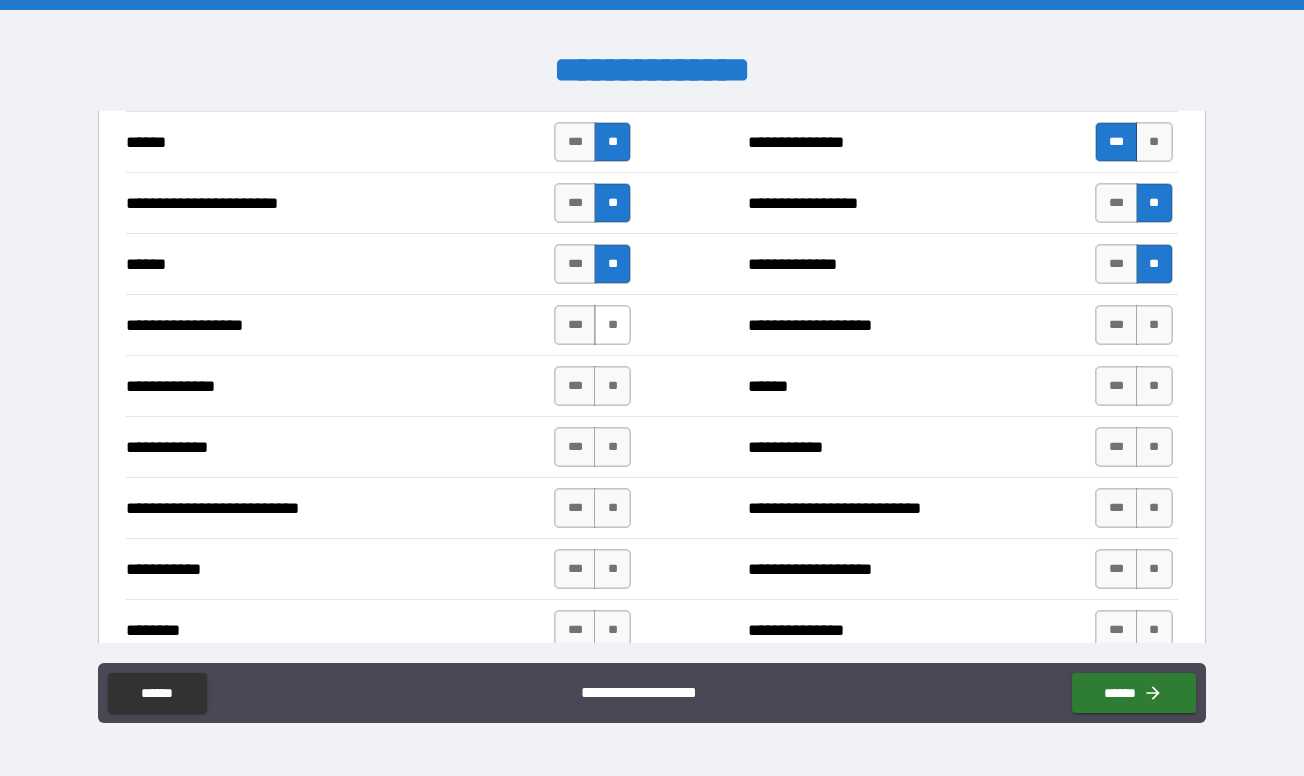 click on "**" at bounding box center (612, 325) 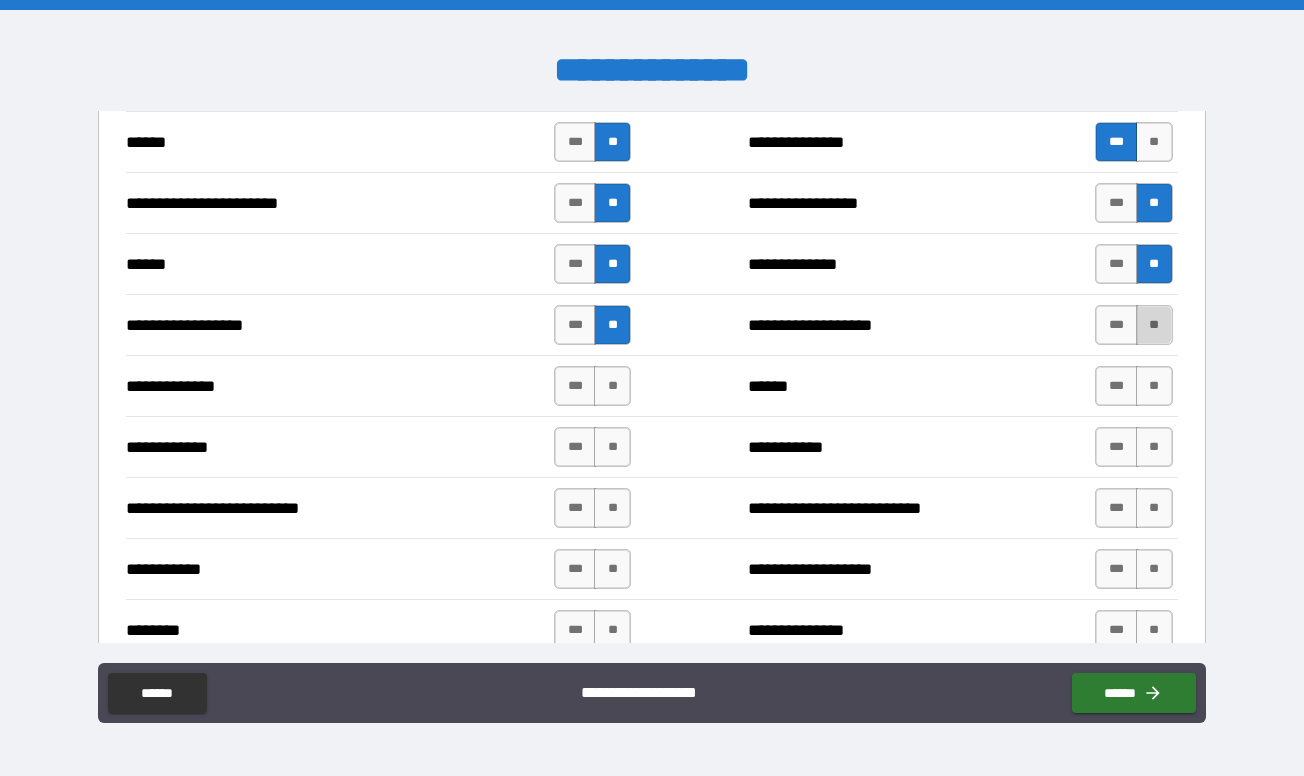 click on "**" at bounding box center (1154, 325) 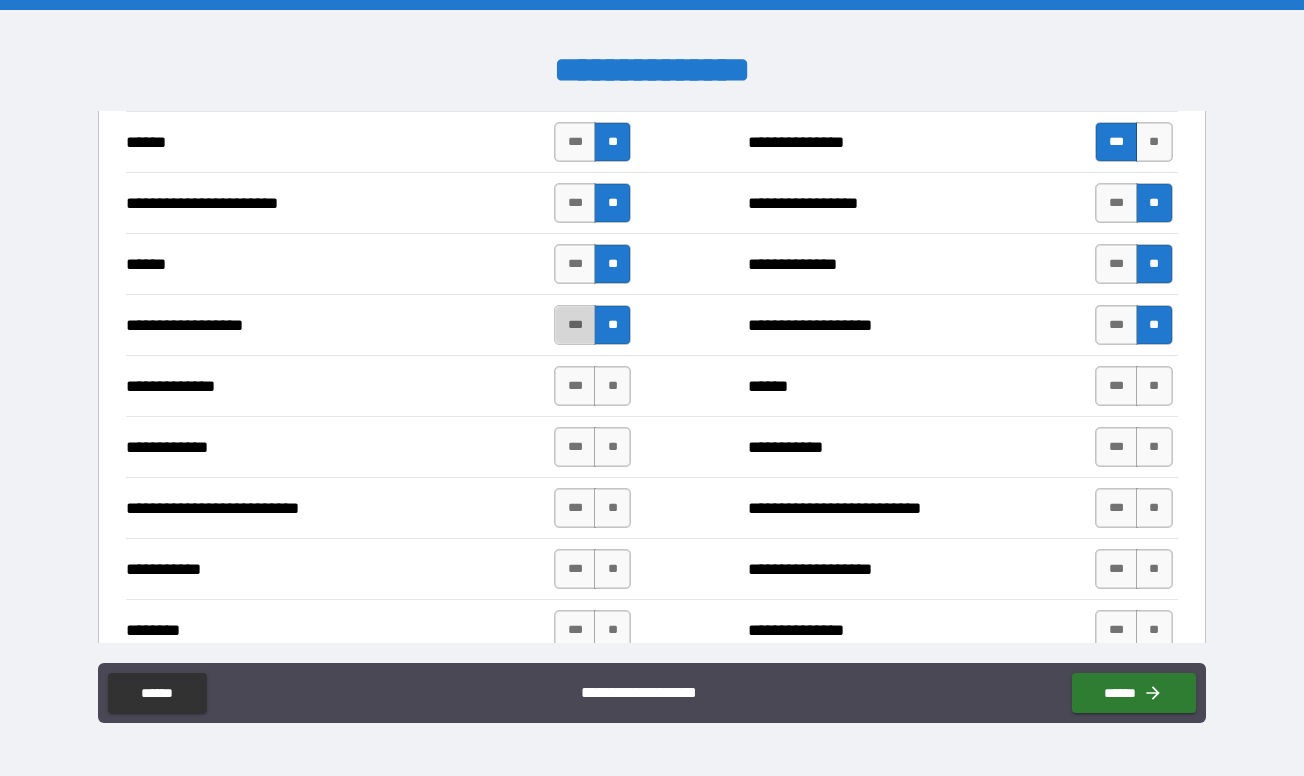 click on "***" at bounding box center (575, 325) 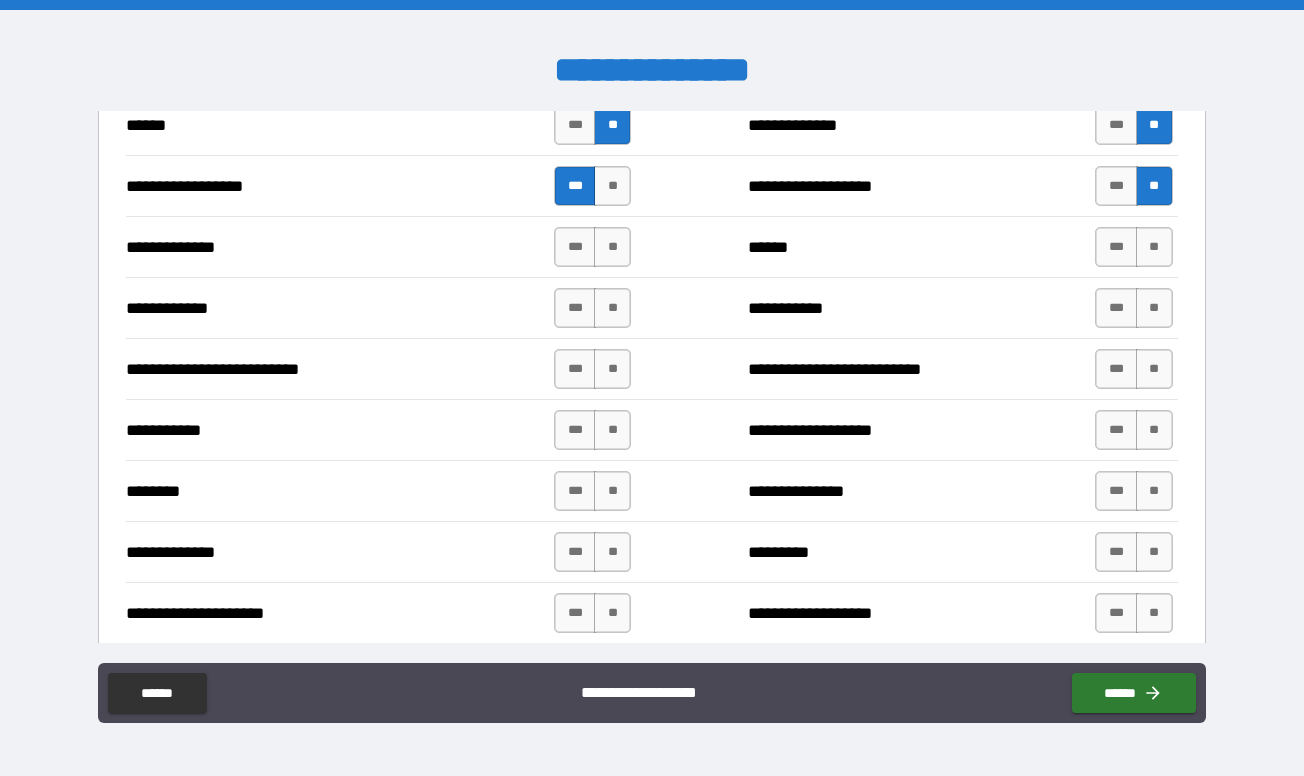 scroll, scrollTop: 1827, scrollLeft: 0, axis: vertical 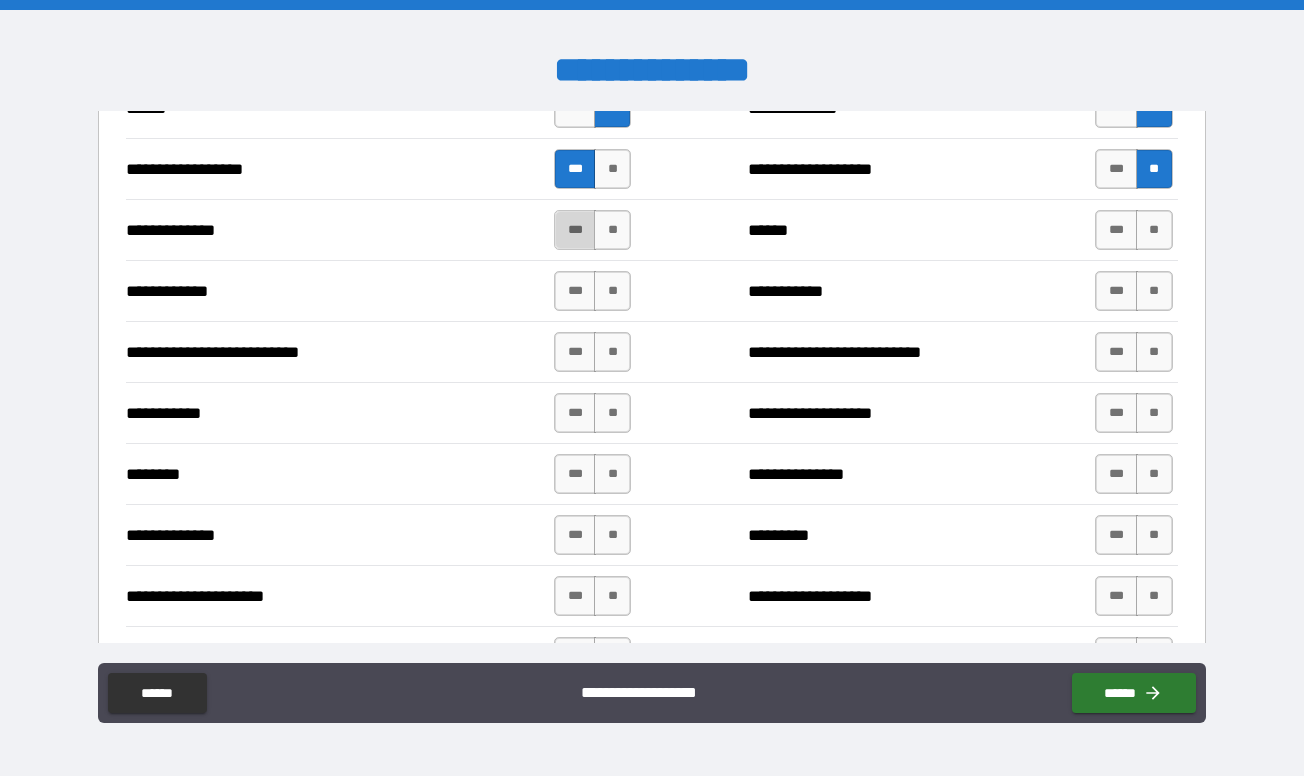 click on "***" at bounding box center (575, 230) 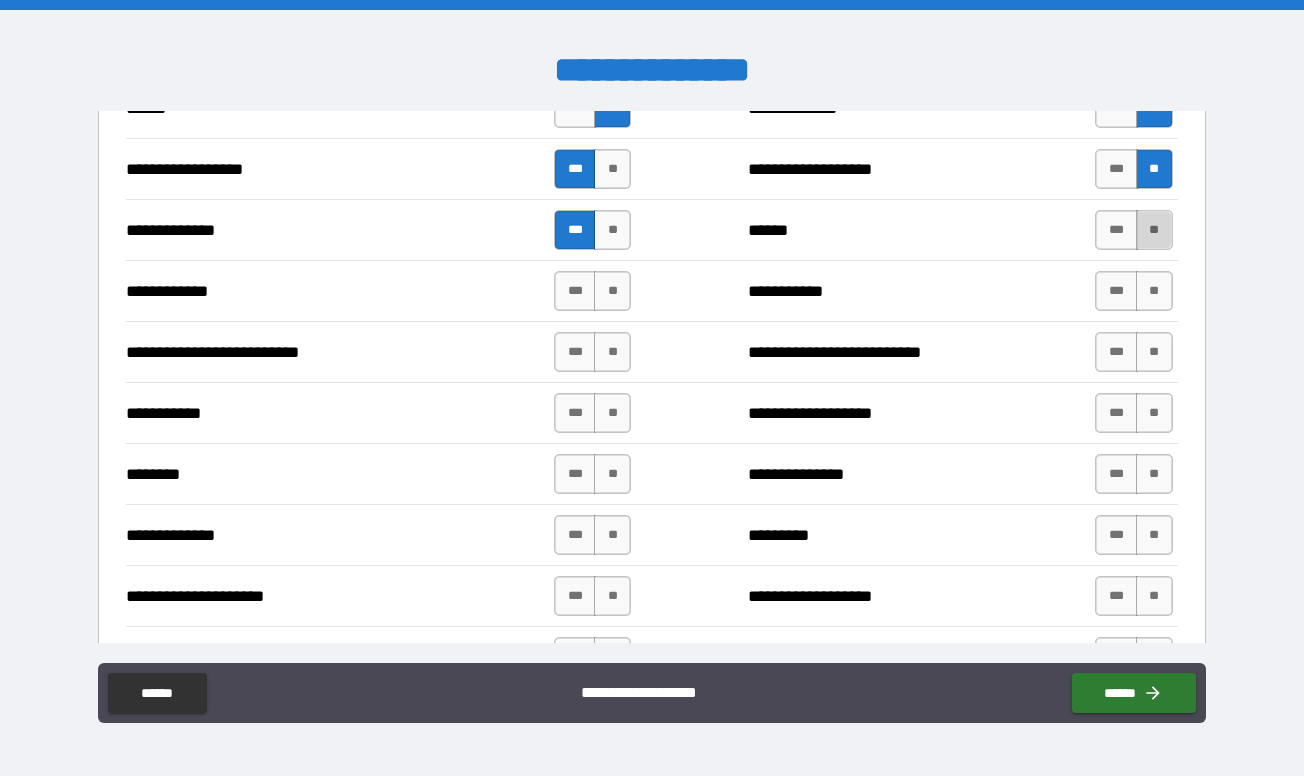 click on "**" at bounding box center [1154, 230] 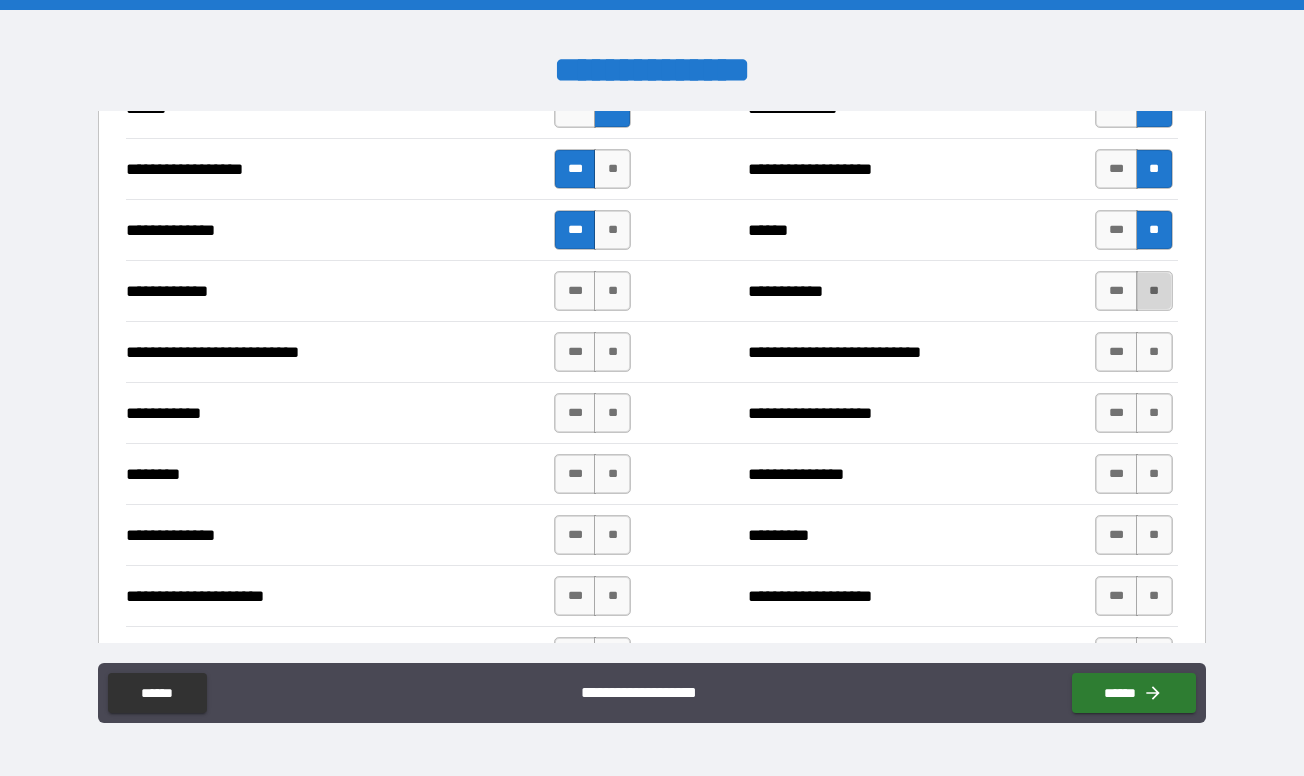 click on "**" at bounding box center [1154, 291] 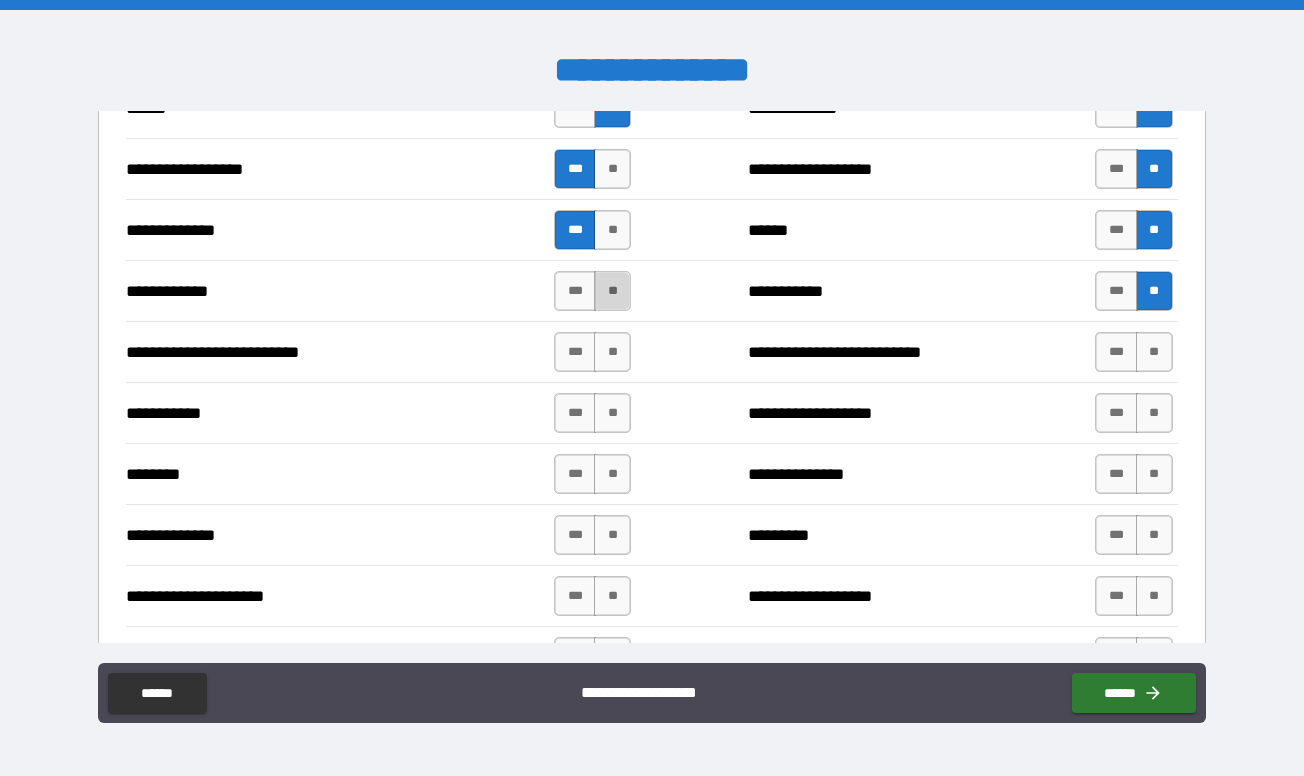 click on "**" at bounding box center (612, 291) 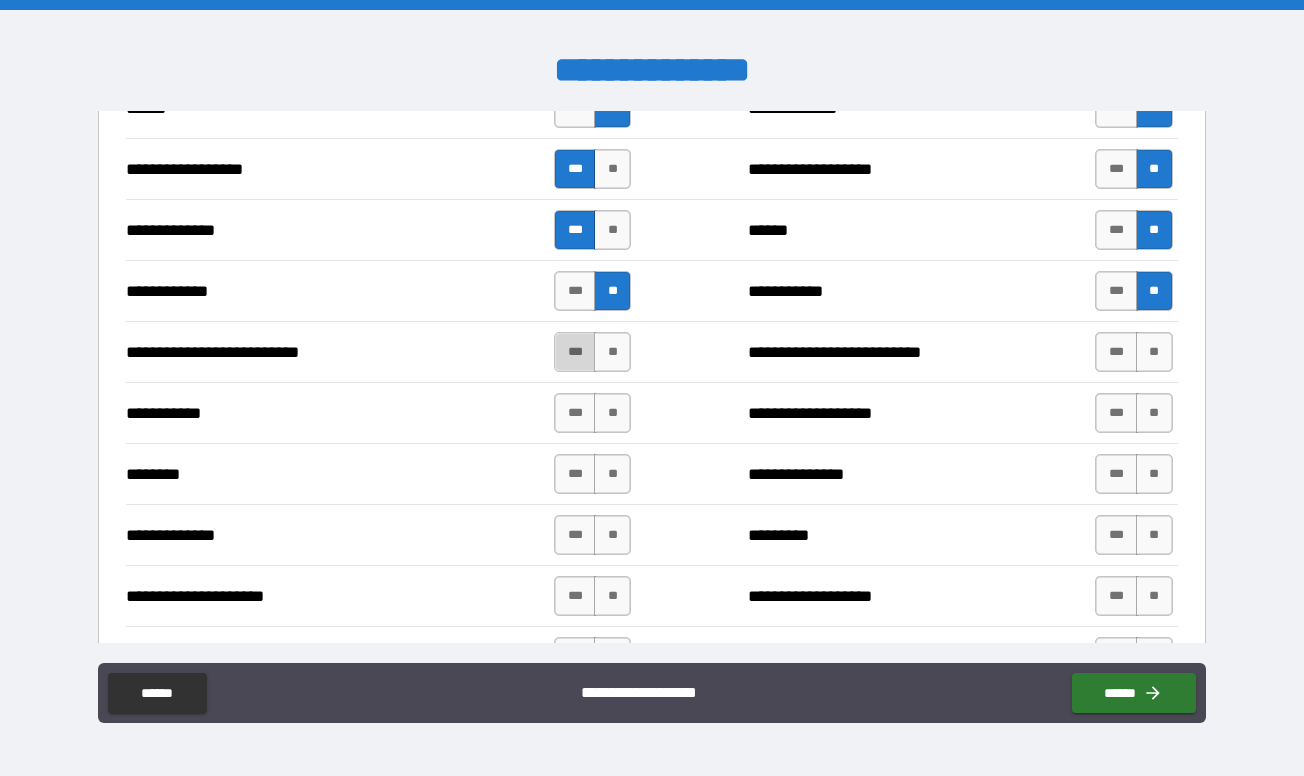 click on "***" at bounding box center [575, 352] 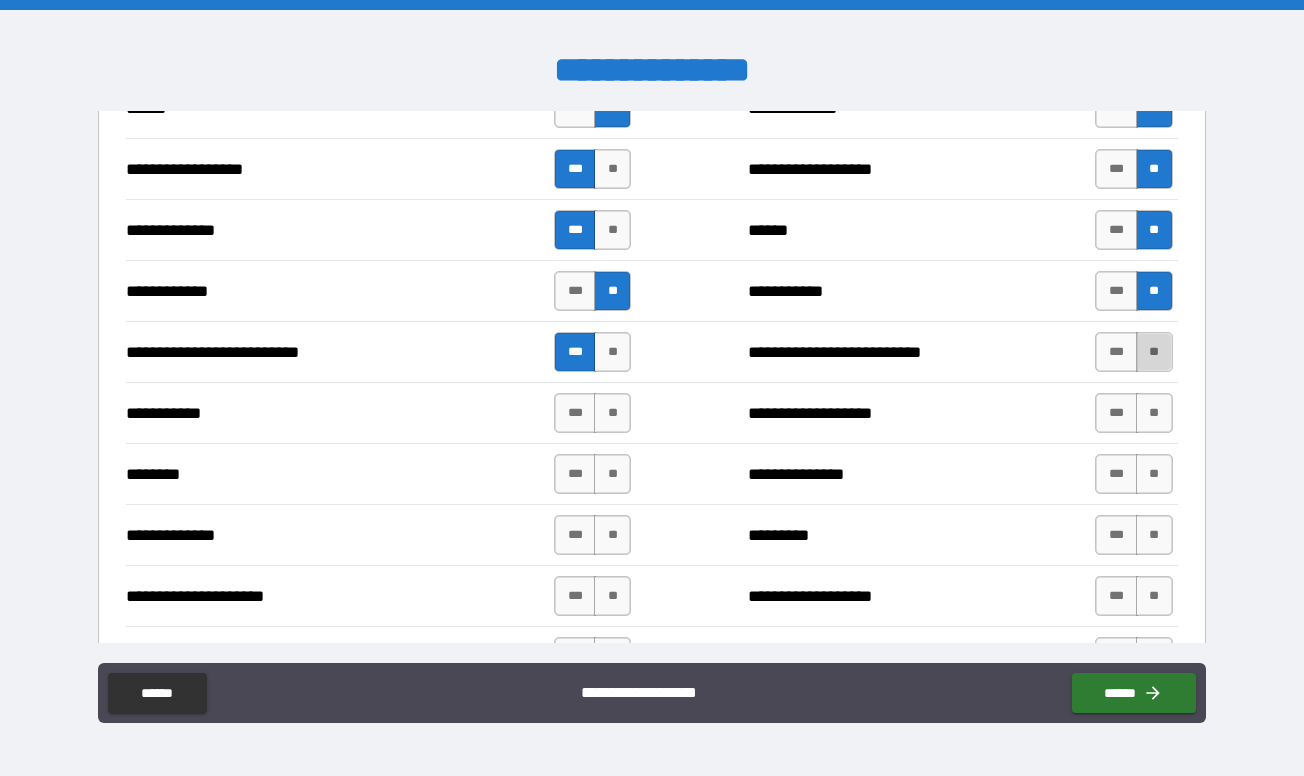 click on "**" at bounding box center (1154, 352) 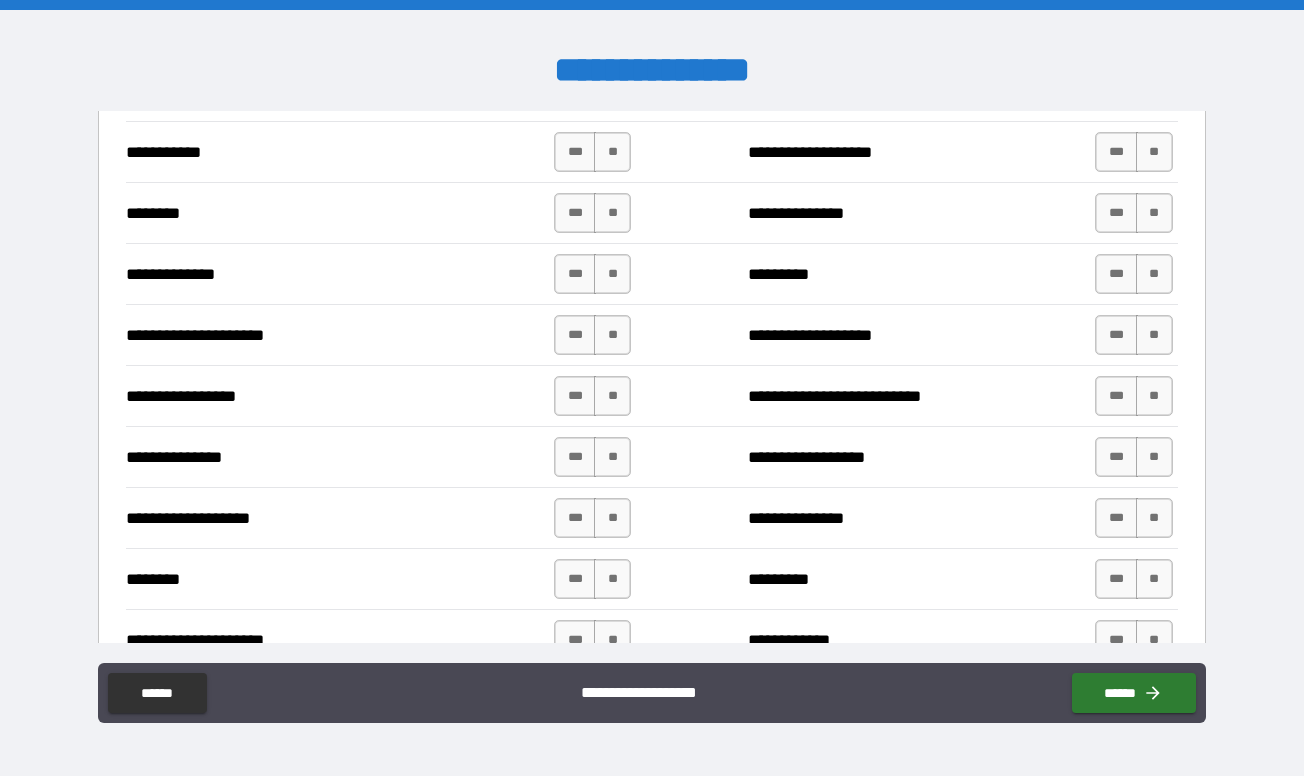 scroll, scrollTop: 2090, scrollLeft: 0, axis: vertical 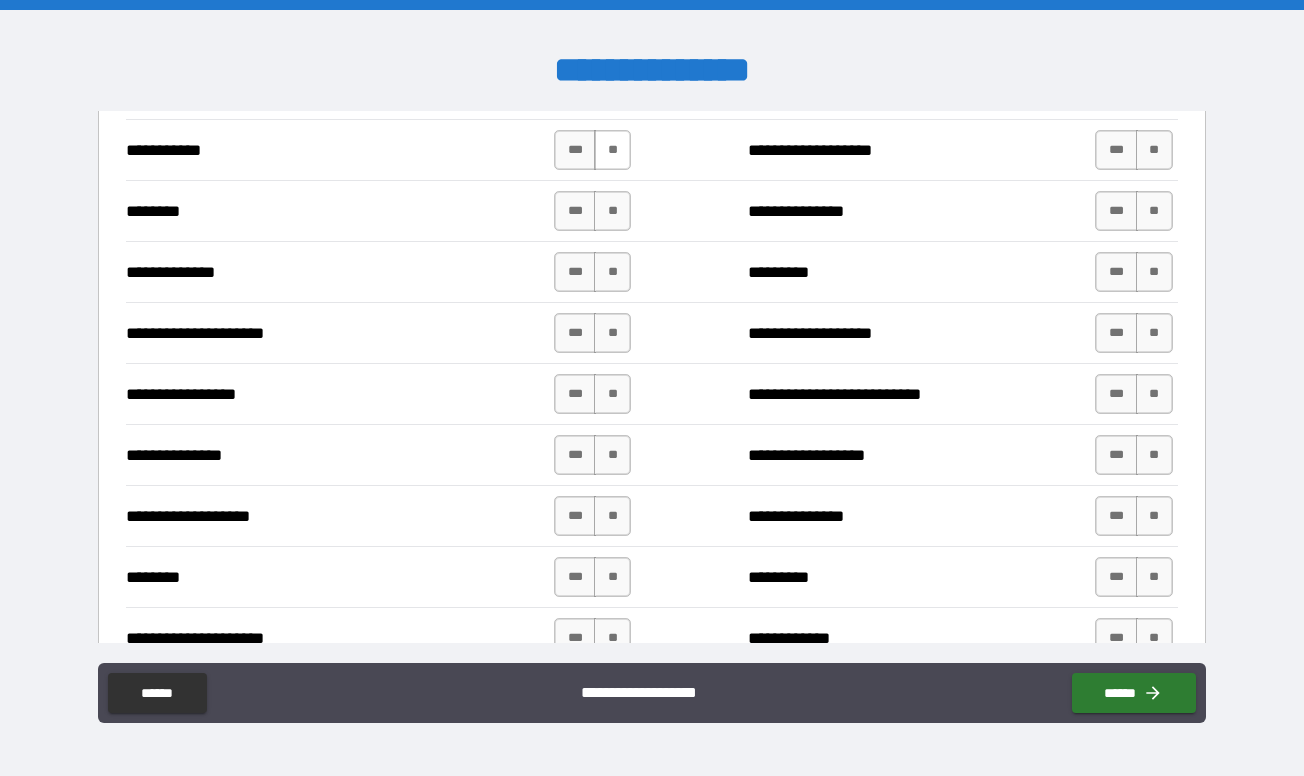 click on "**" at bounding box center [612, 150] 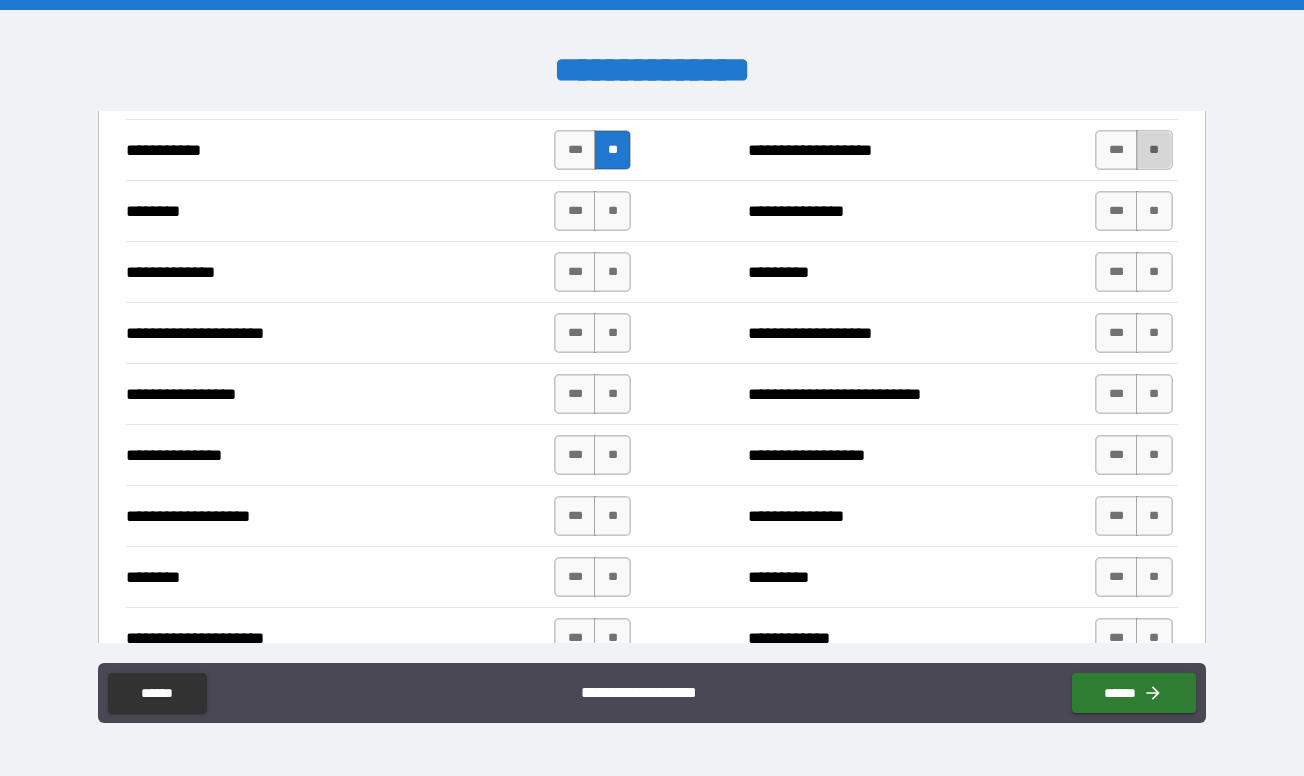 click on "**" at bounding box center (1154, 150) 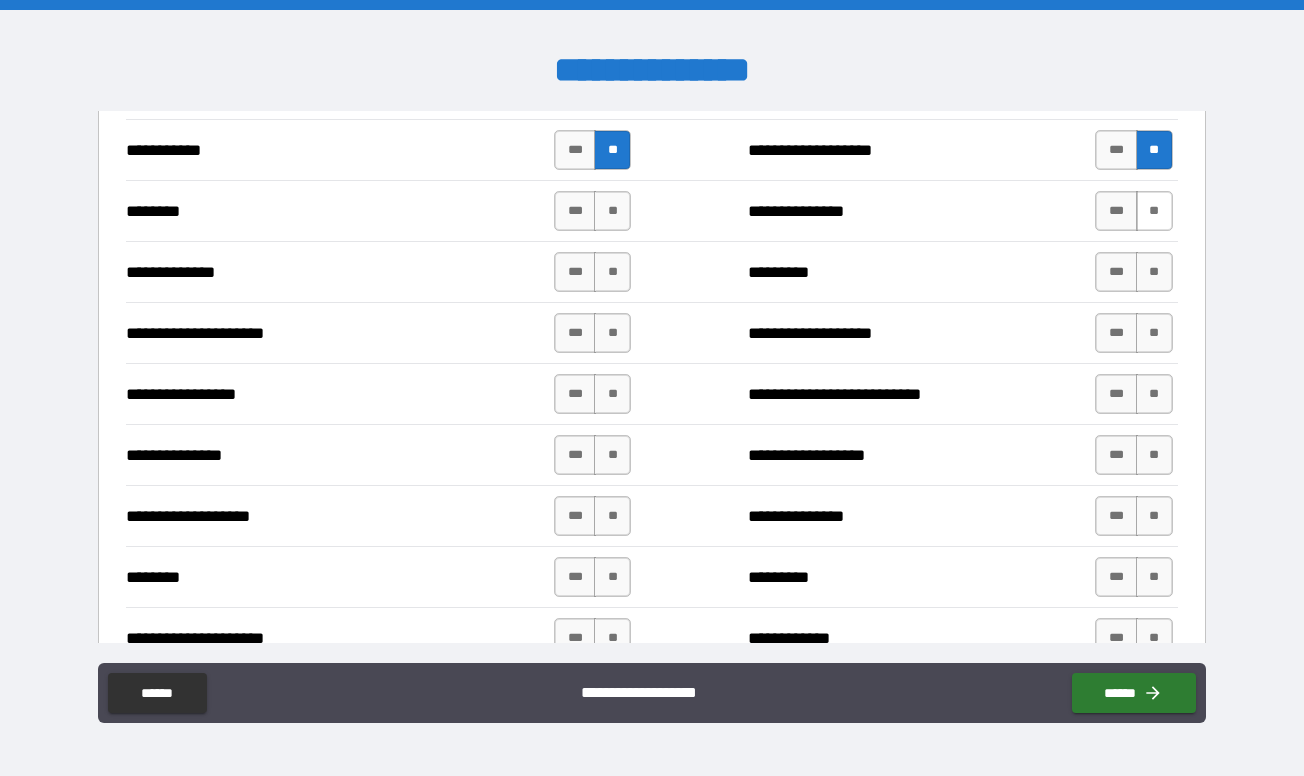 click on "**" at bounding box center [1154, 211] 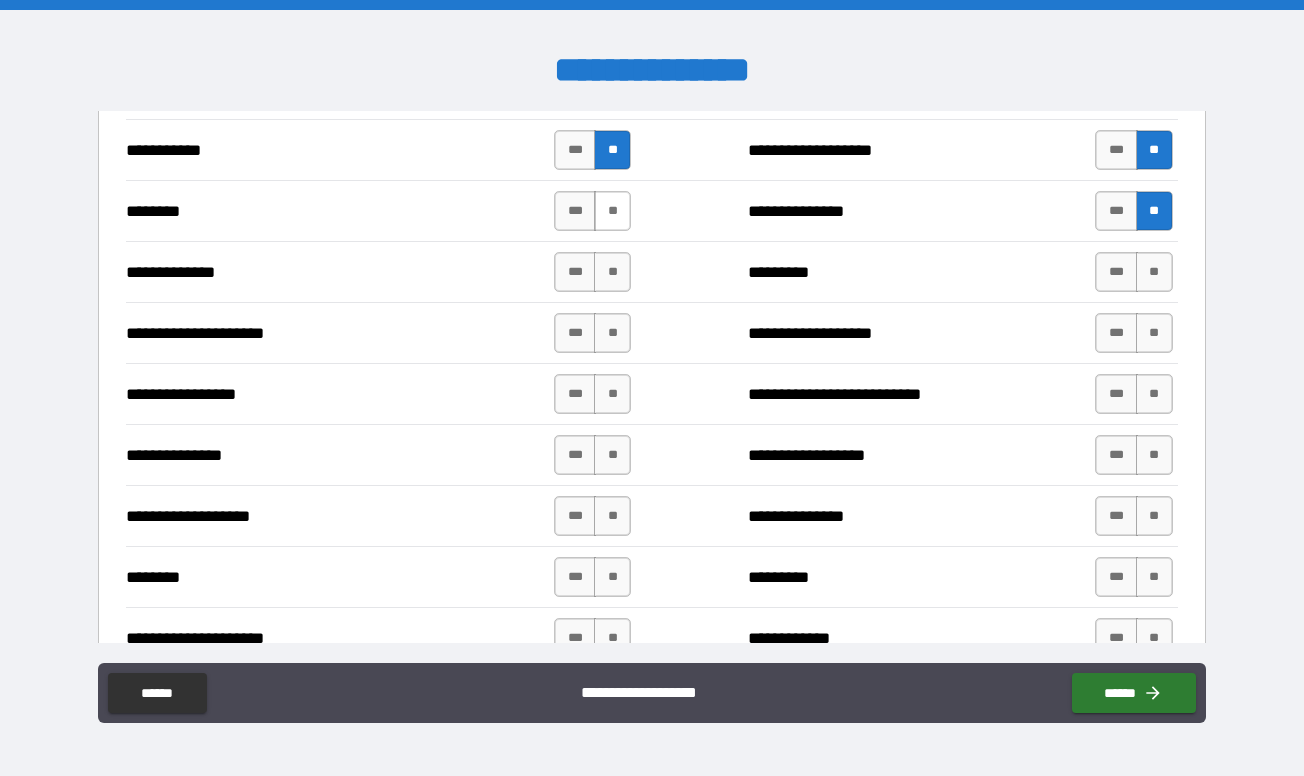 click on "**" at bounding box center (612, 211) 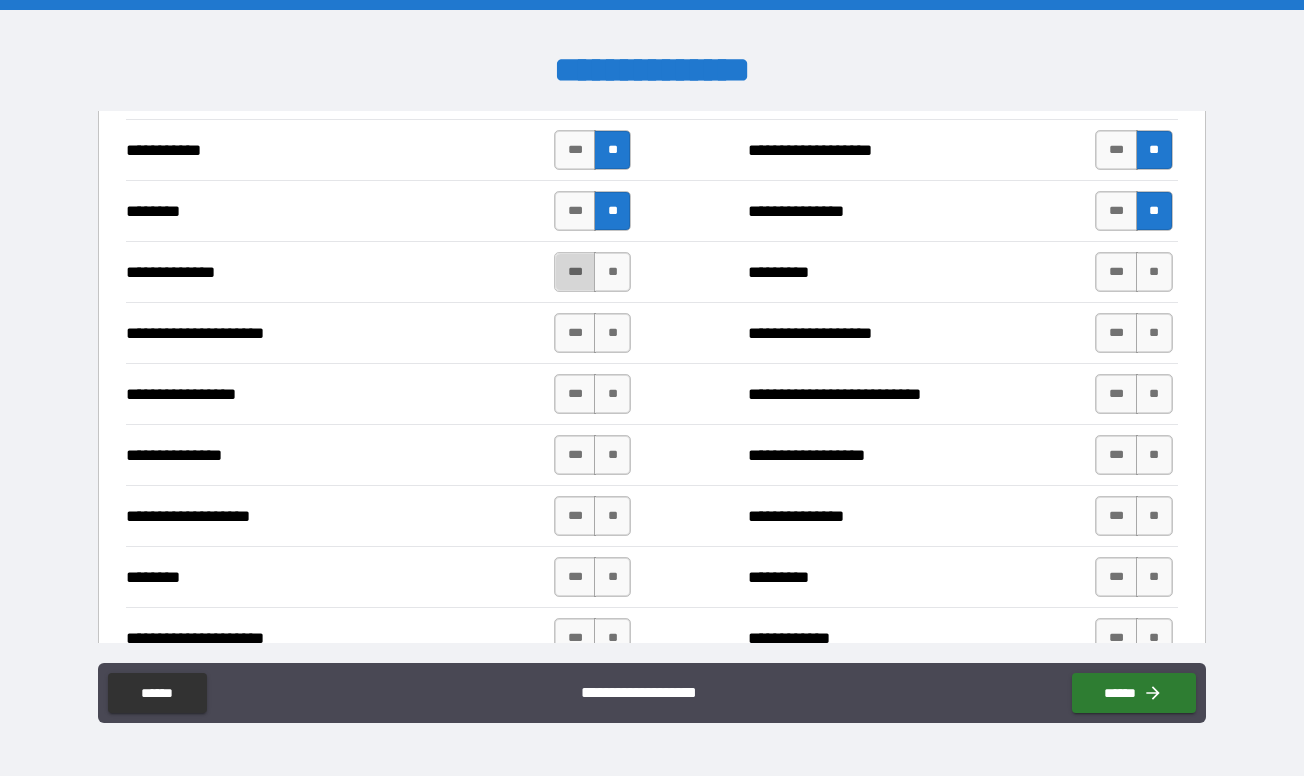 click on "***" at bounding box center (575, 272) 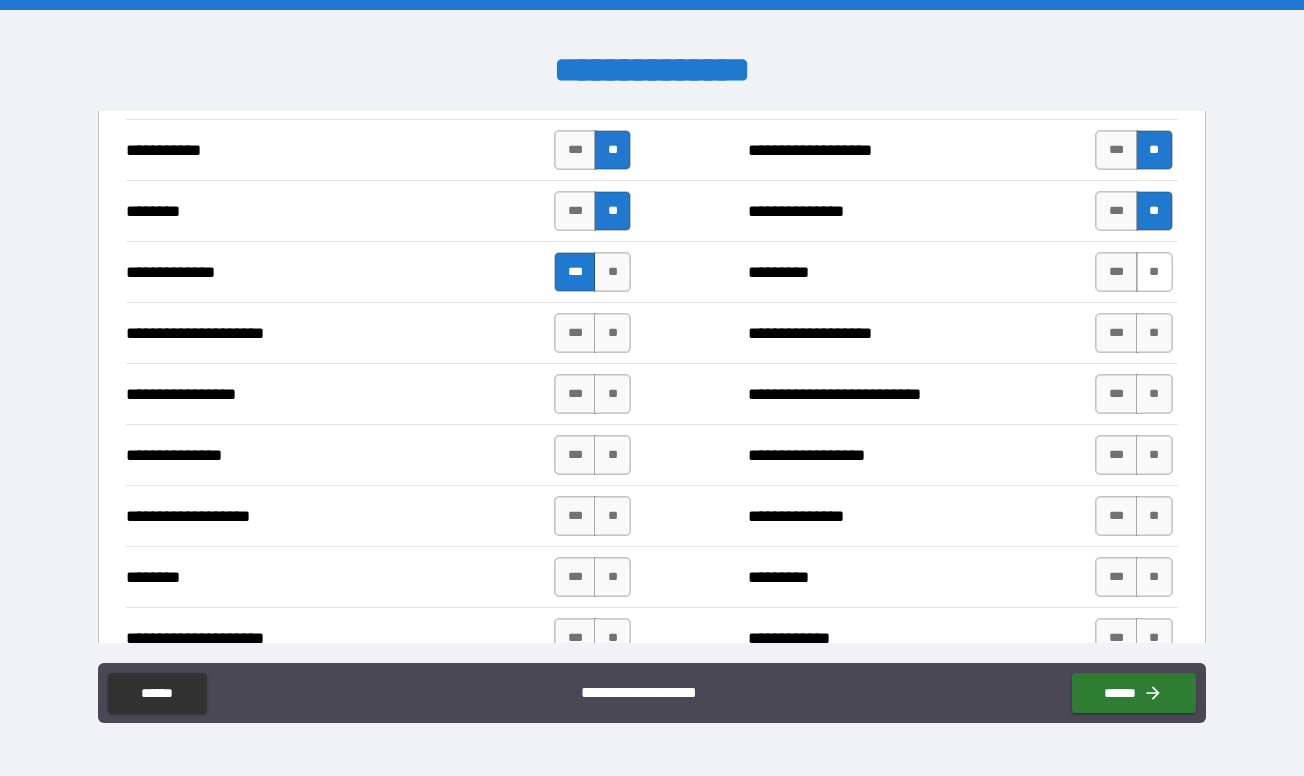 click on "**" at bounding box center (1154, 272) 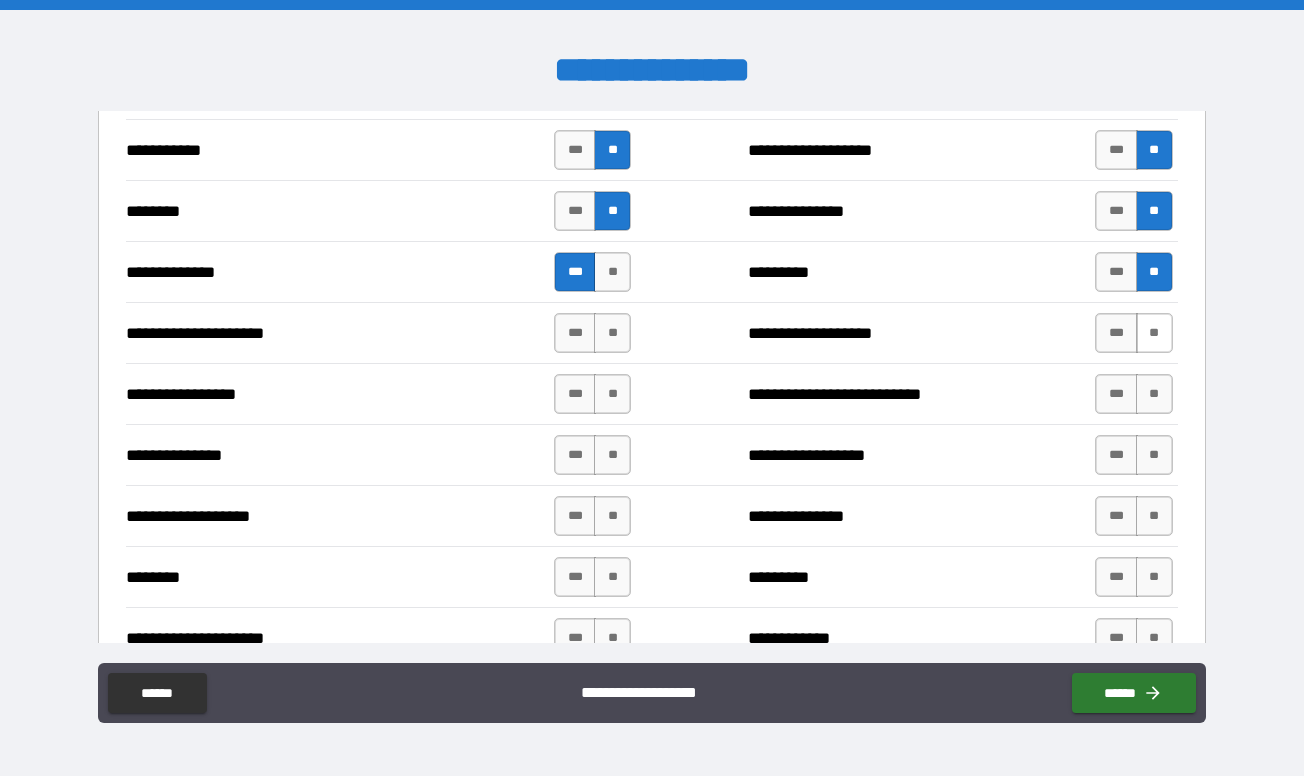click on "**" at bounding box center [1154, 333] 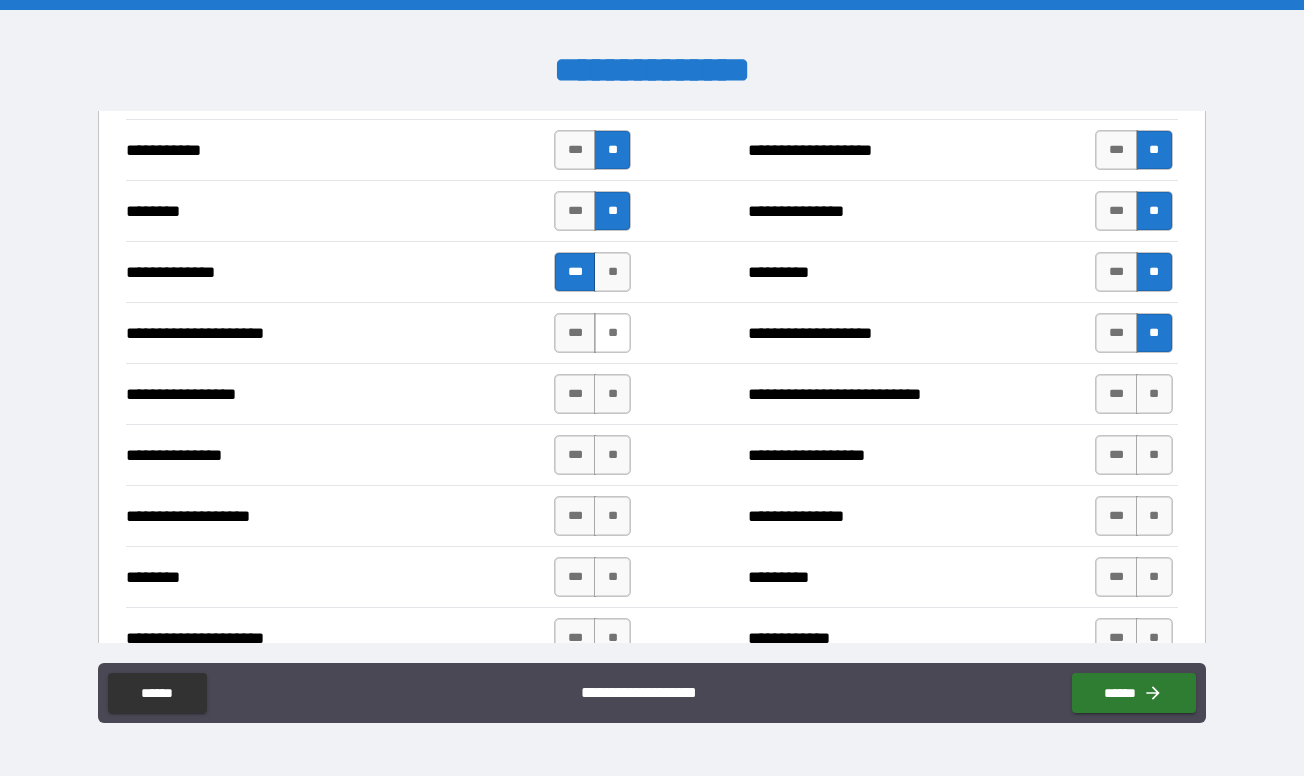 click on "**" at bounding box center [612, 333] 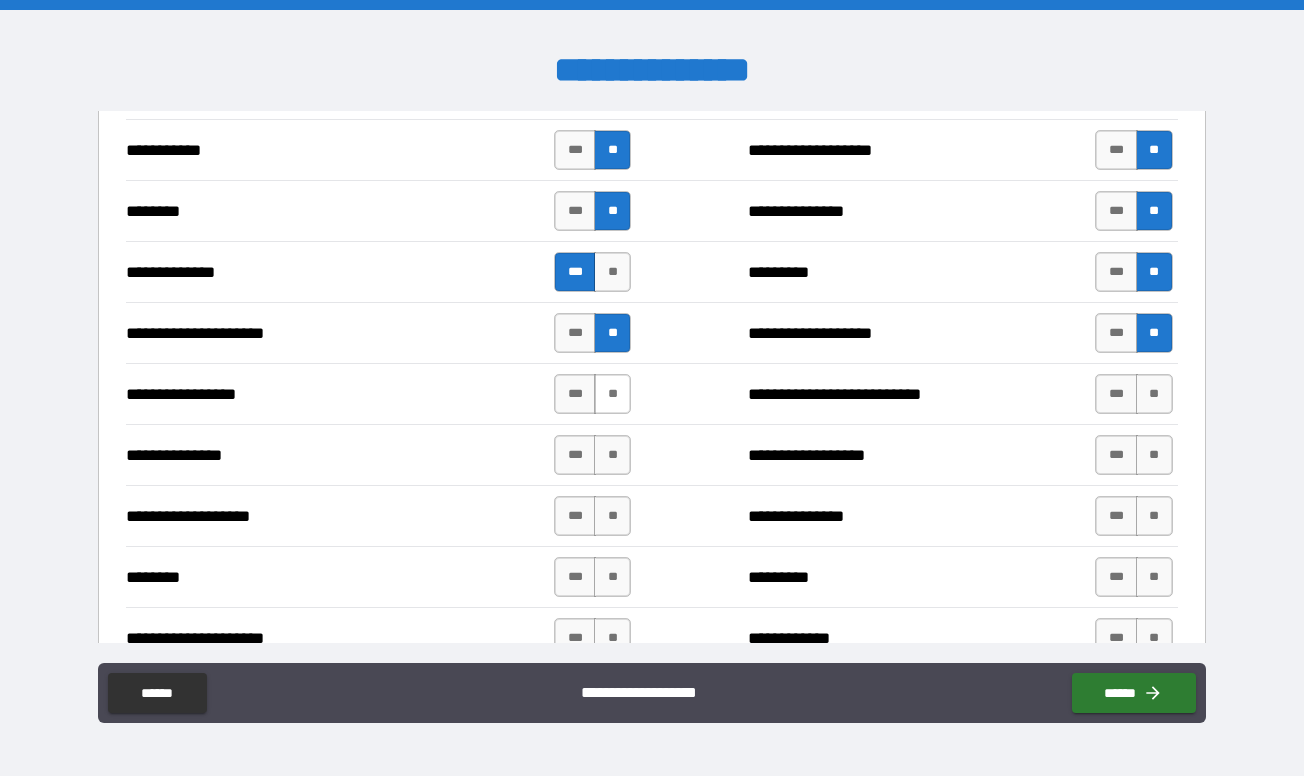click on "**" at bounding box center (612, 394) 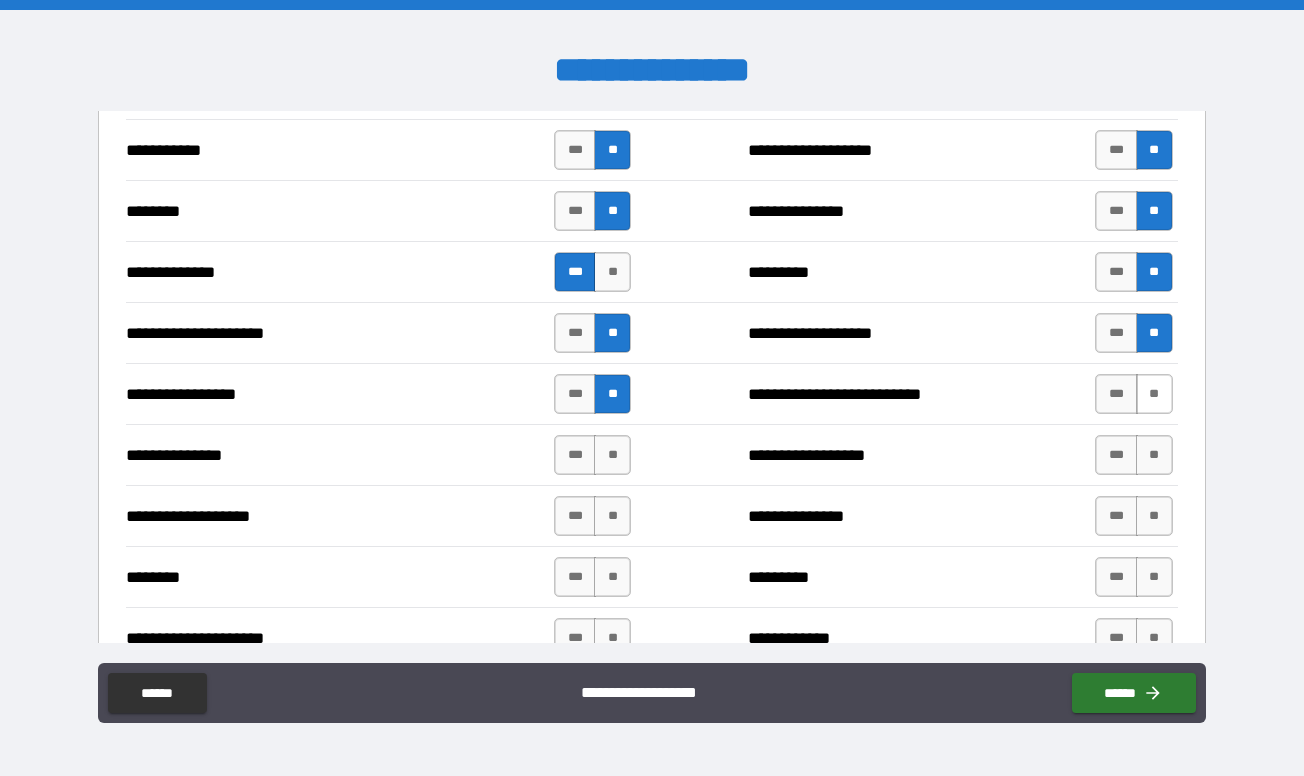 click on "**" at bounding box center [1154, 394] 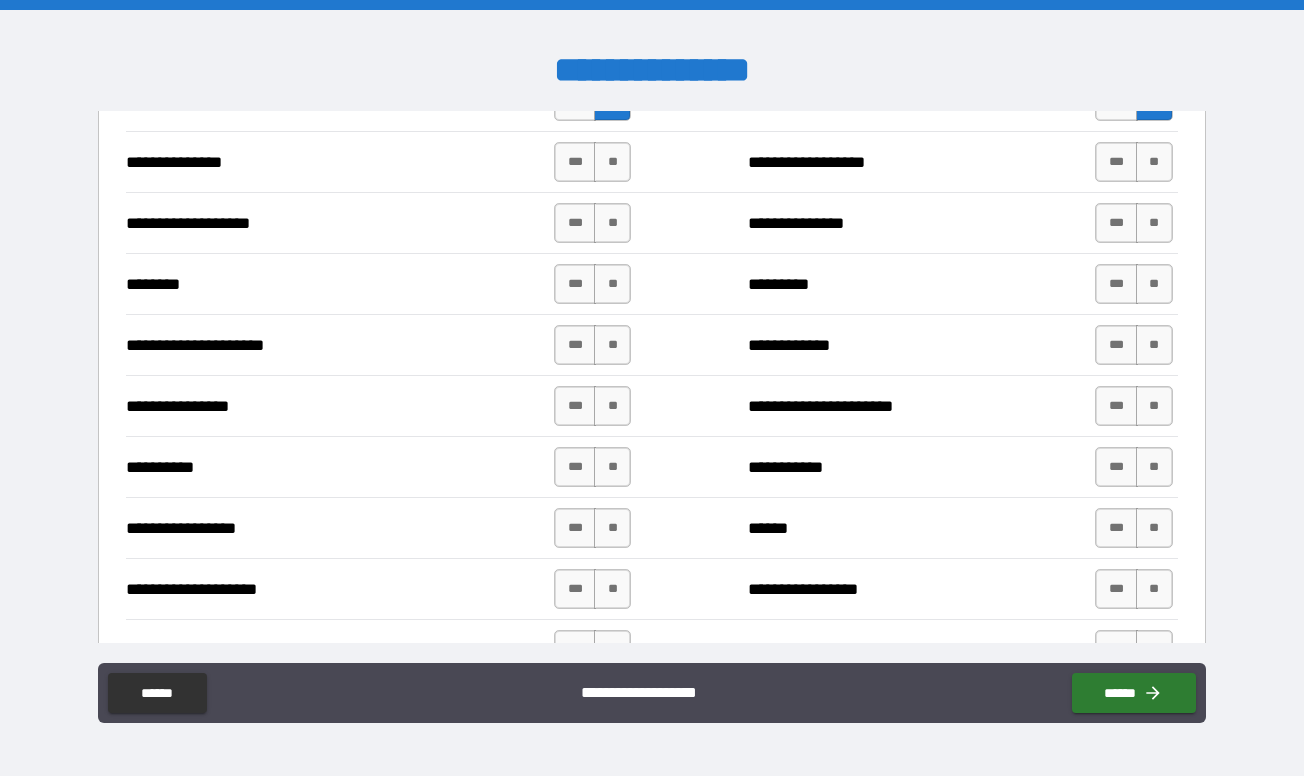 scroll, scrollTop: 2385, scrollLeft: 0, axis: vertical 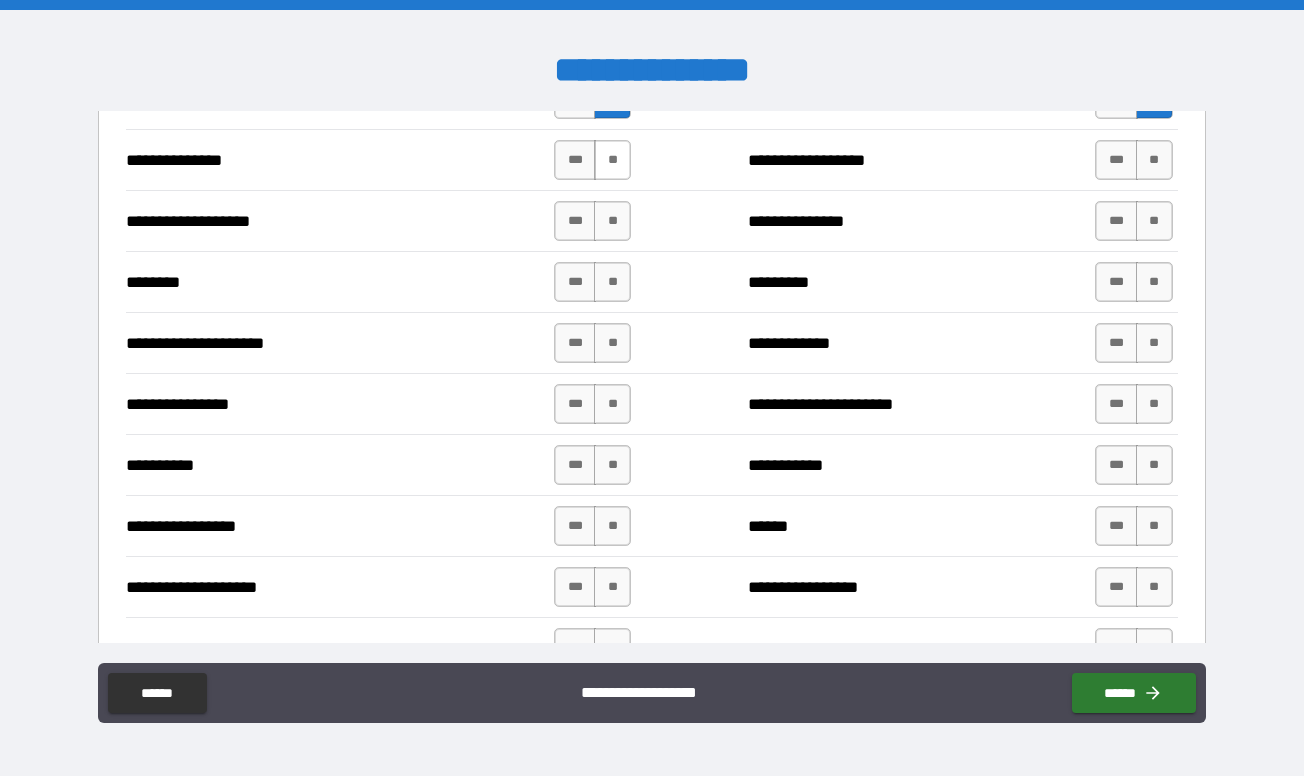 click on "**" at bounding box center [612, 160] 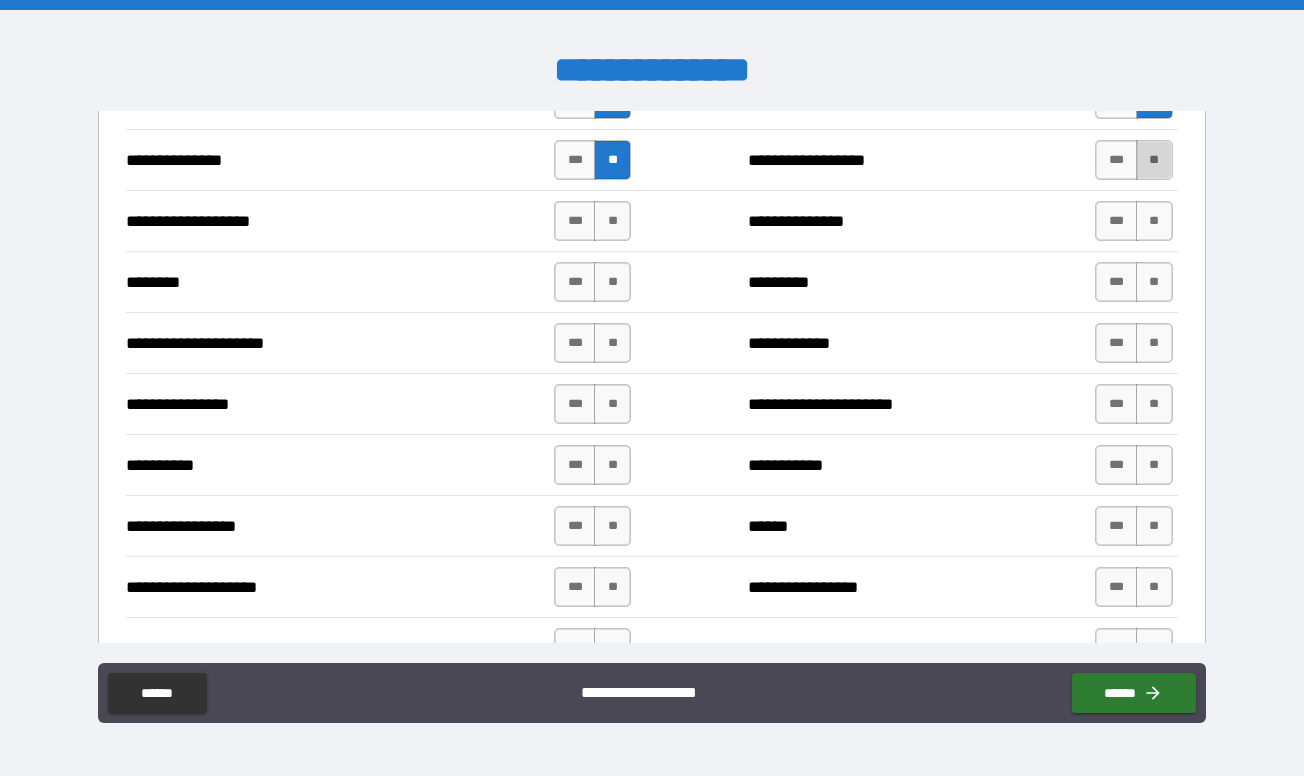 click on "**" at bounding box center (1154, 160) 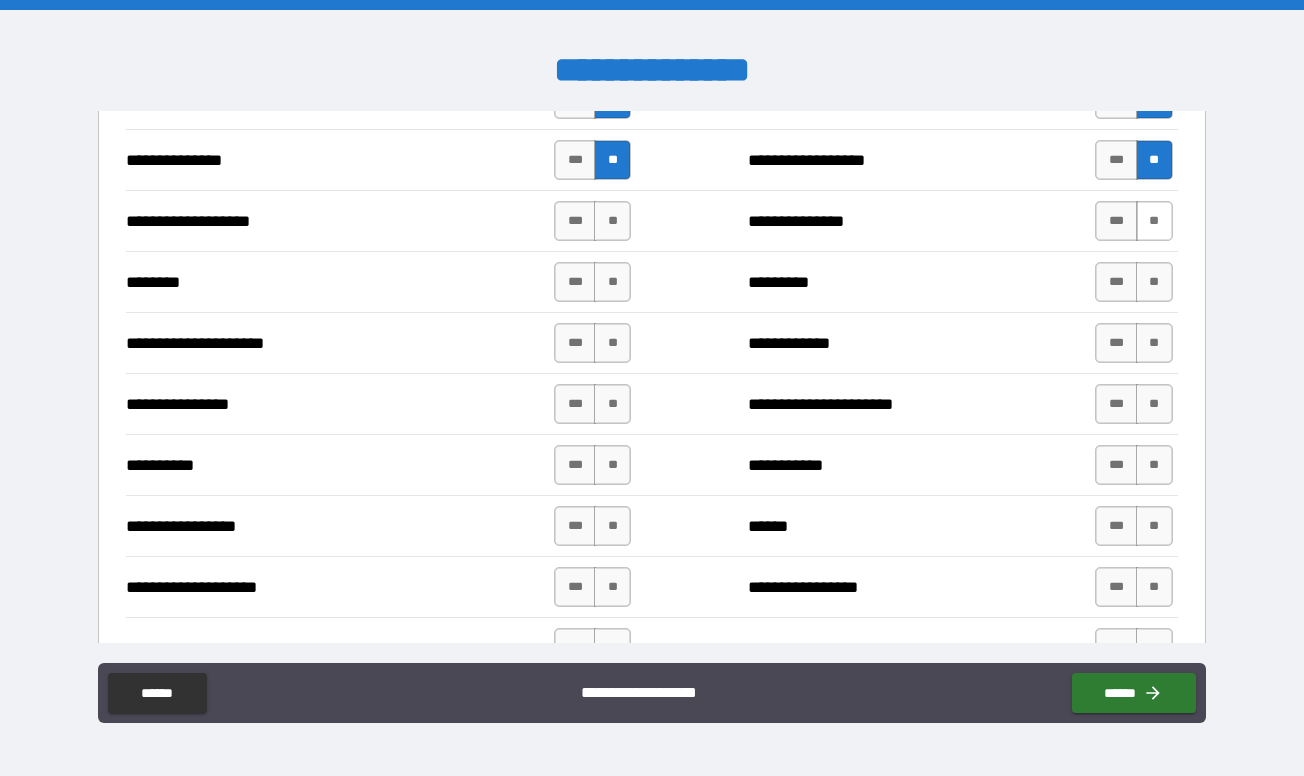 click on "**" at bounding box center (1154, 221) 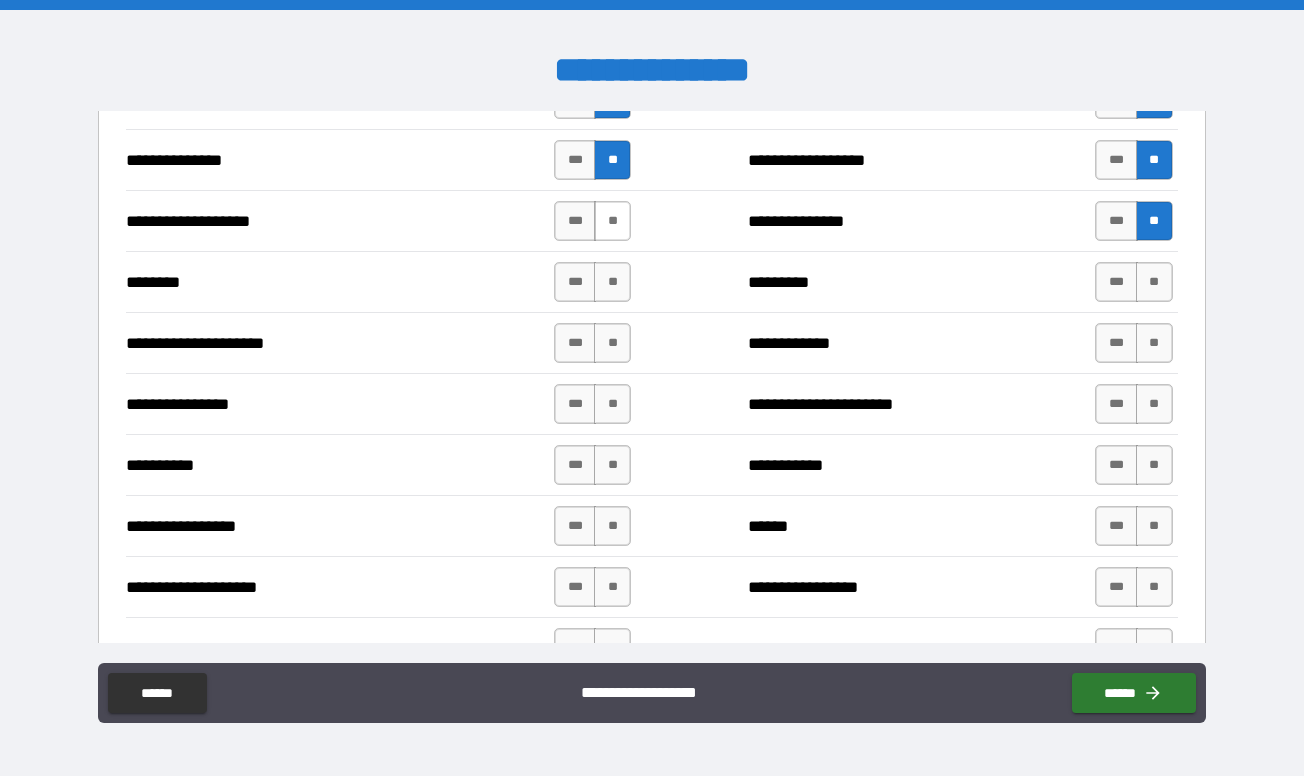 click on "**" at bounding box center (612, 221) 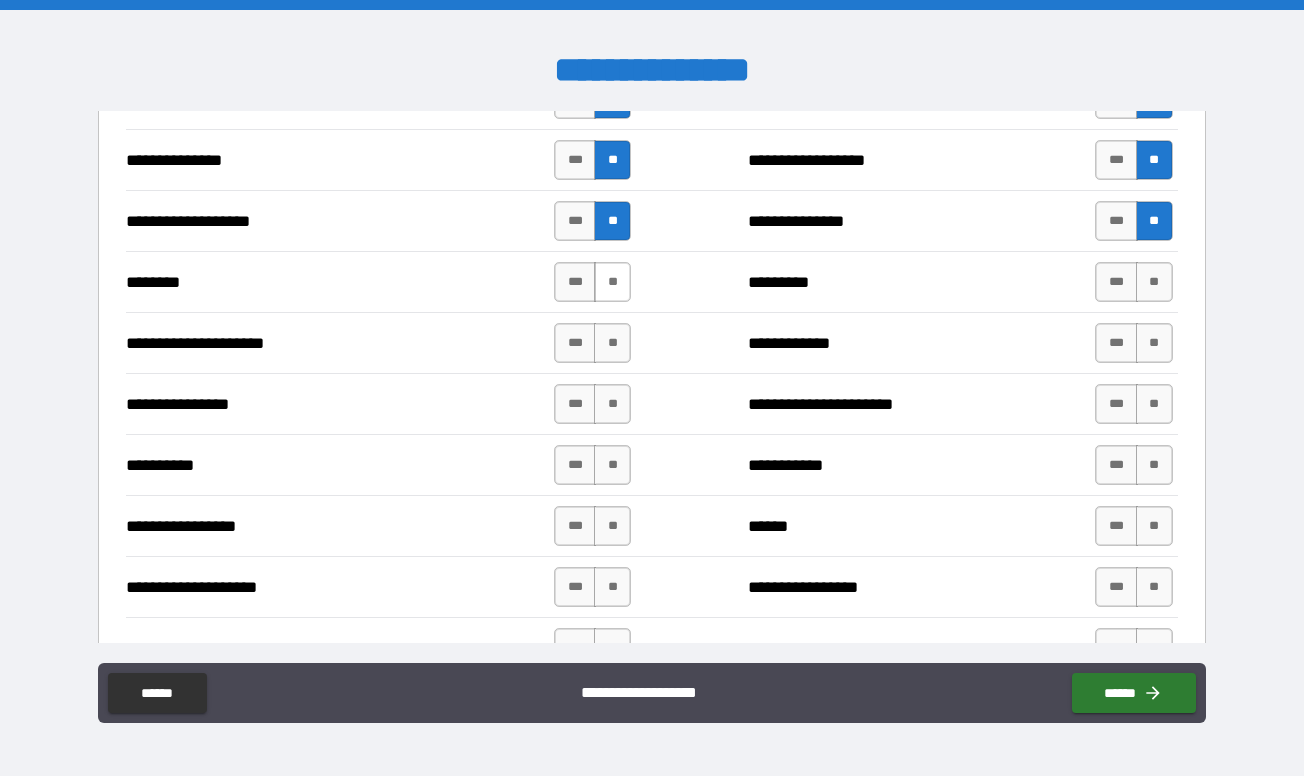 click on "**" at bounding box center (612, 282) 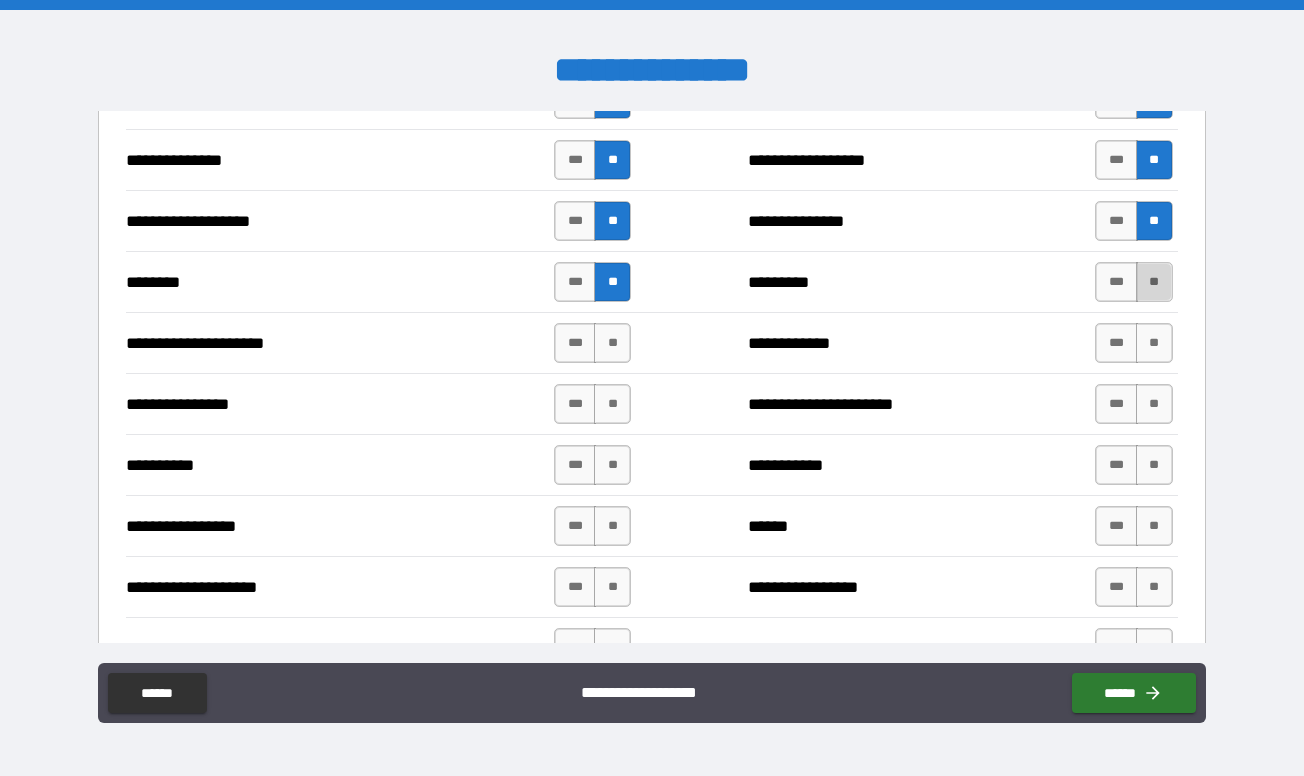 click on "**" at bounding box center [1154, 282] 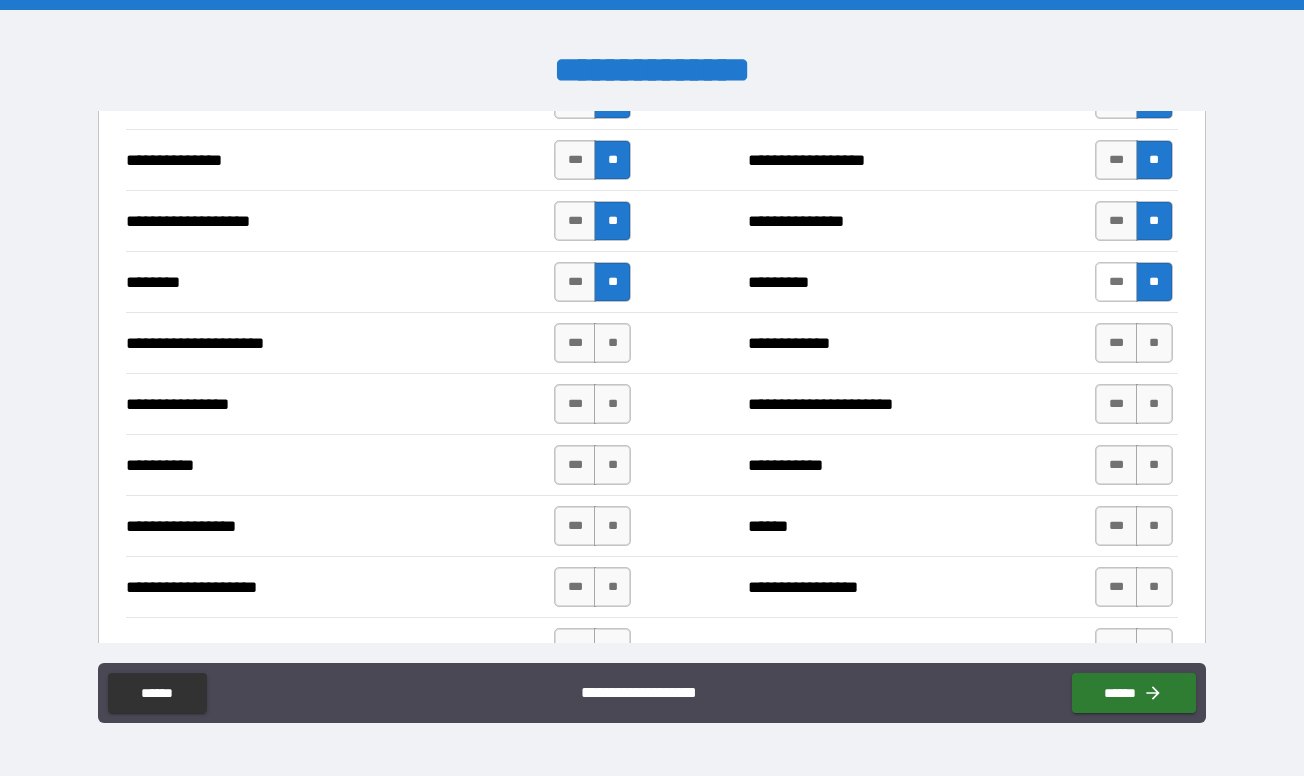 click on "***" at bounding box center (1116, 282) 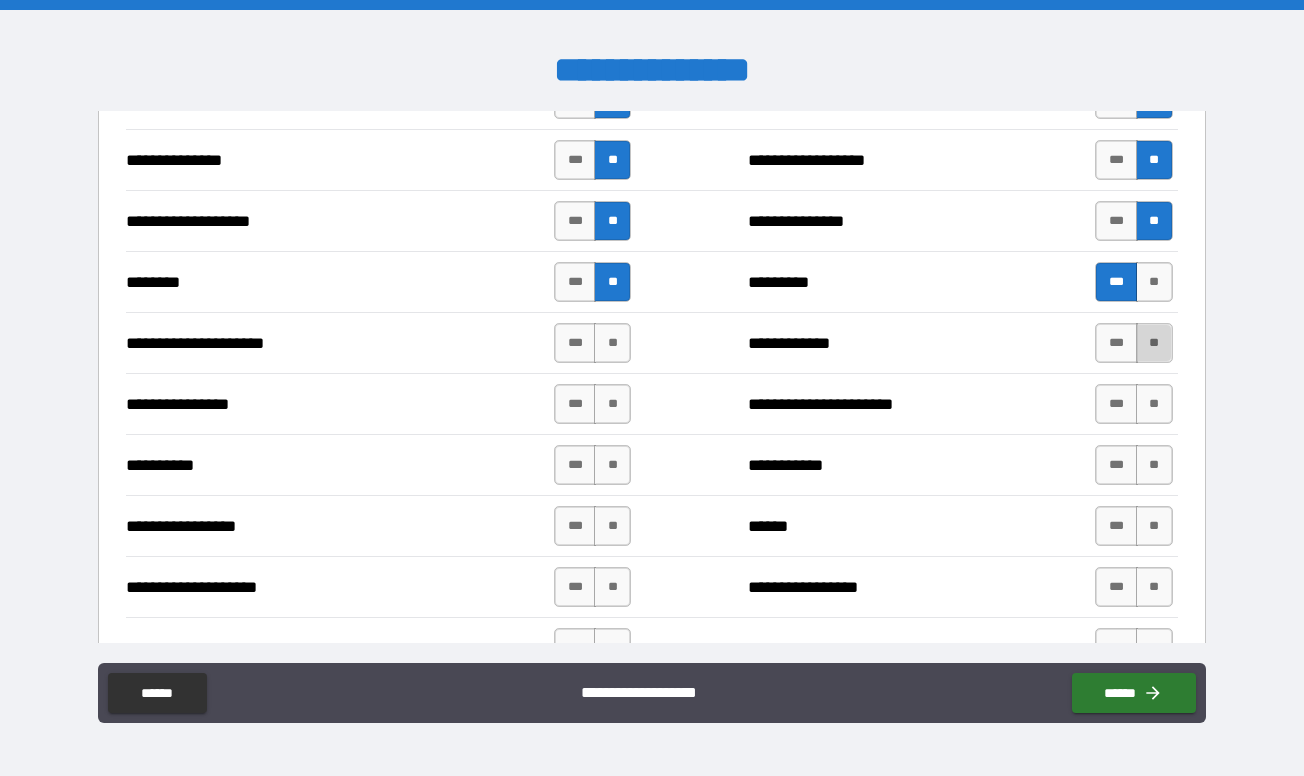 click on "**" at bounding box center [1154, 343] 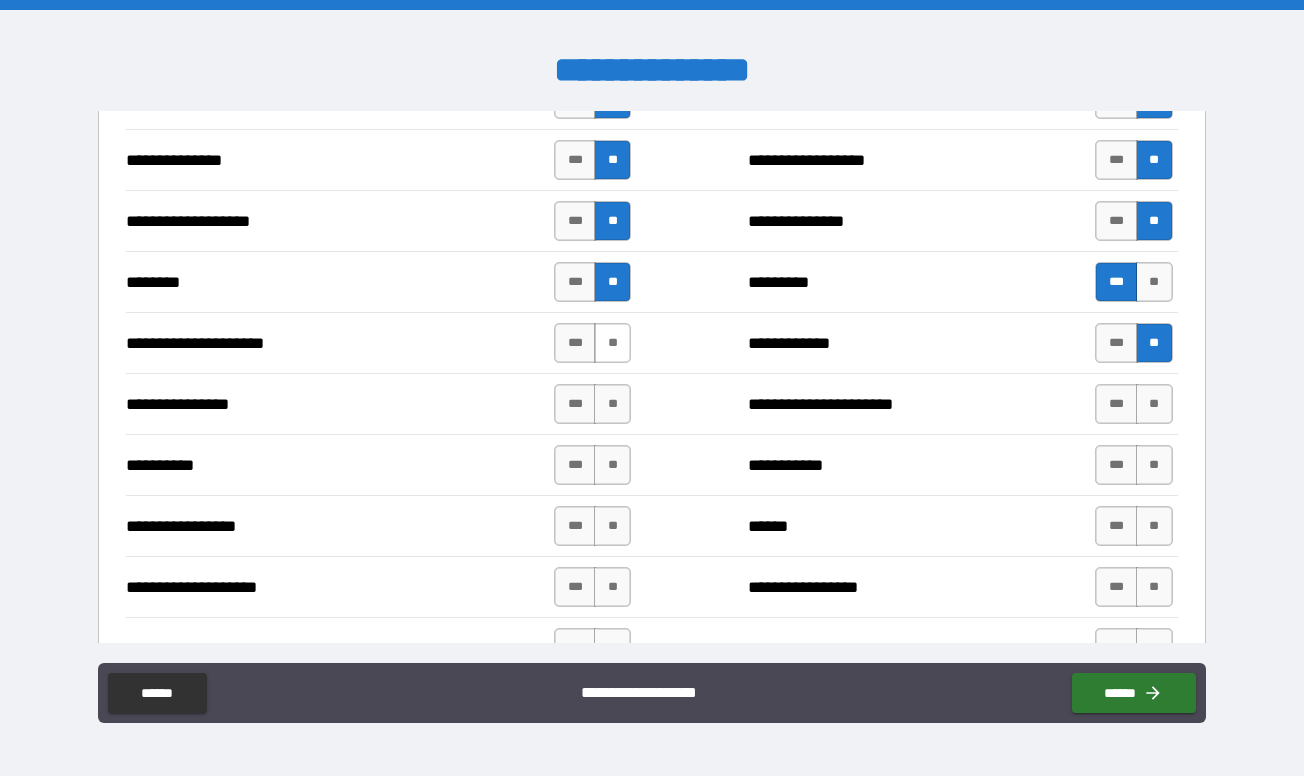 click on "**" at bounding box center [612, 343] 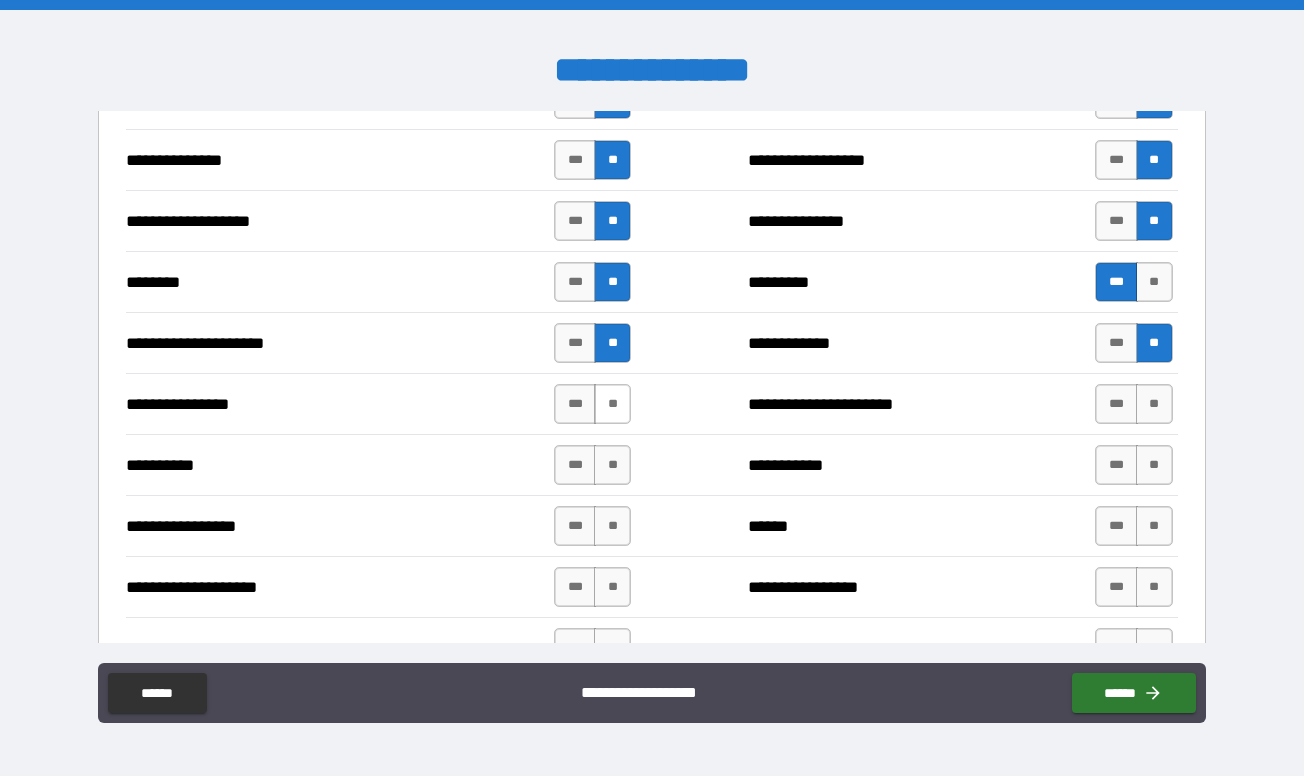 click on "**" at bounding box center (612, 404) 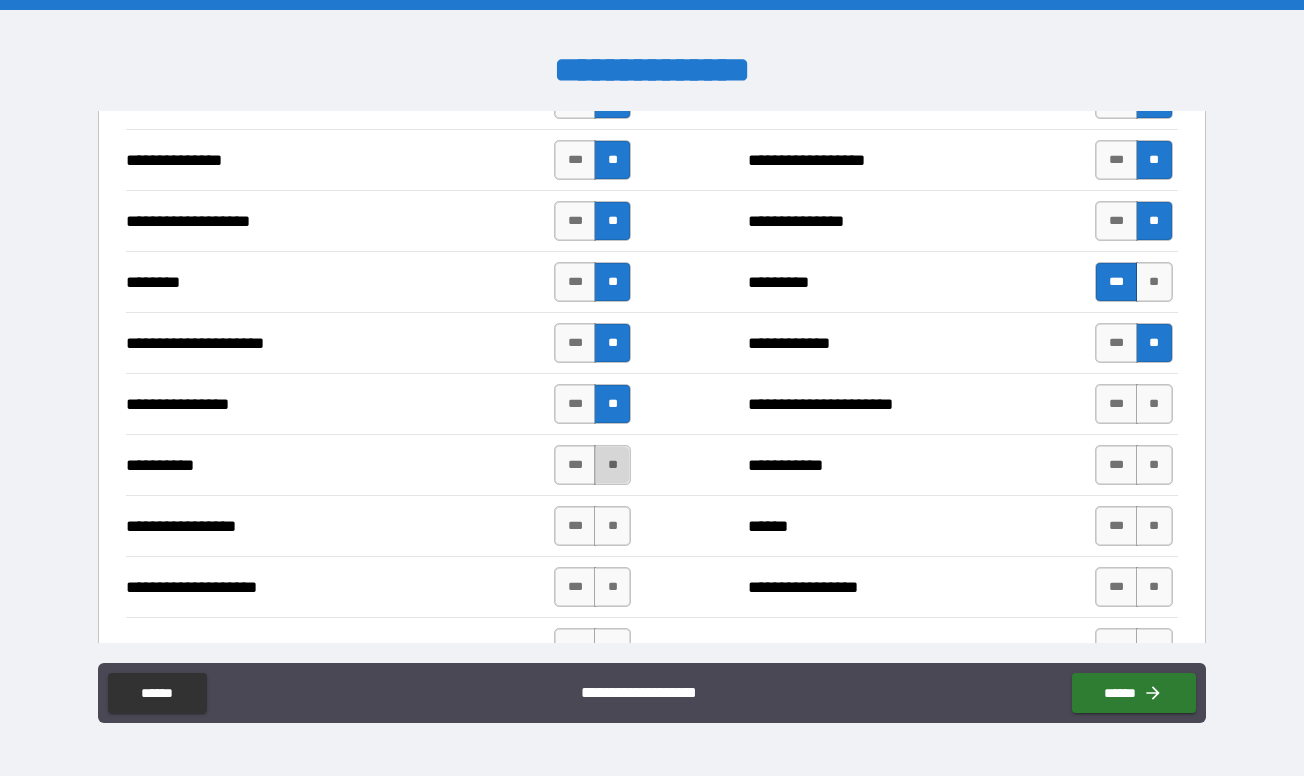 click on "**" at bounding box center (612, 465) 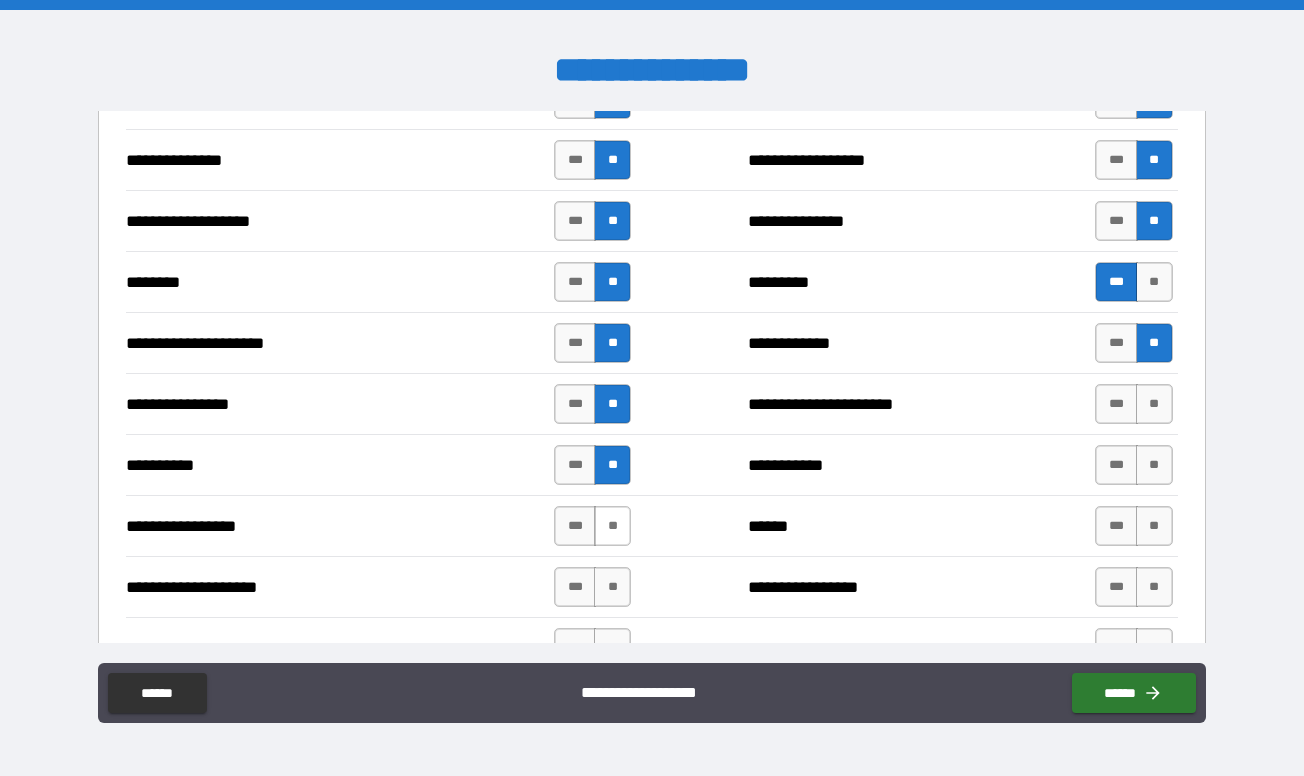 click on "**" at bounding box center [612, 526] 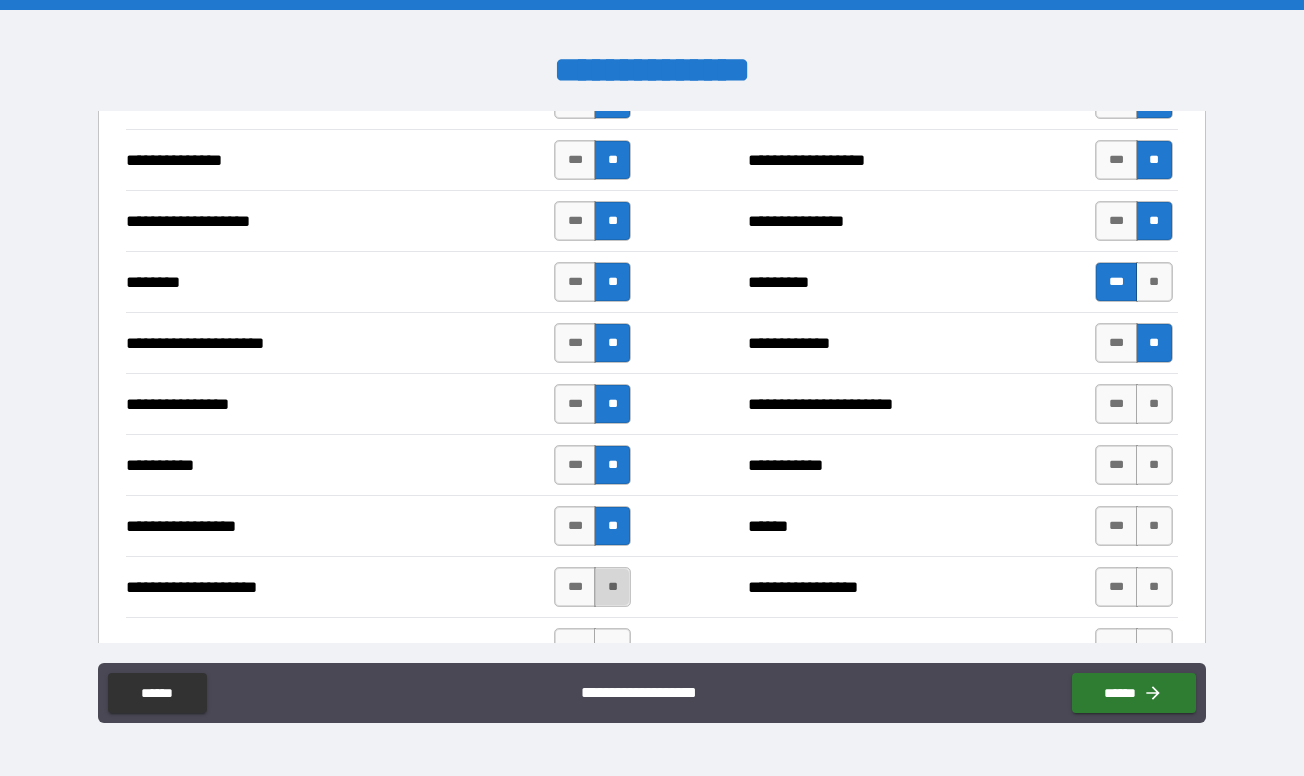click on "**" at bounding box center [612, 587] 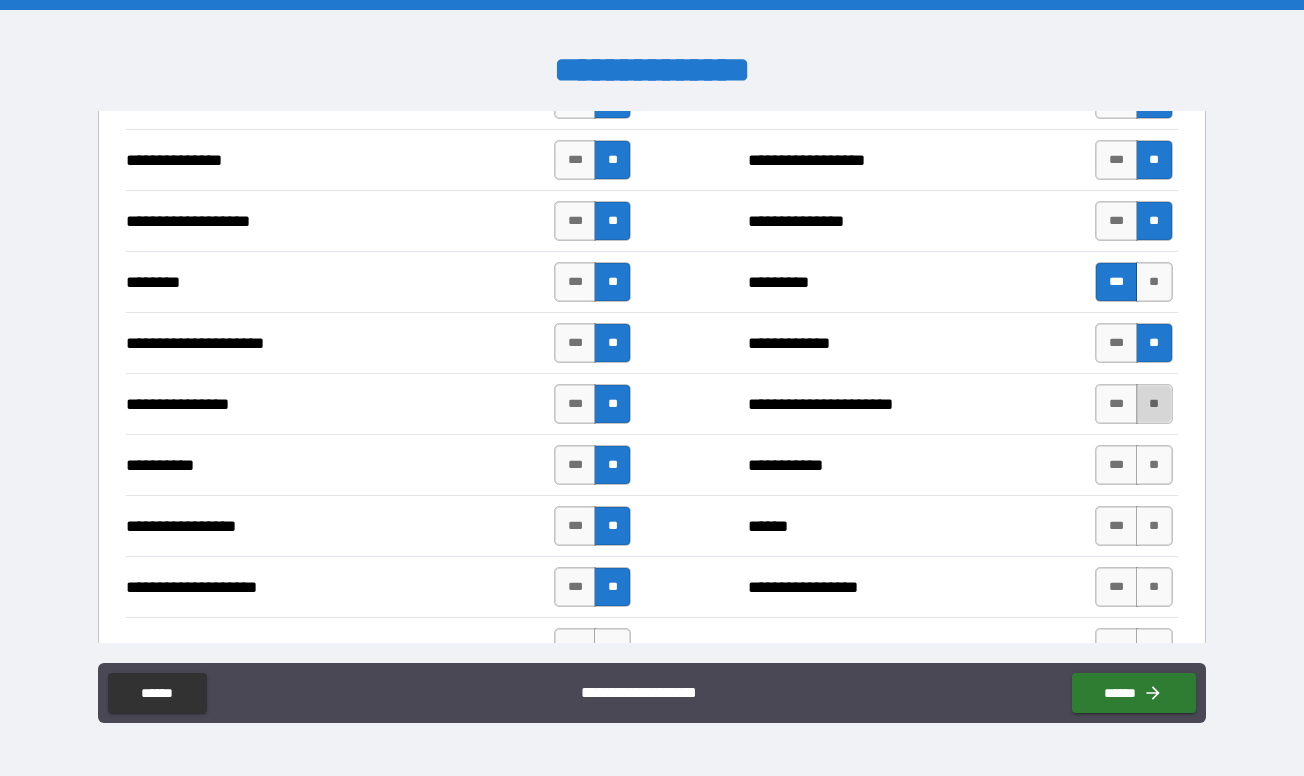 click on "**" at bounding box center (1154, 404) 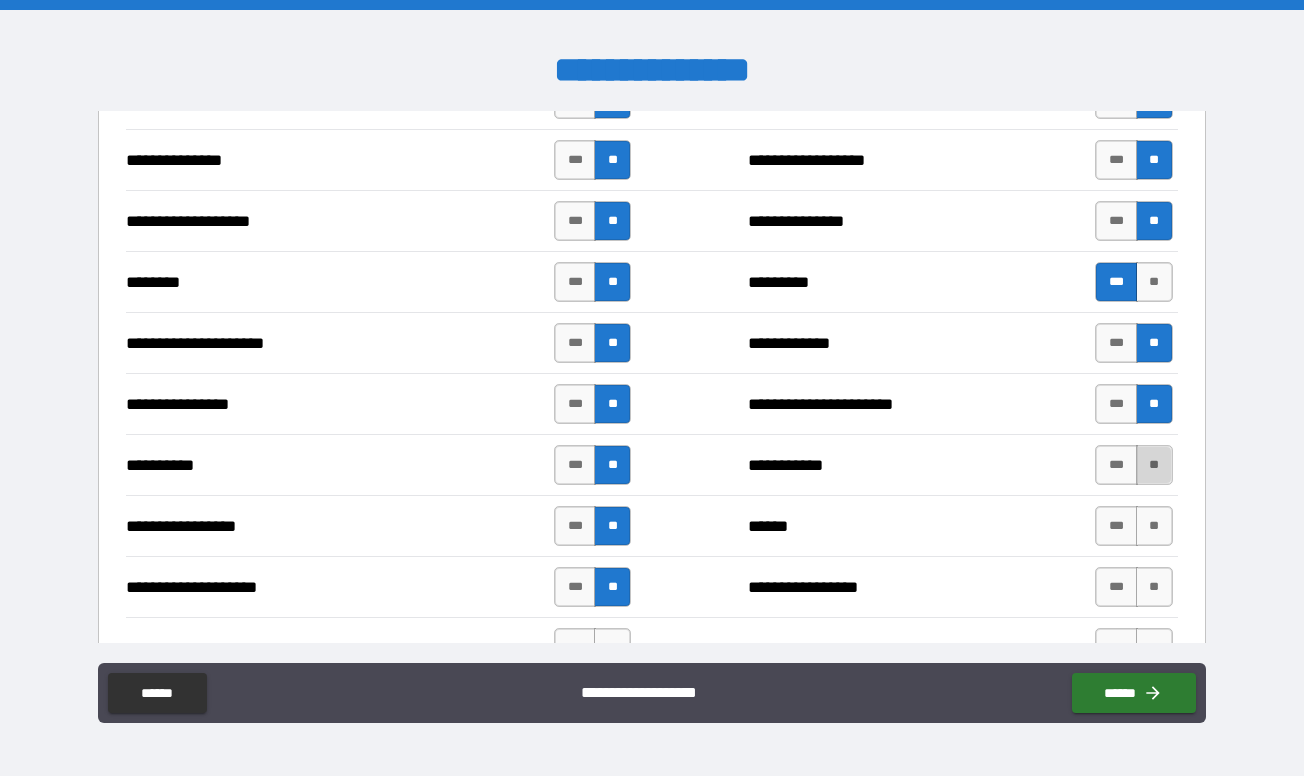 click on "**" at bounding box center [1154, 465] 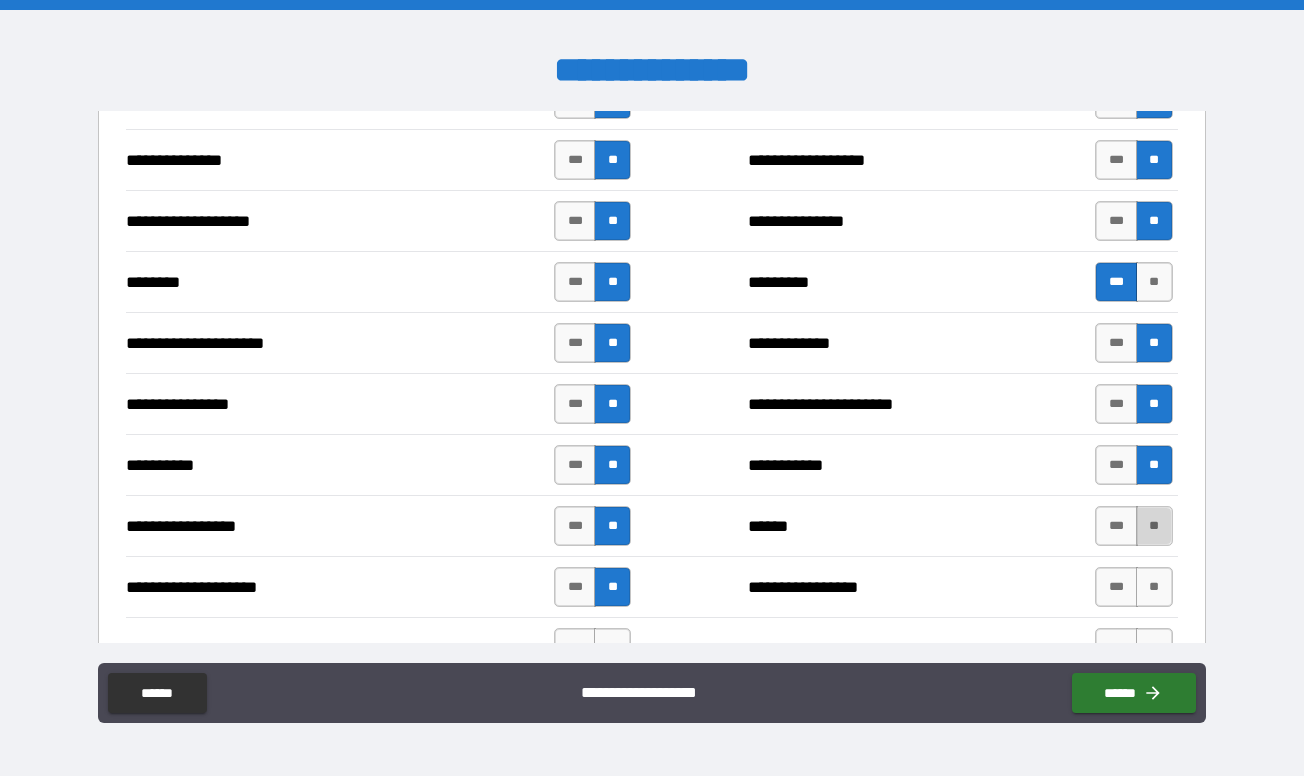 click on "**" at bounding box center (1154, 526) 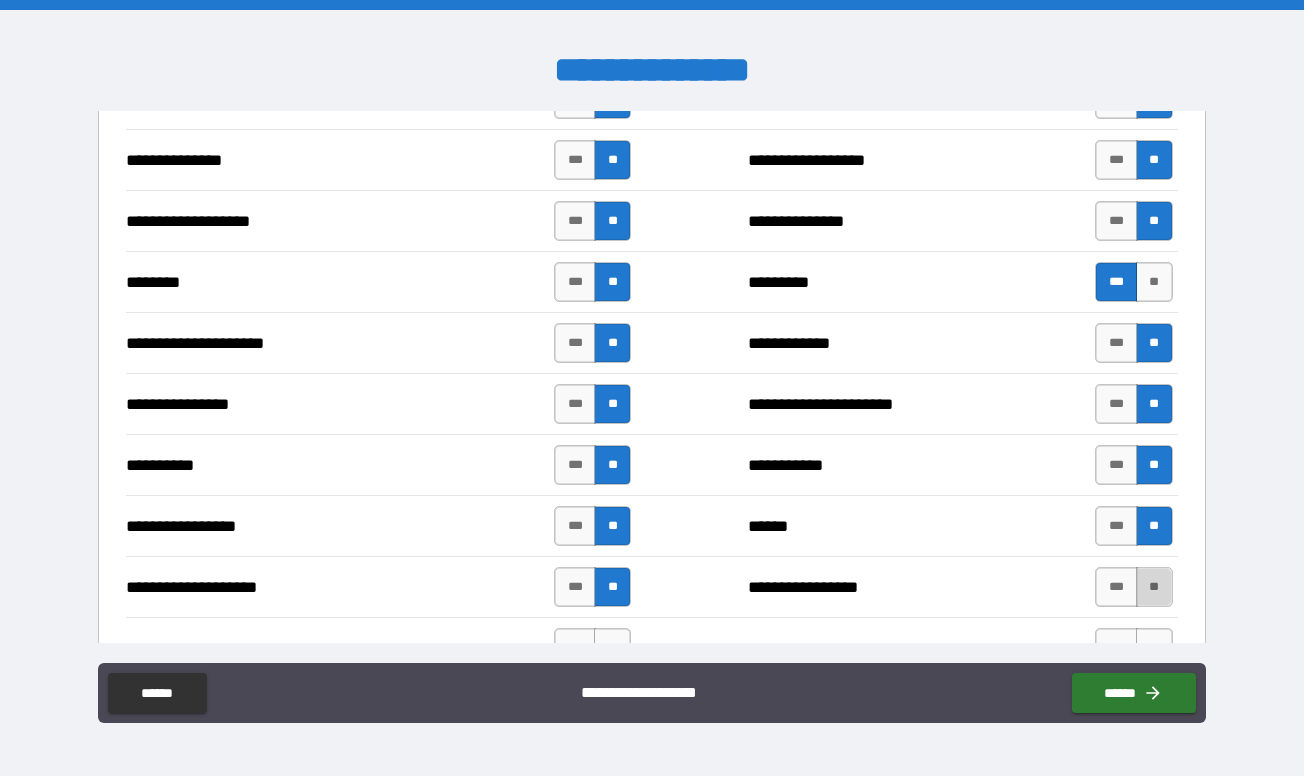 click on "**" at bounding box center (1154, 587) 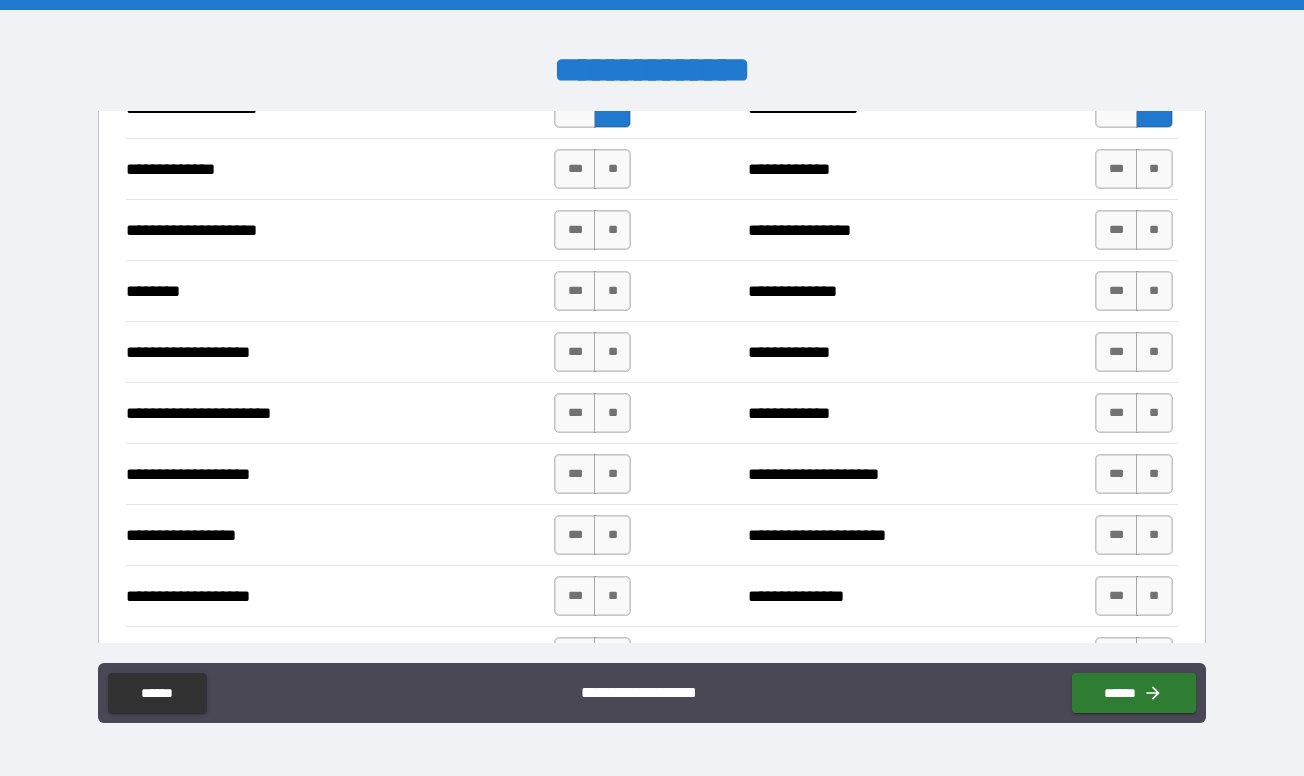 scroll, scrollTop: 2868, scrollLeft: 0, axis: vertical 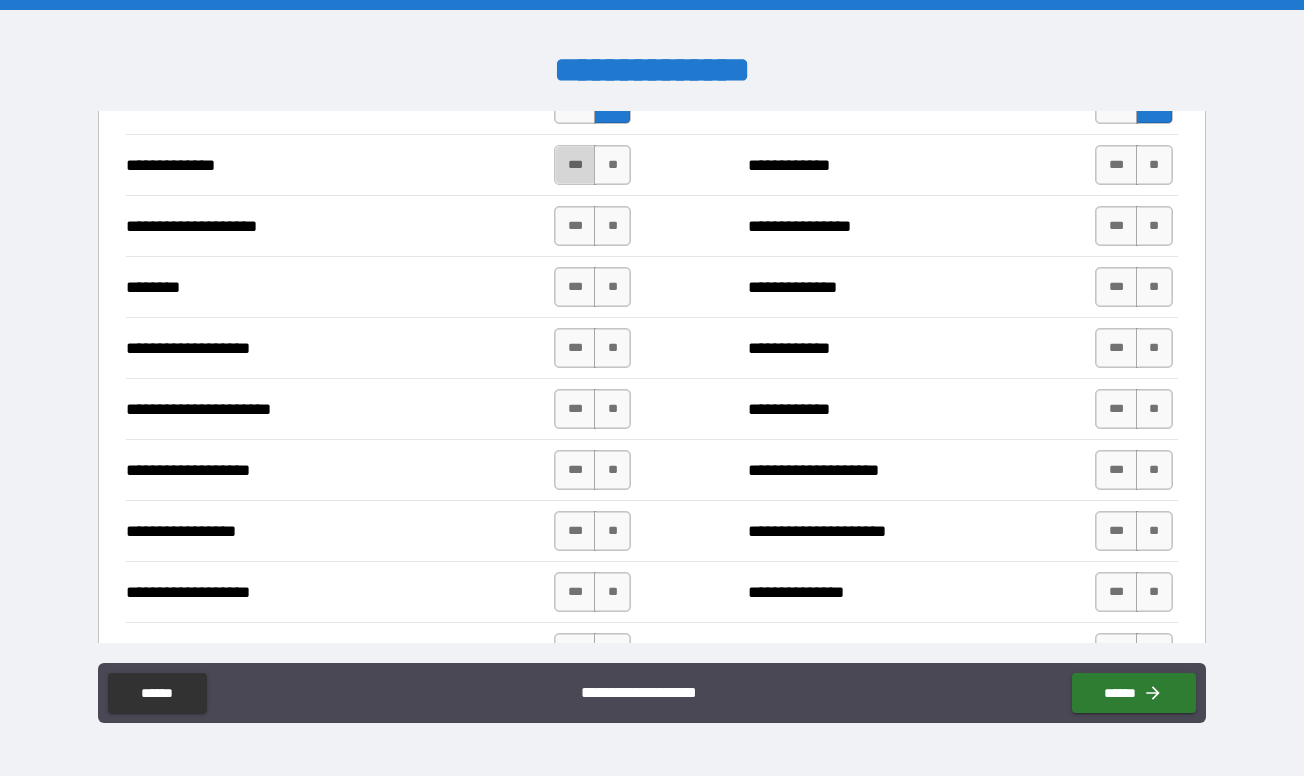click on "***" at bounding box center [575, 165] 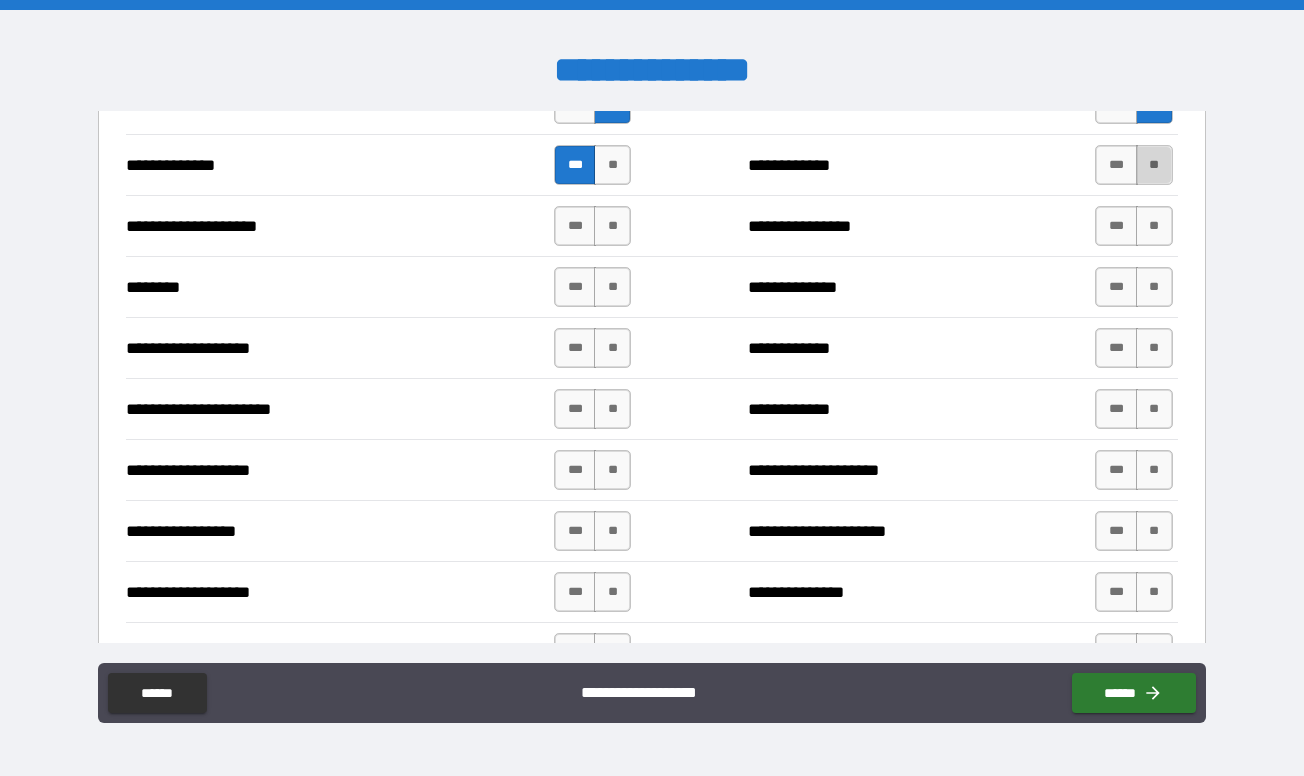 click on "**" at bounding box center (1154, 165) 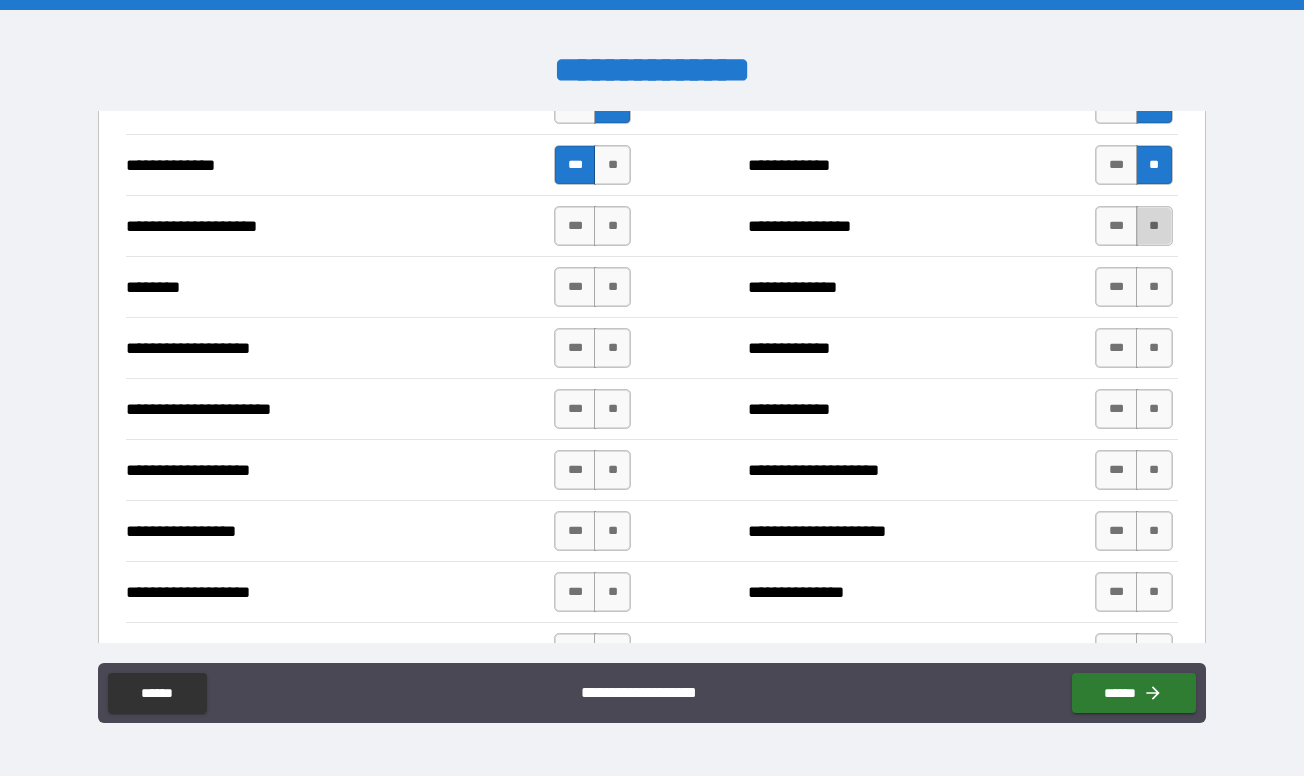 click on "**" at bounding box center [1154, 226] 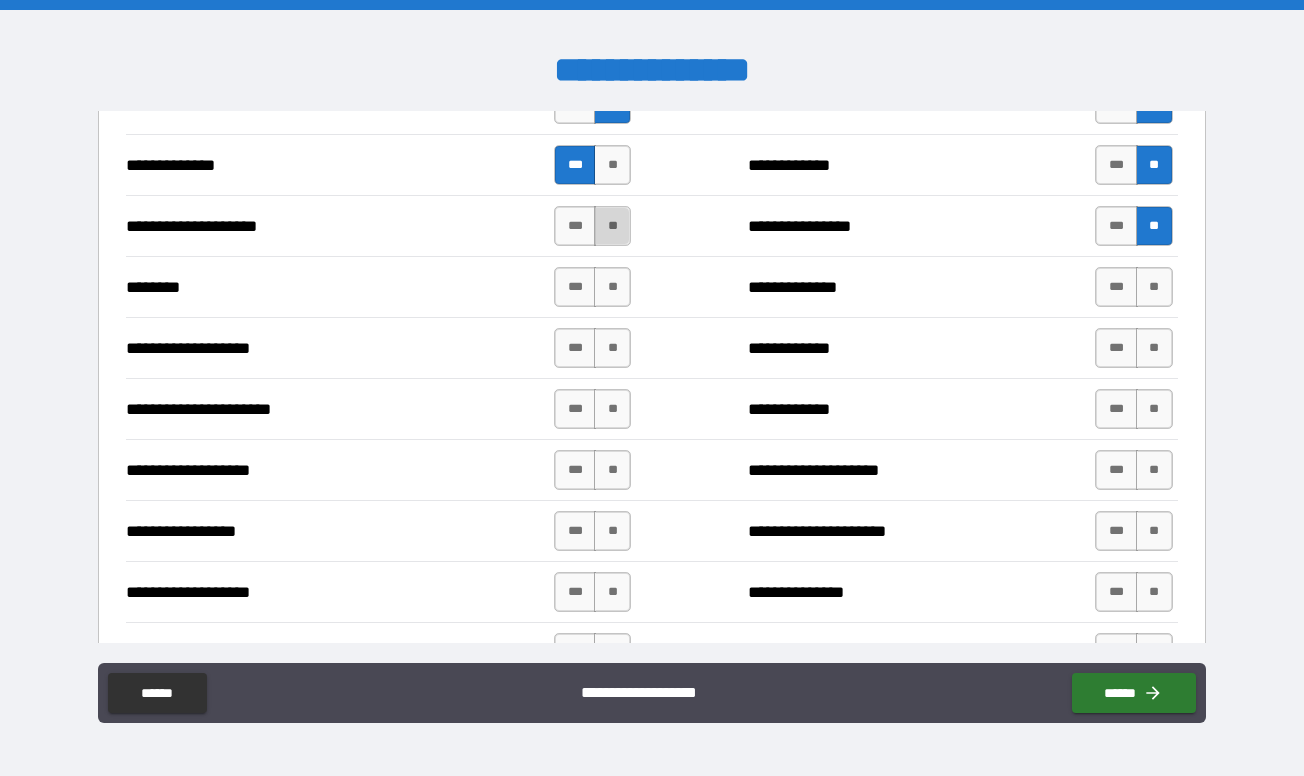 click on "**" at bounding box center [612, 226] 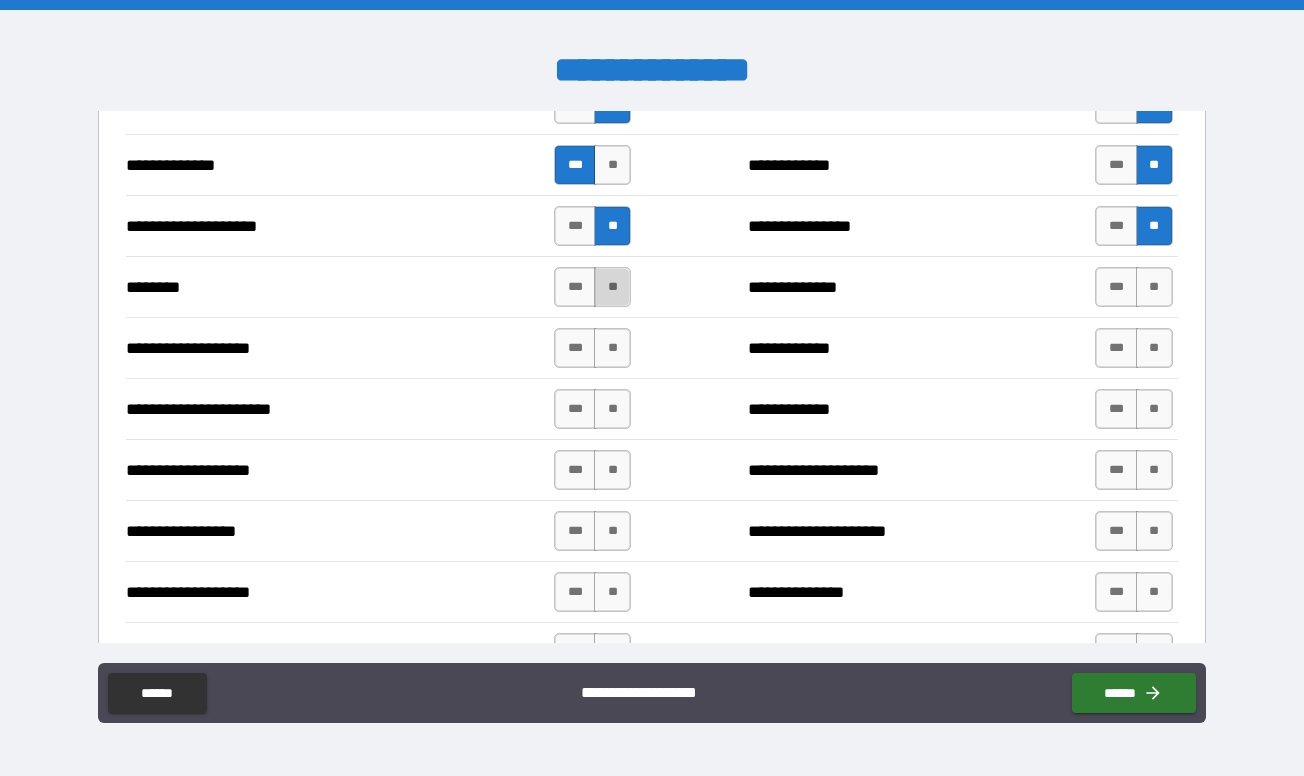 click on "**" at bounding box center [612, 287] 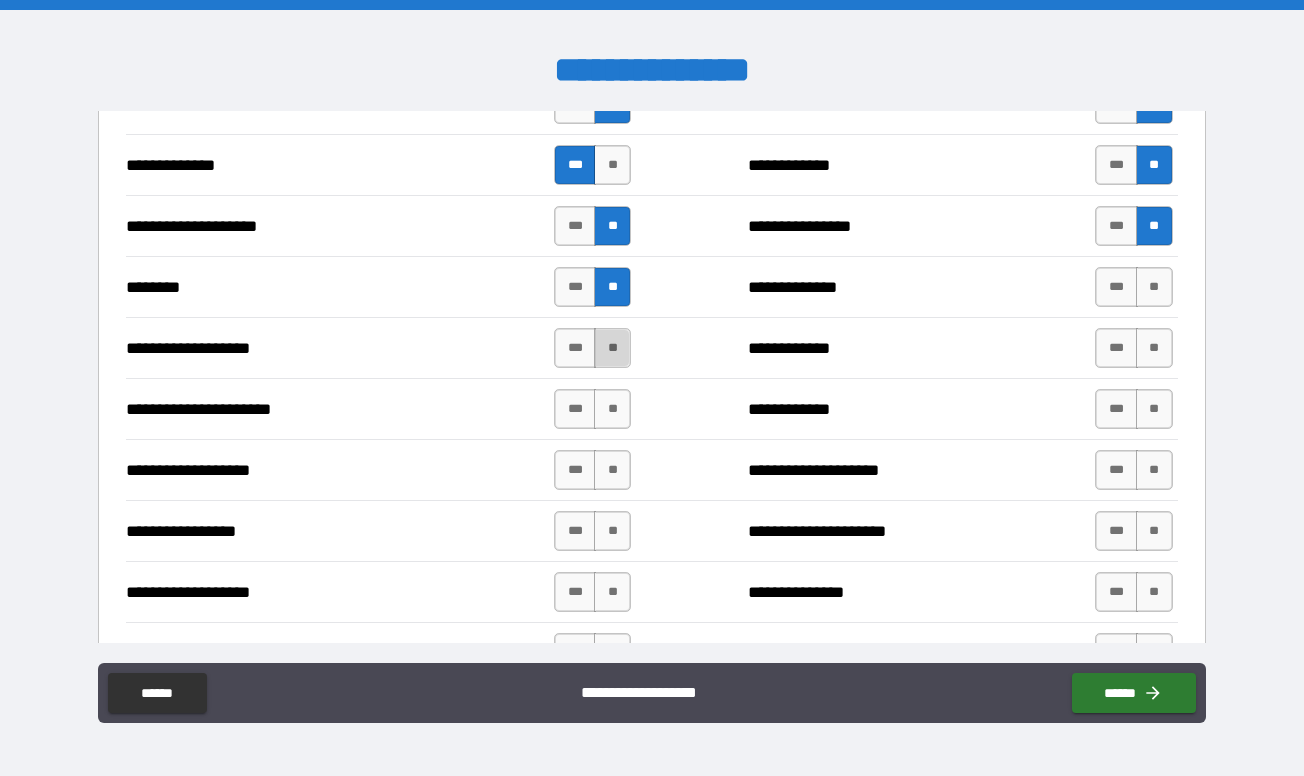 click on "**" at bounding box center (612, 348) 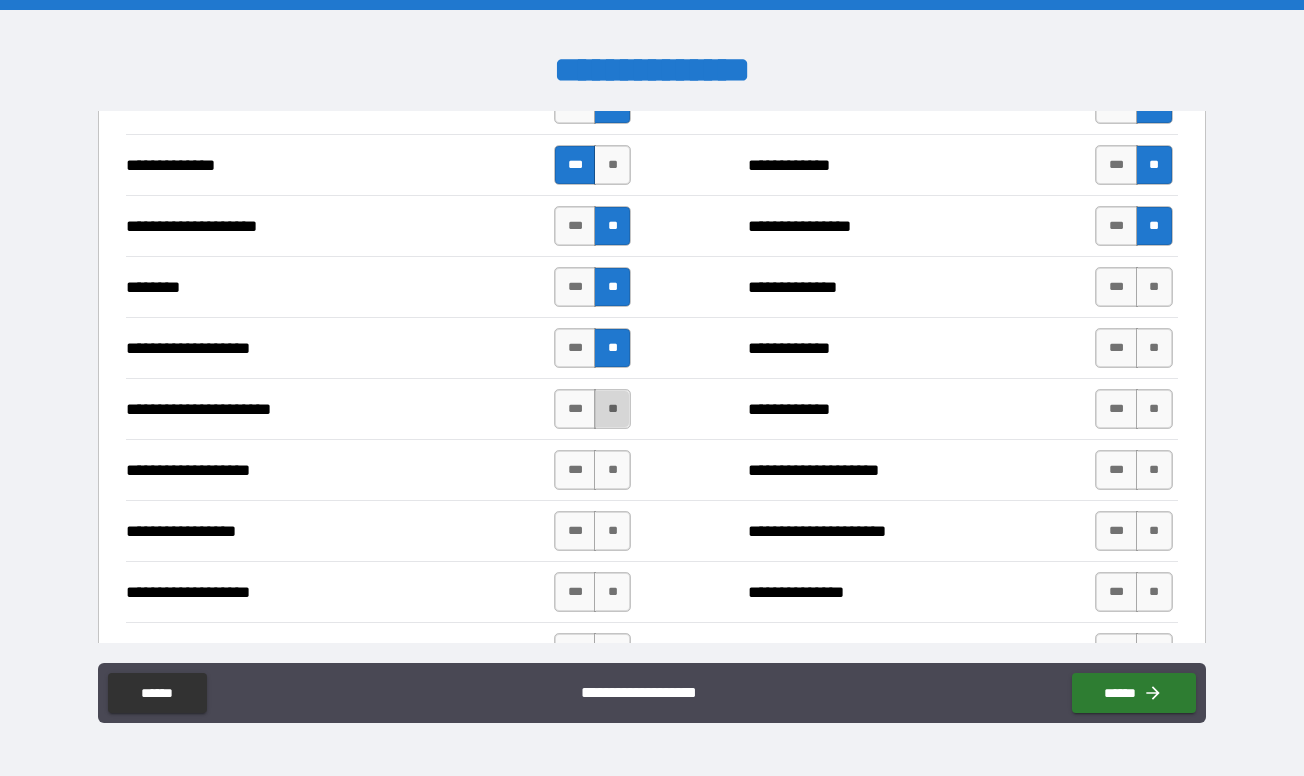 click on "**" at bounding box center [612, 409] 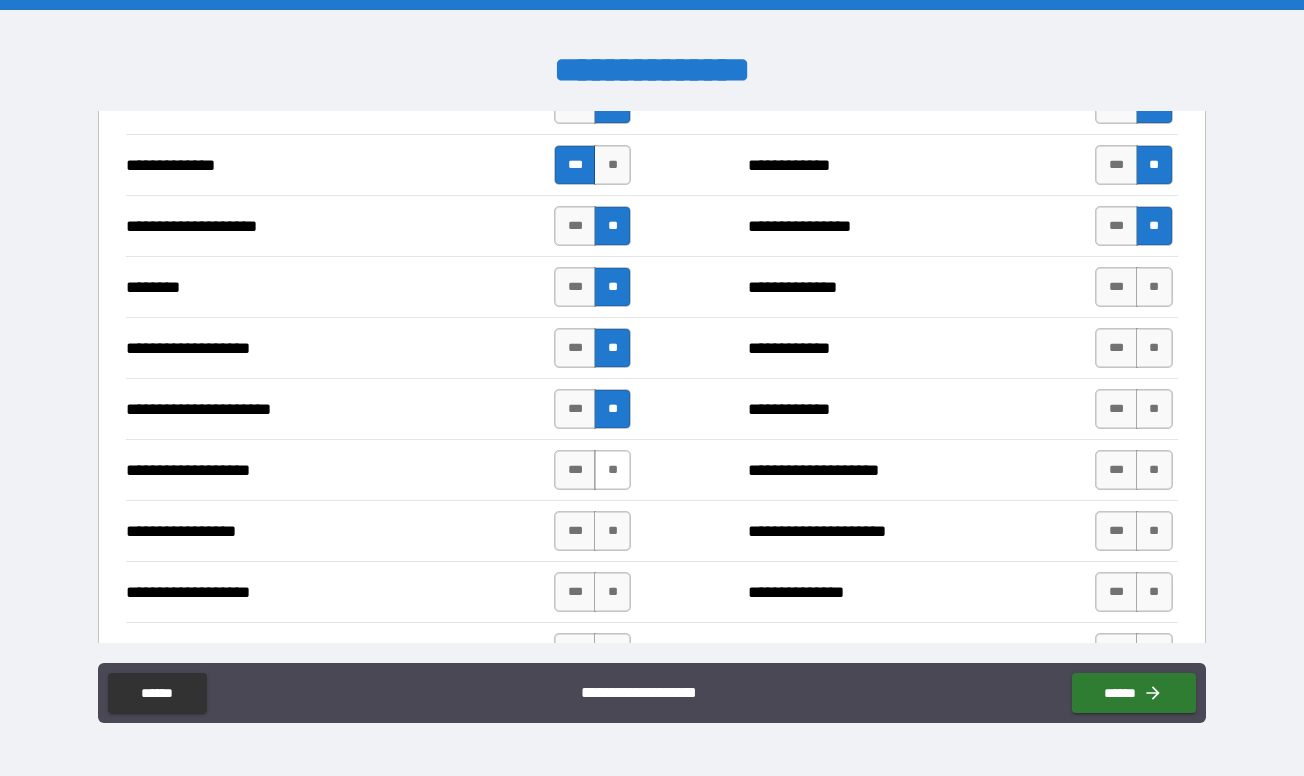 click on "**" at bounding box center (612, 470) 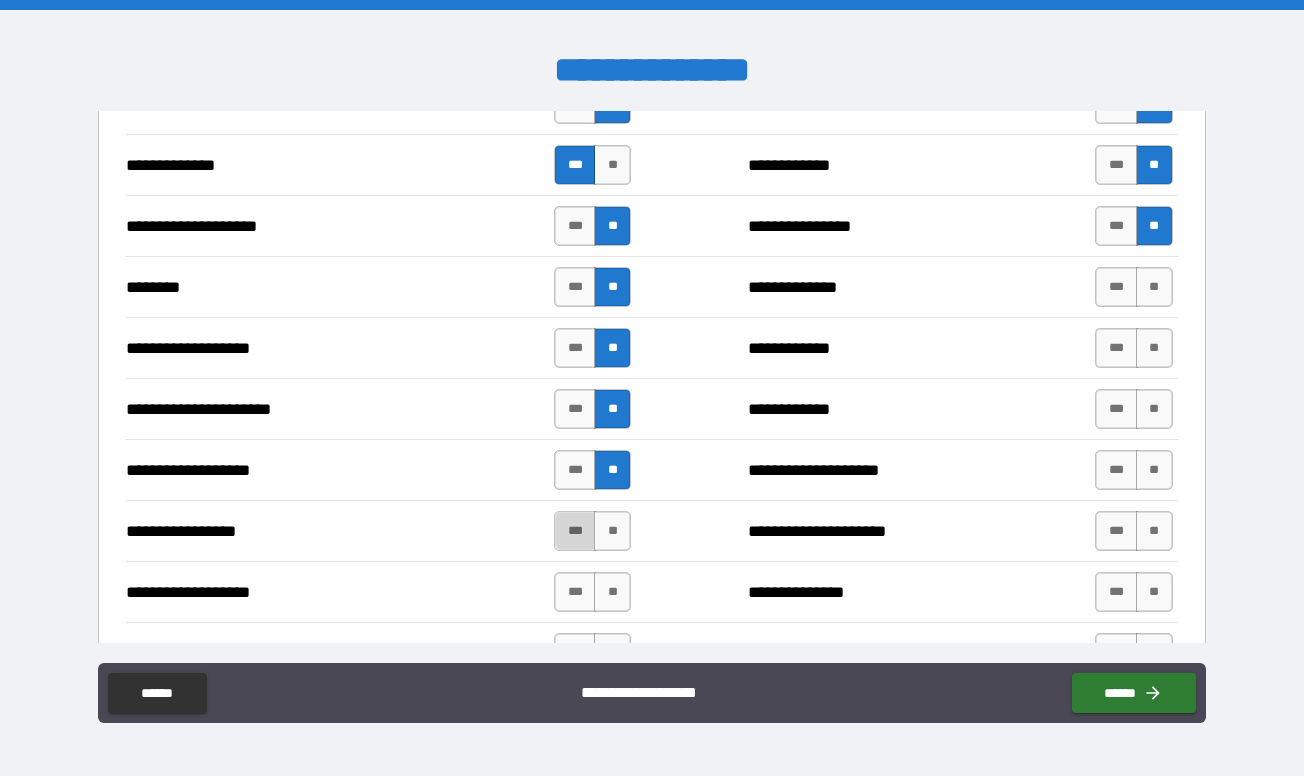 click on "***" at bounding box center (575, 531) 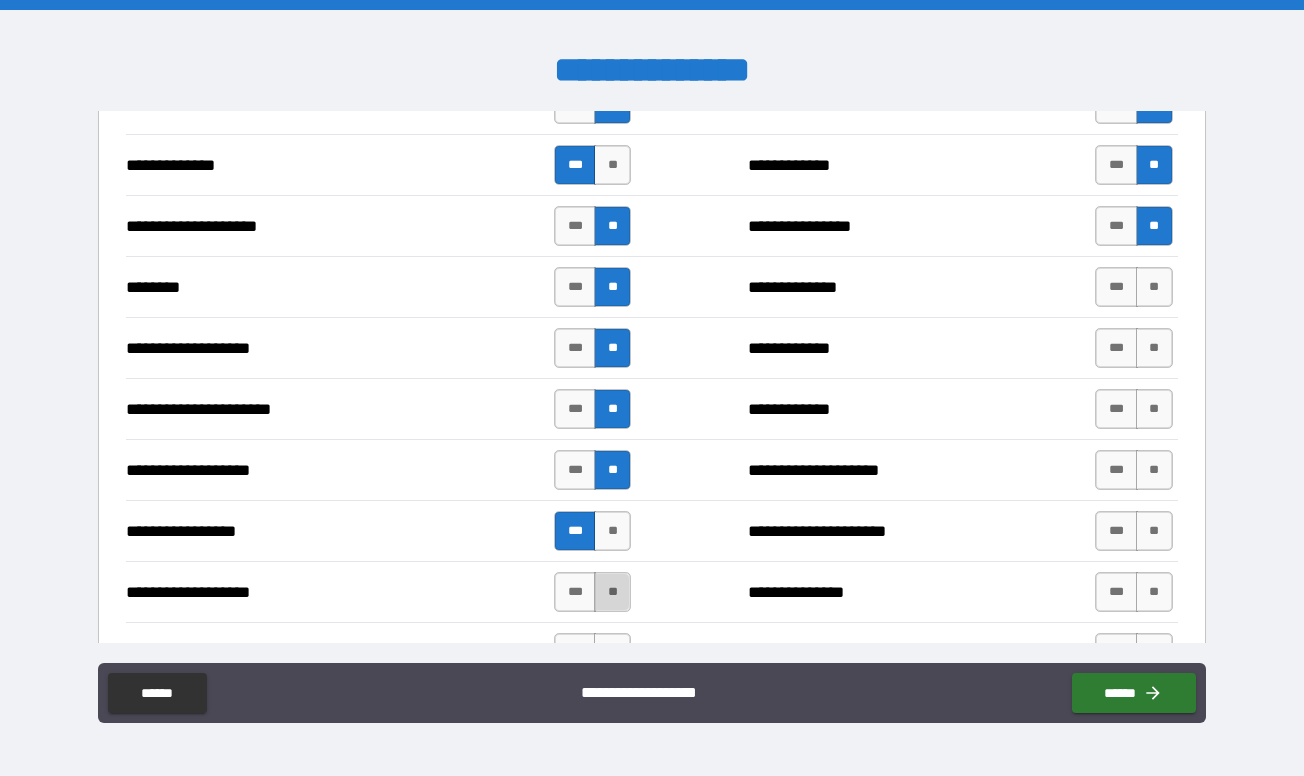 click on "**" at bounding box center (612, 592) 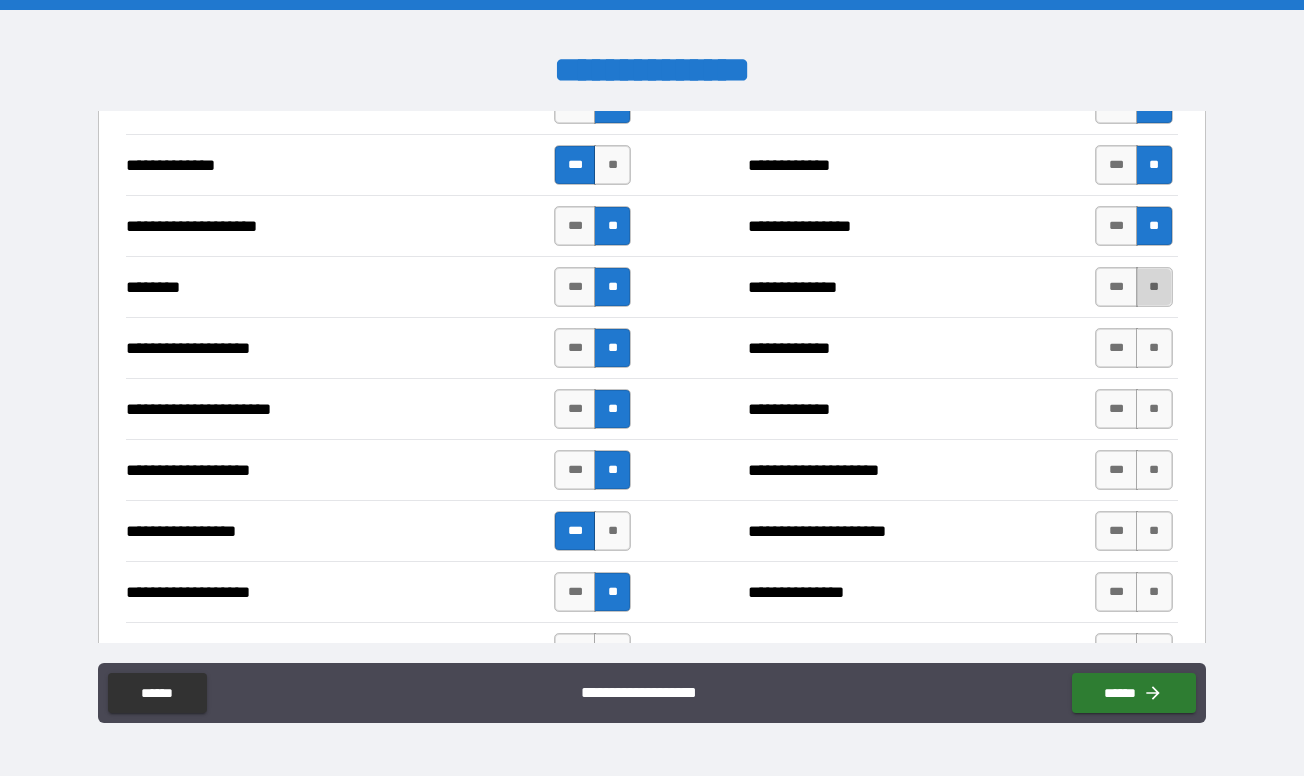 click on "**" at bounding box center [1154, 287] 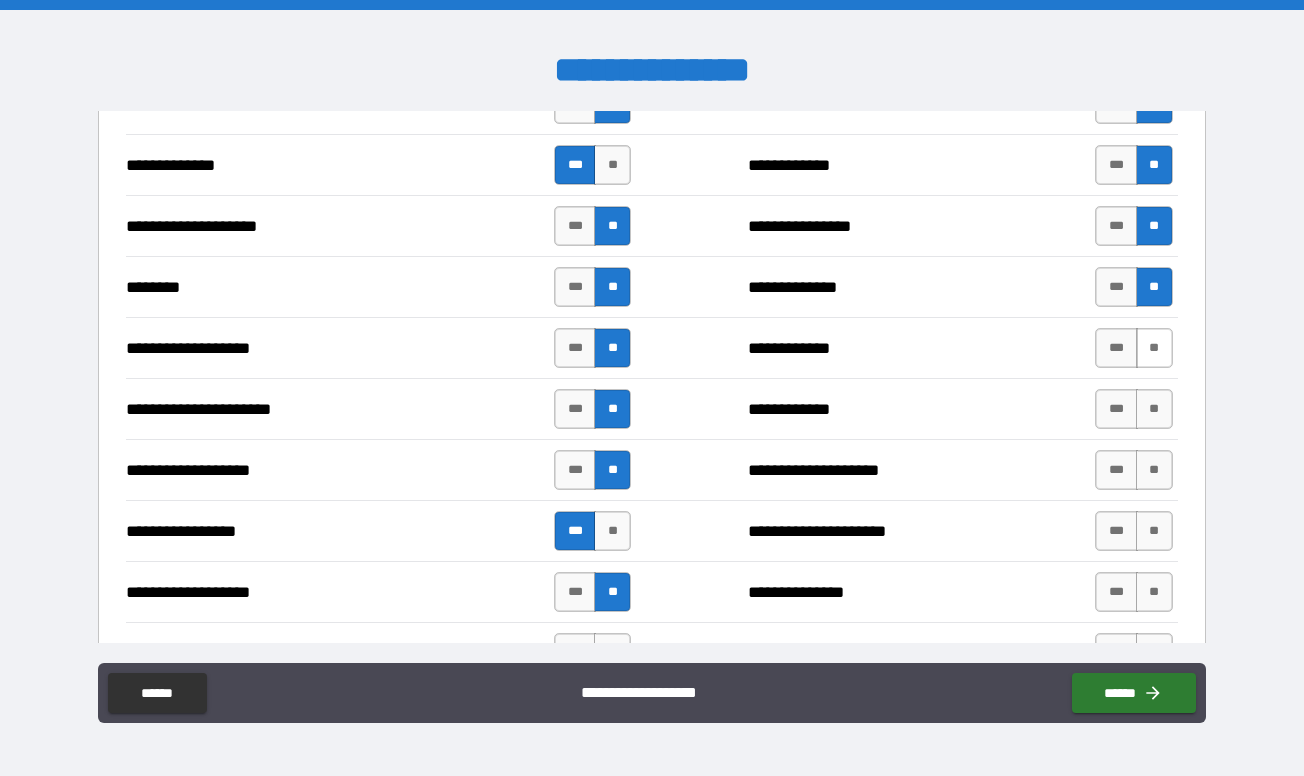 click on "**" at bounding box center [1154, 348] 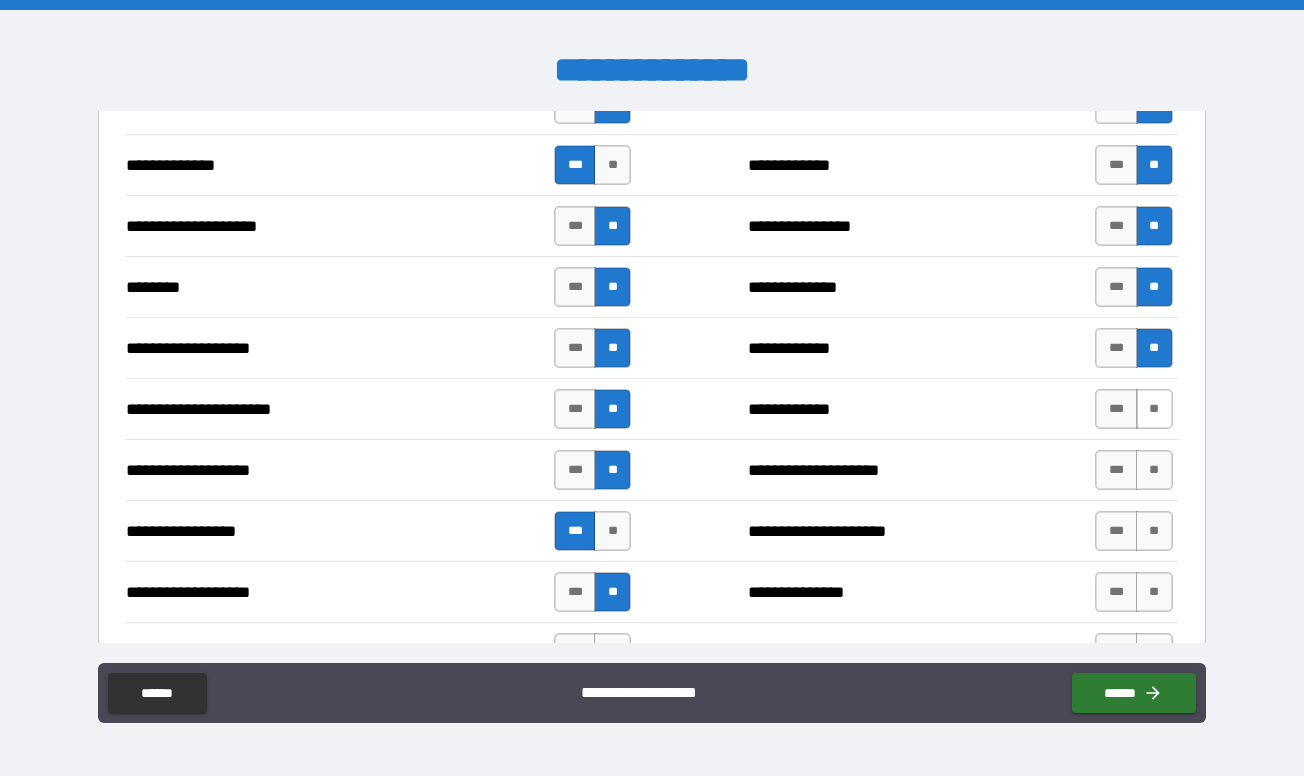 click on "**" at bounding box center (1154, 409) 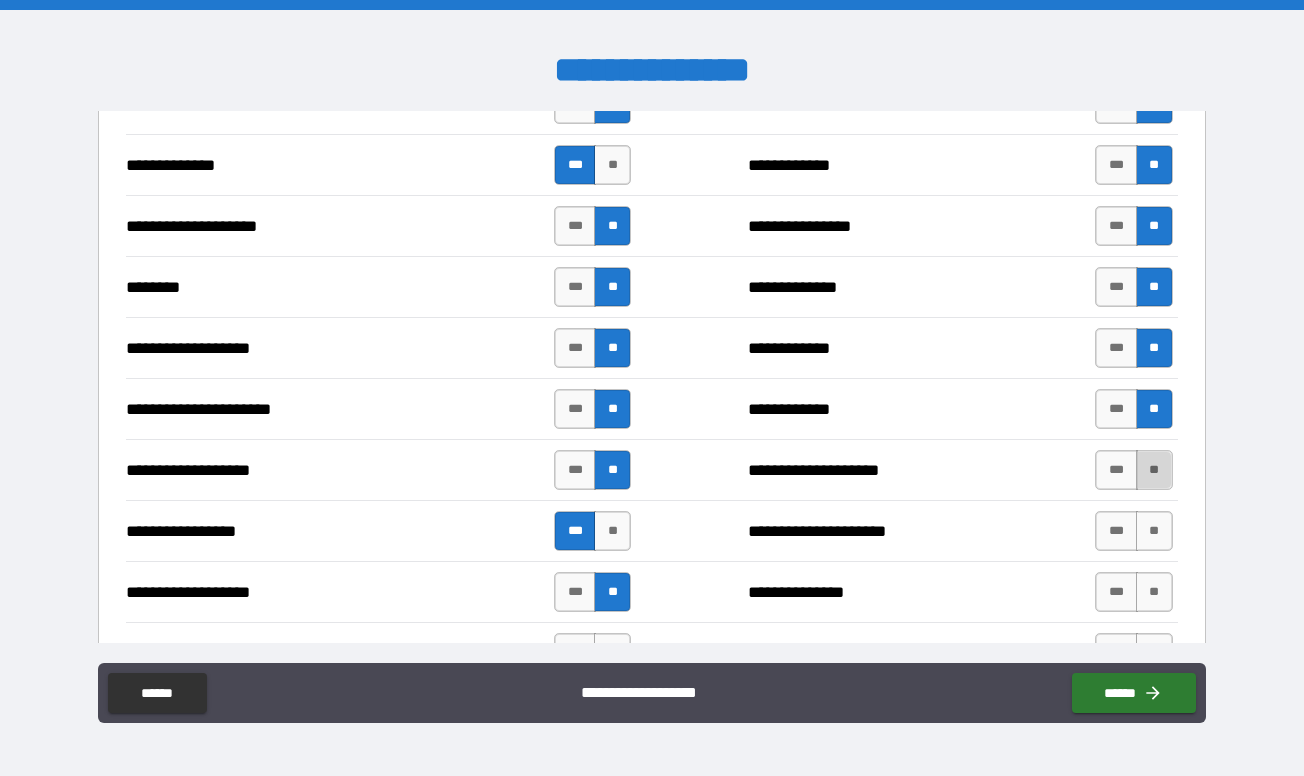 click on "**" at bounding box center (1154, 470) 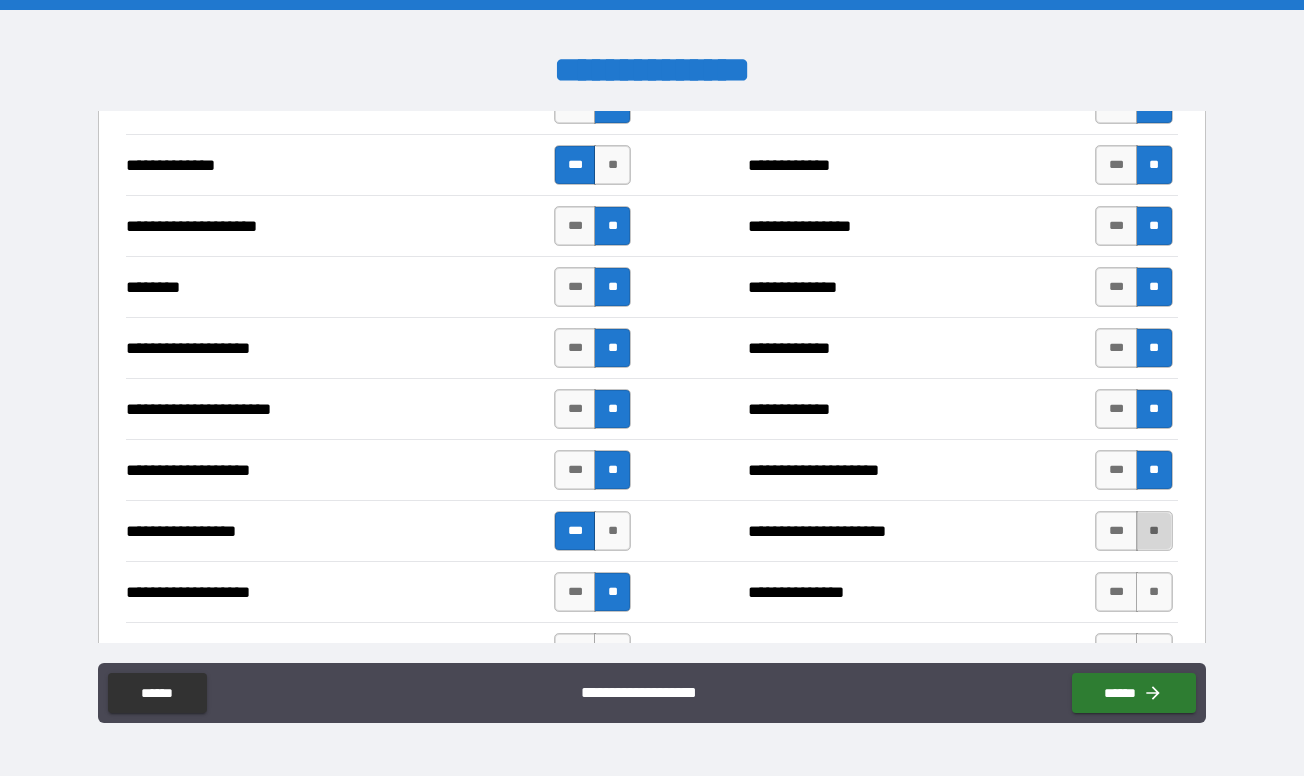 click on "**" at bounding box center (1154, 531) 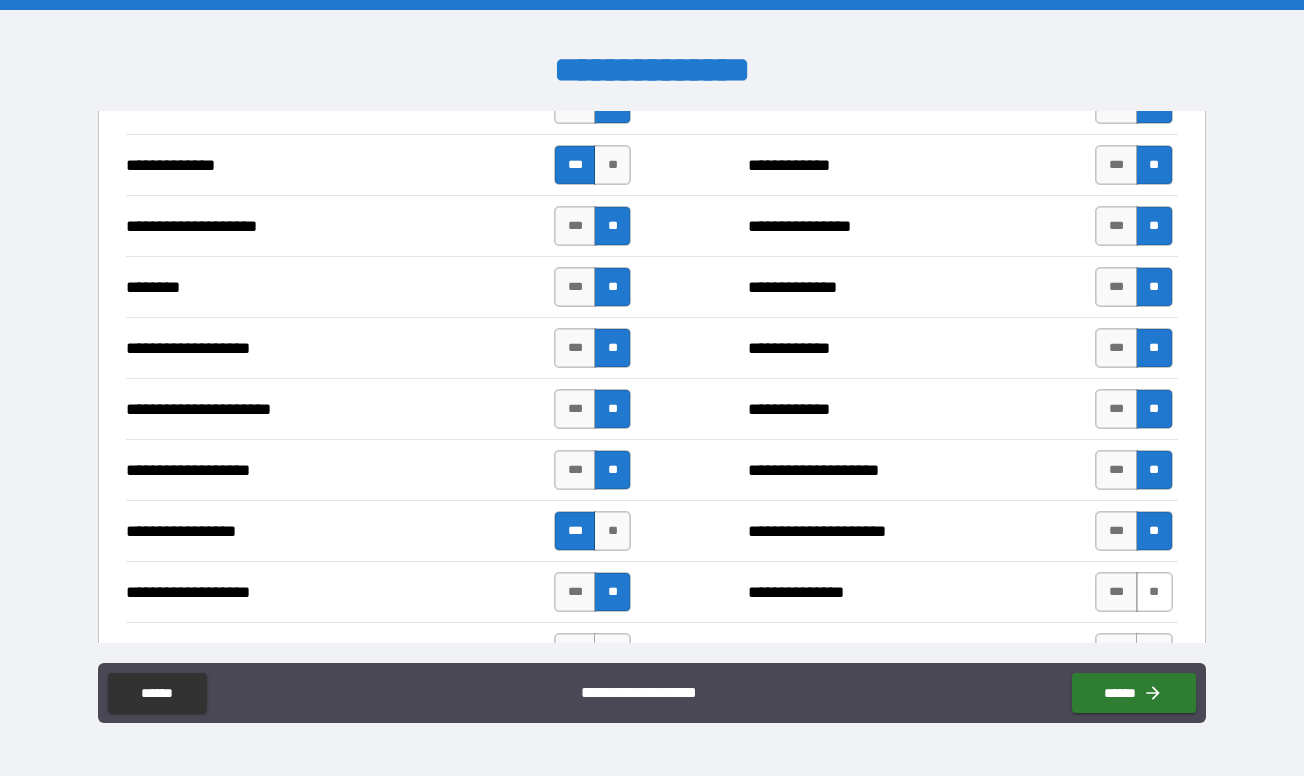 click on "**" at bounding box center [1154, 592] 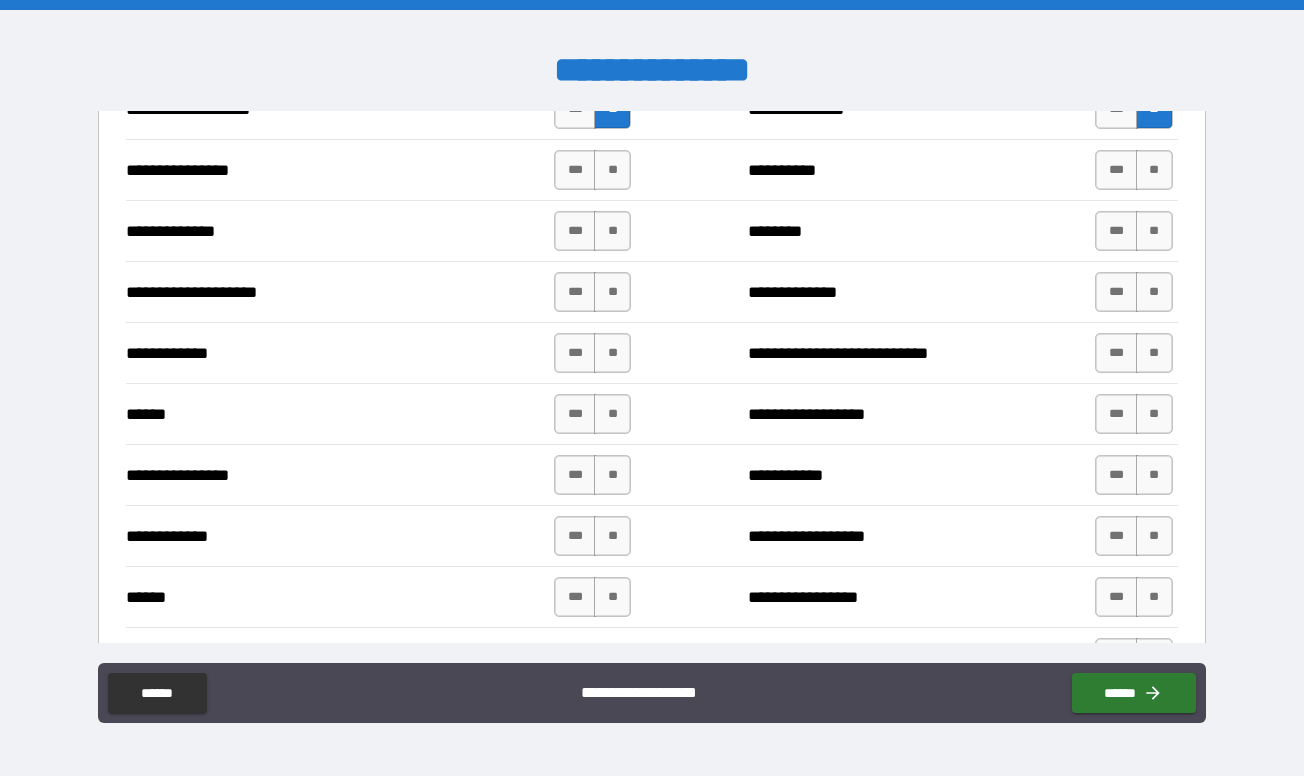 scroll, scrollTop: 3352, scrollLeft: 0, axis: vertical 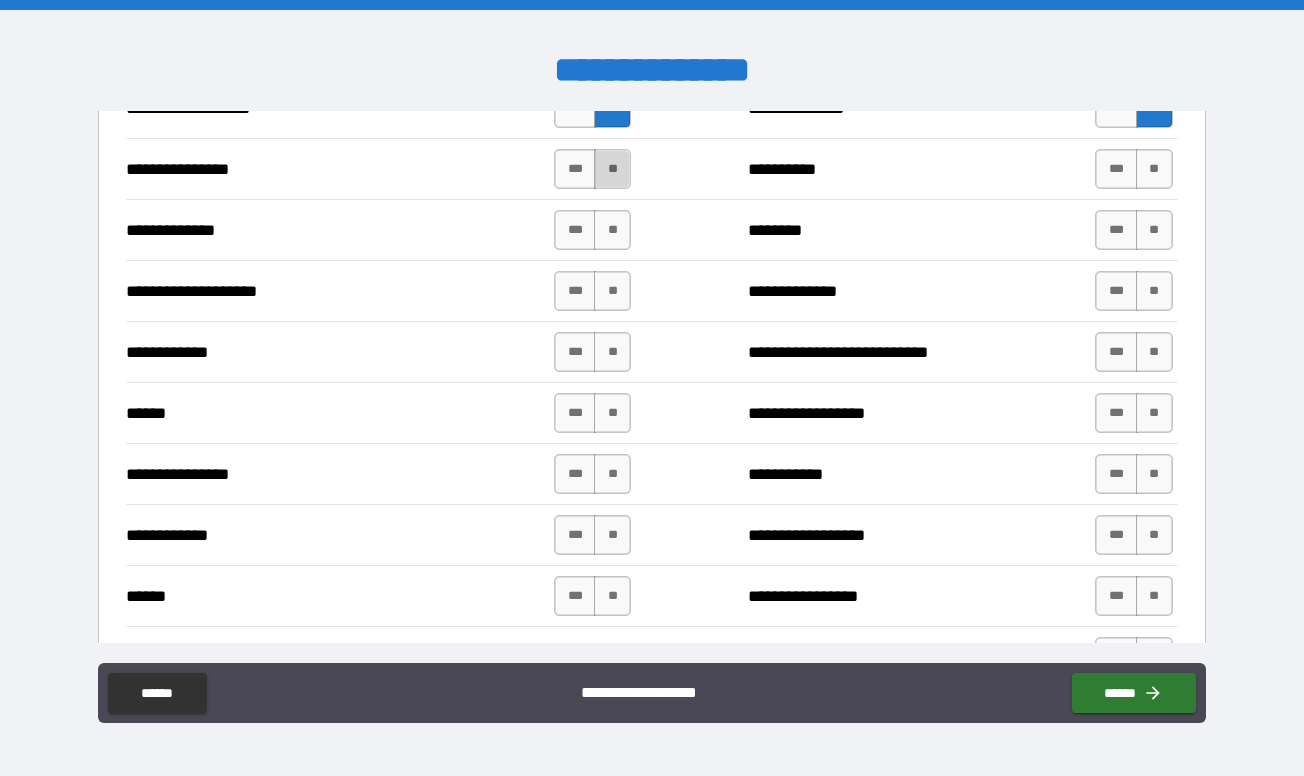 click on "**" at bounding box center (612, 169) 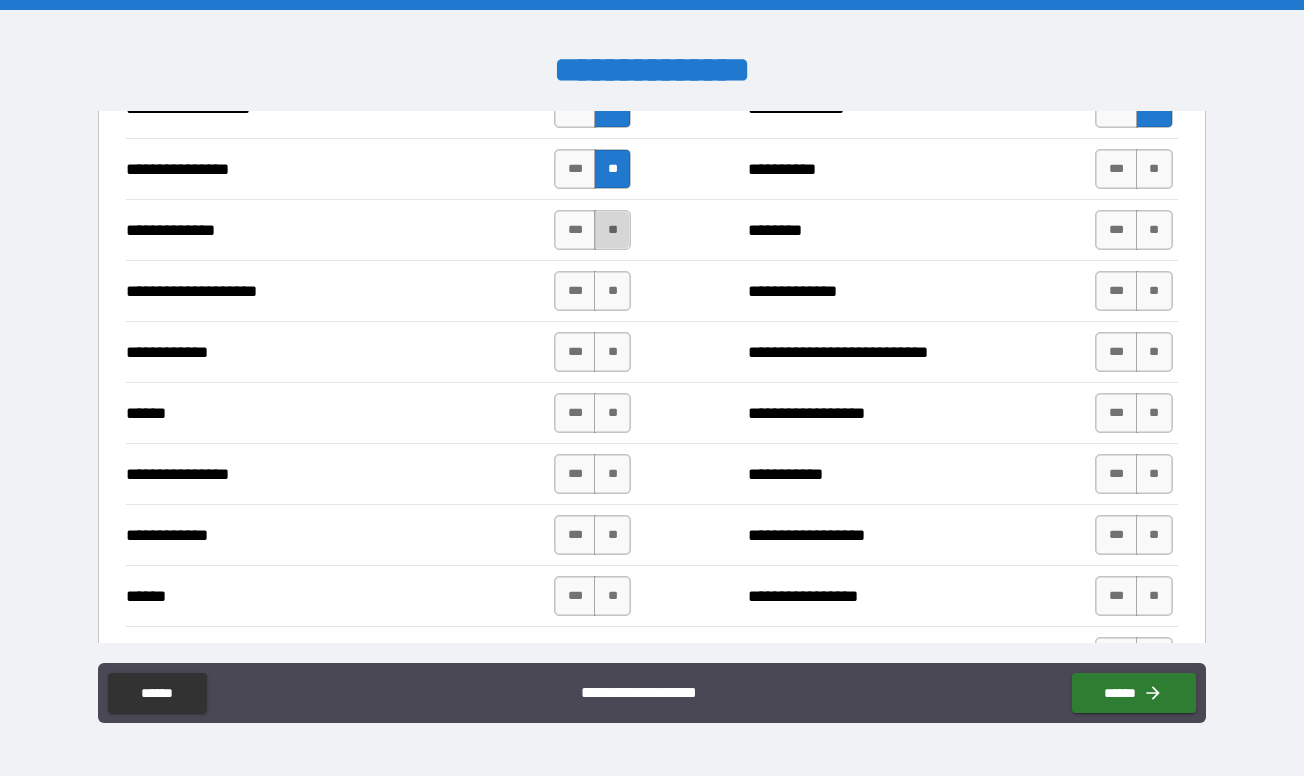 click on "**" at bounding box center (612, 230) 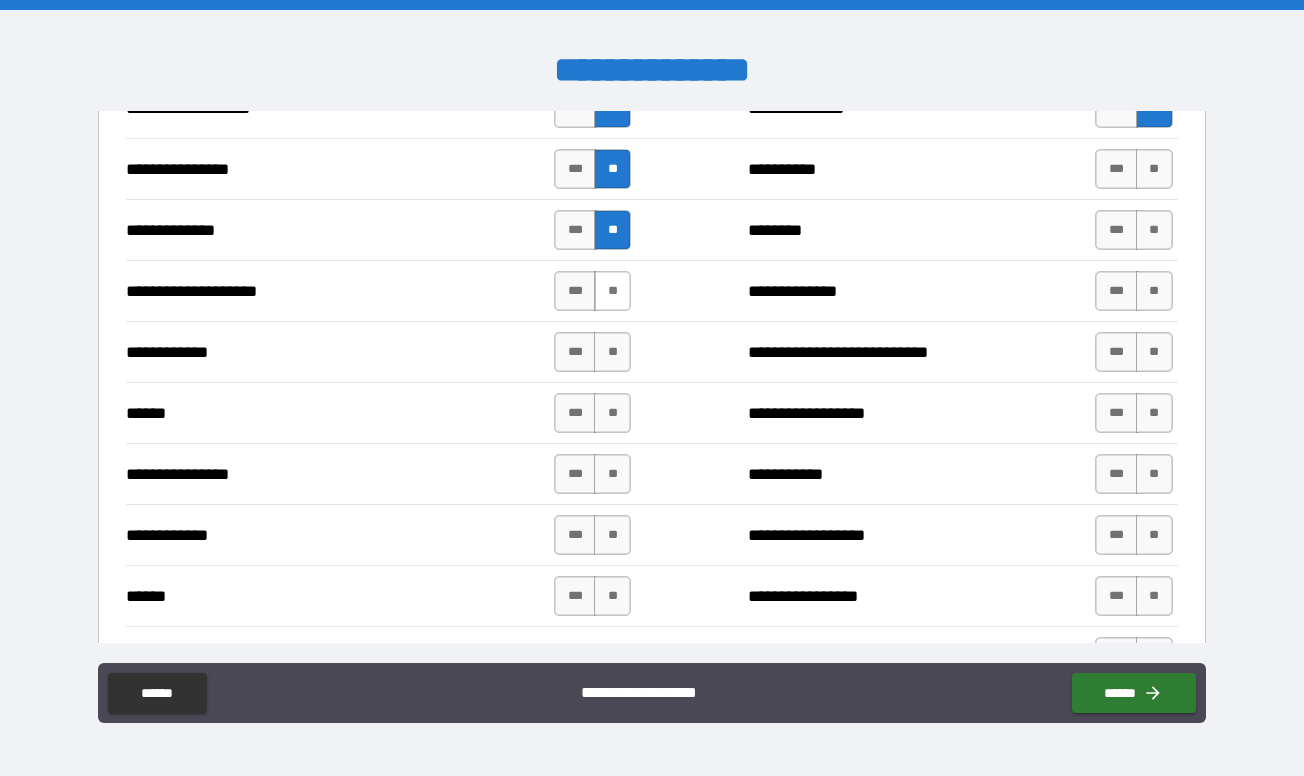 click on "**" at bounding box center [612, 291] 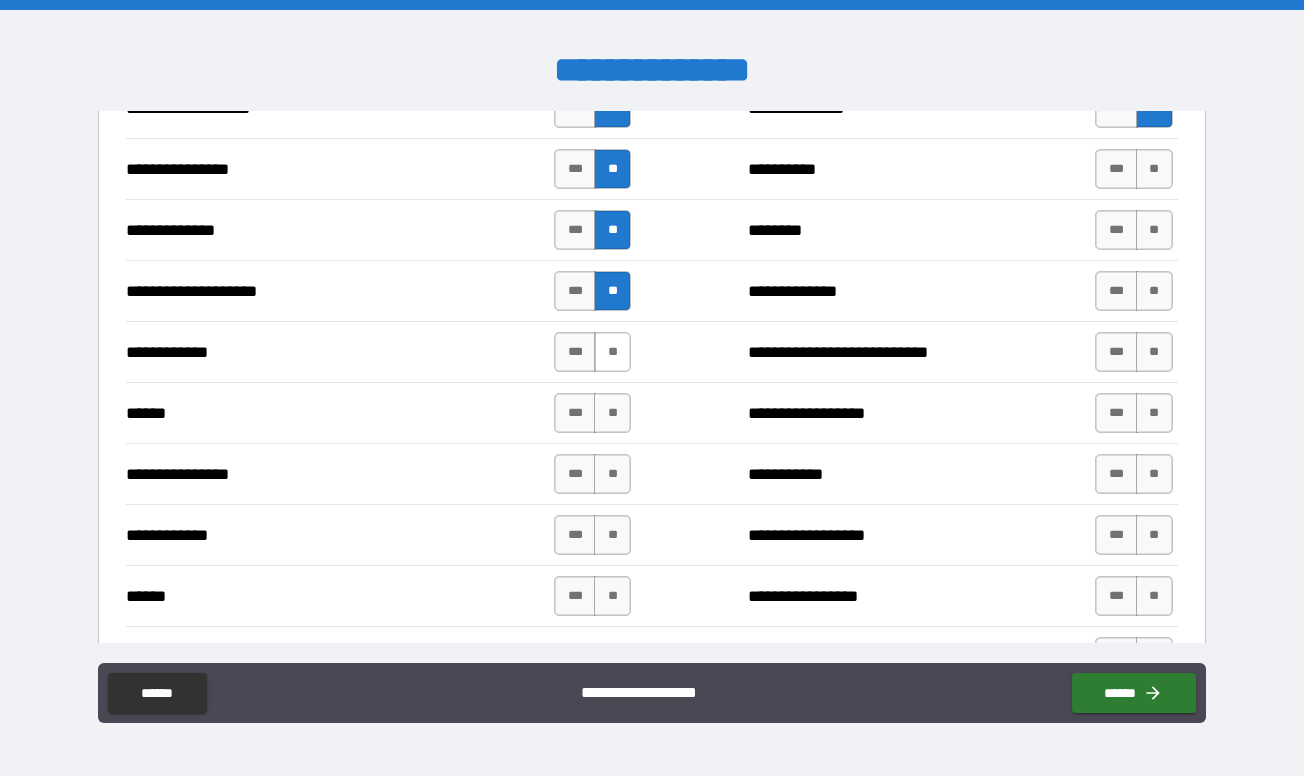 click on "**" at bounding box center [612, 352] 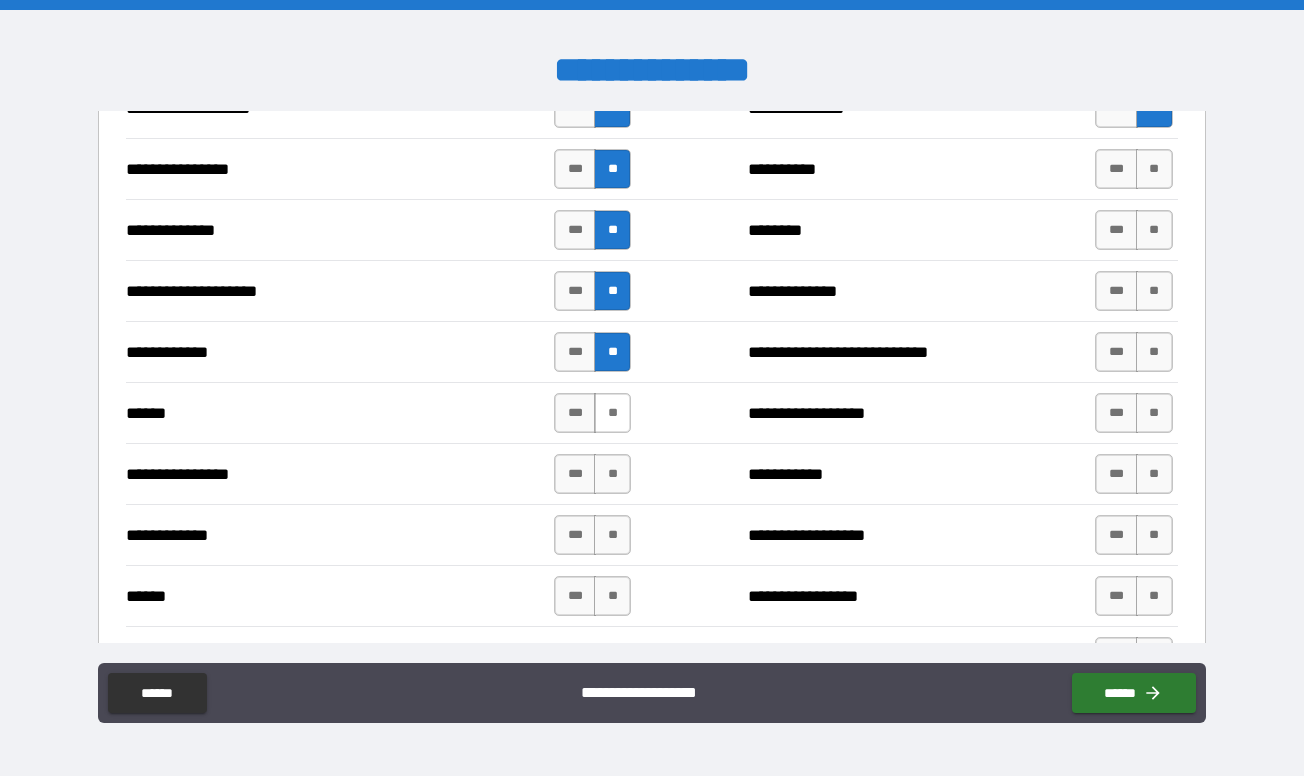click on "**" at bounding box center [612, 413] 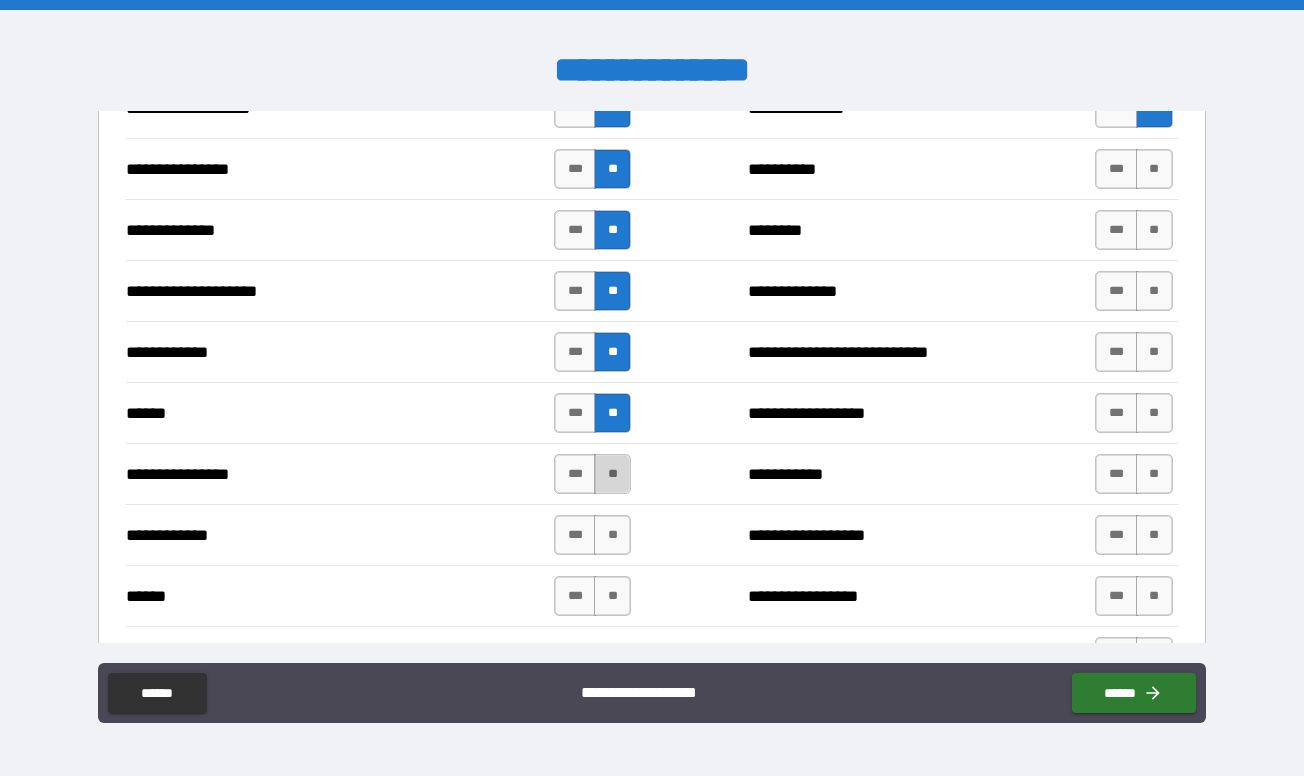 click on "**" at bounding box center (612, 474) 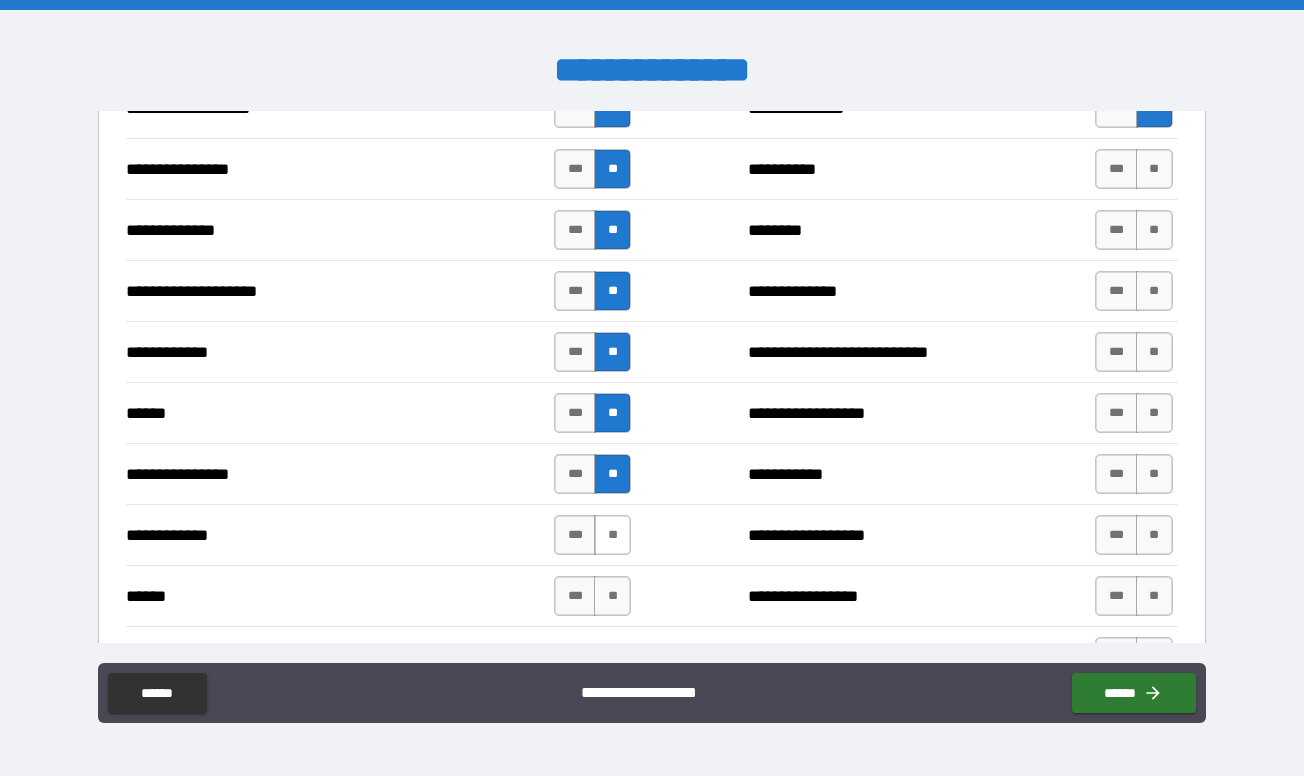 click on "**" at bounding box center (612, 535) 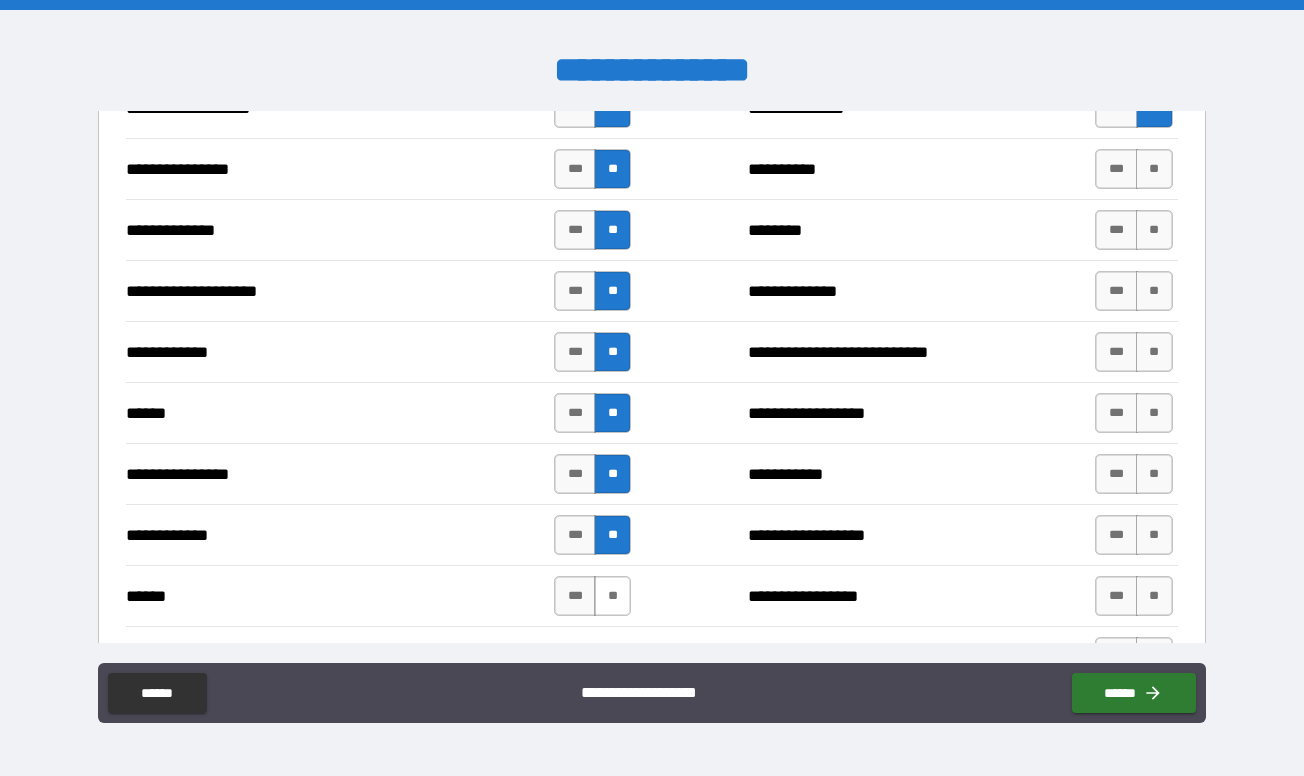 click on "**" at bounding box center (612, 596) 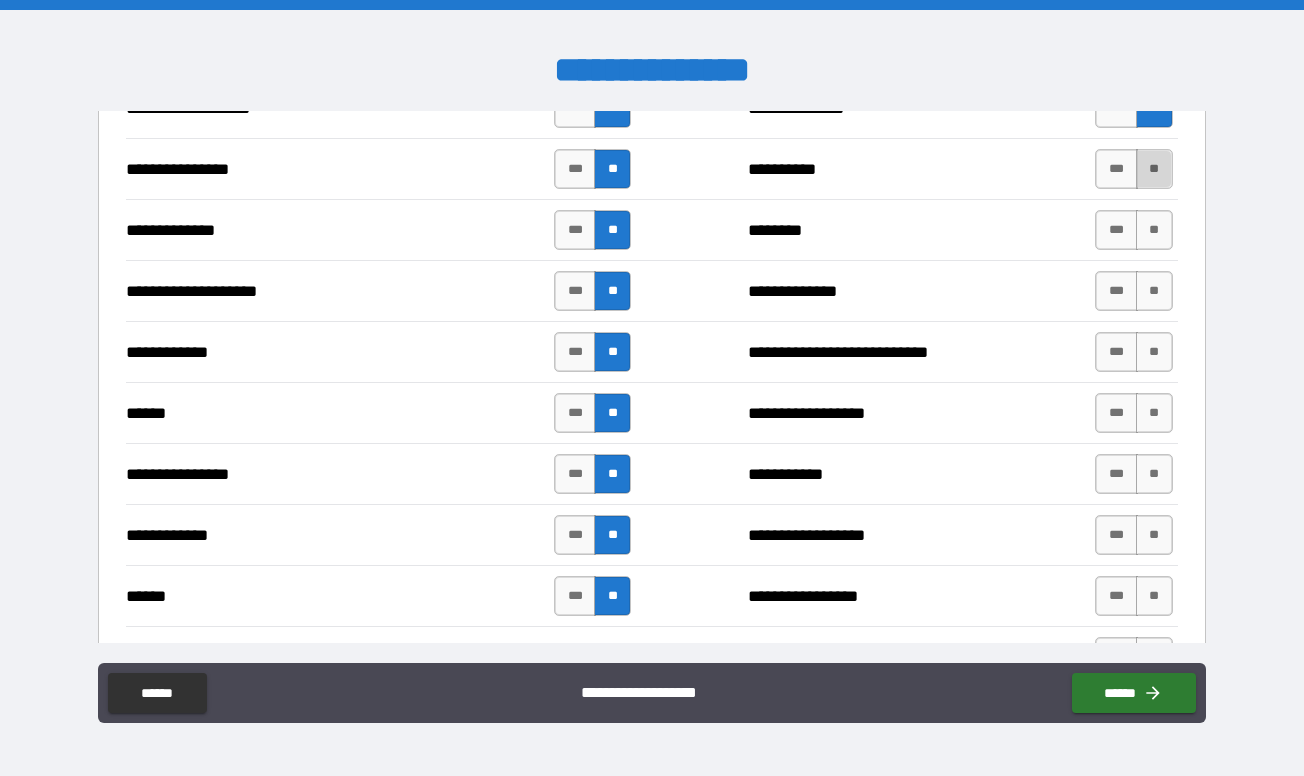 click on "**" at bounding box center [1154, 169] 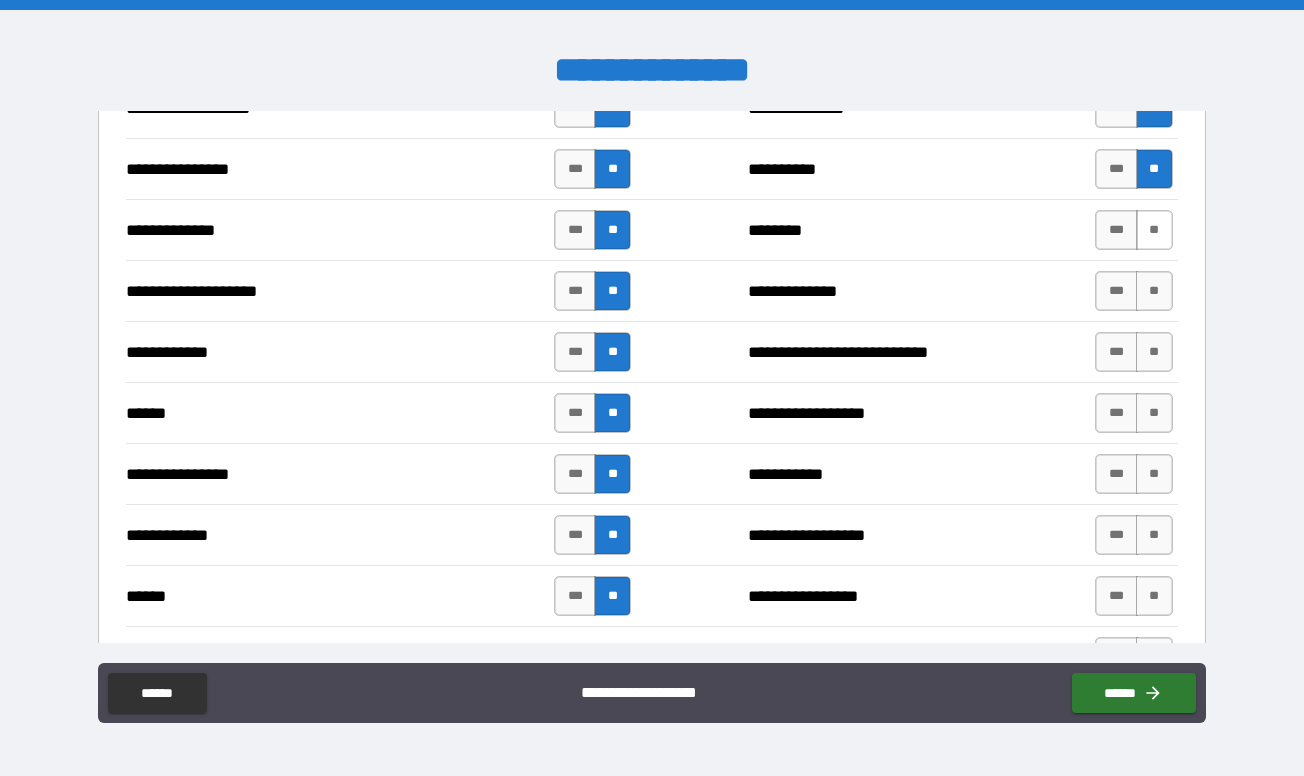 click on "**" at bounding box center (1154, 230) 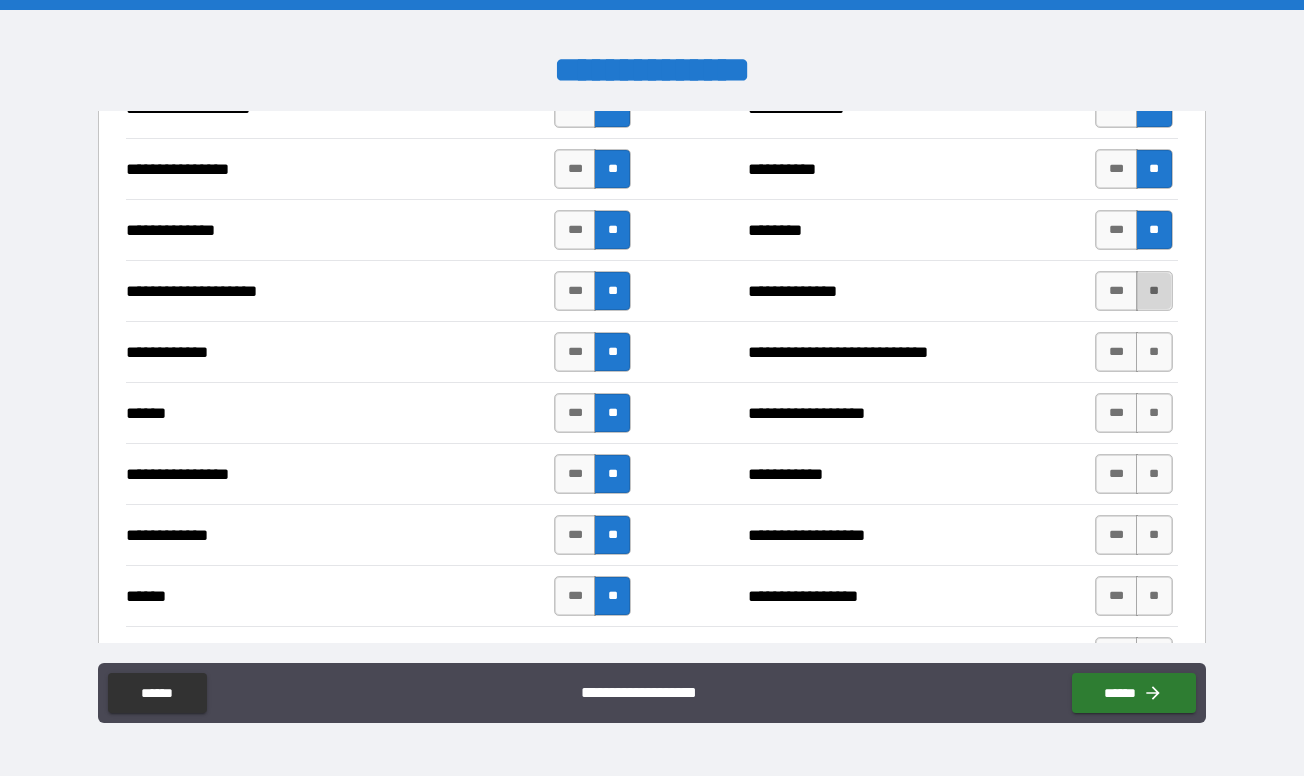 click on "**" at bounding box center [1154, 291] 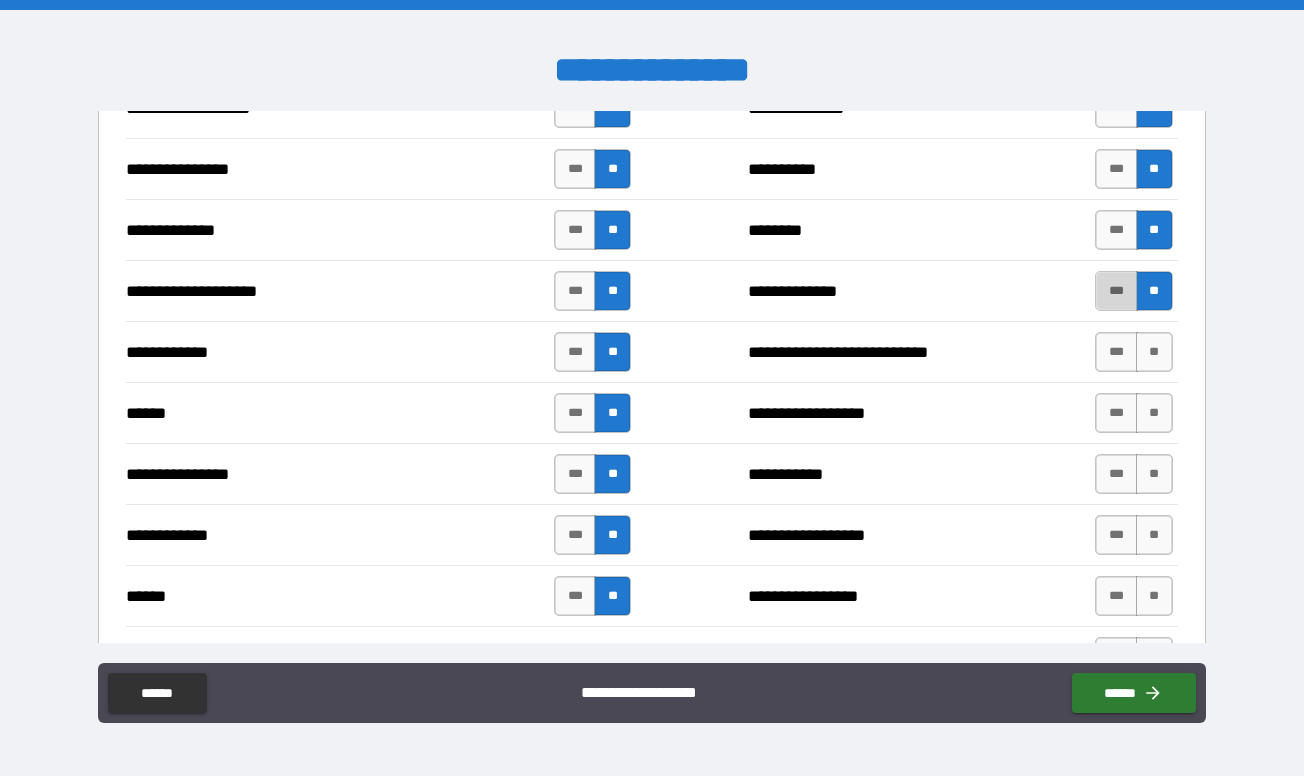 click on "***" at bounding box center (1116, 291) 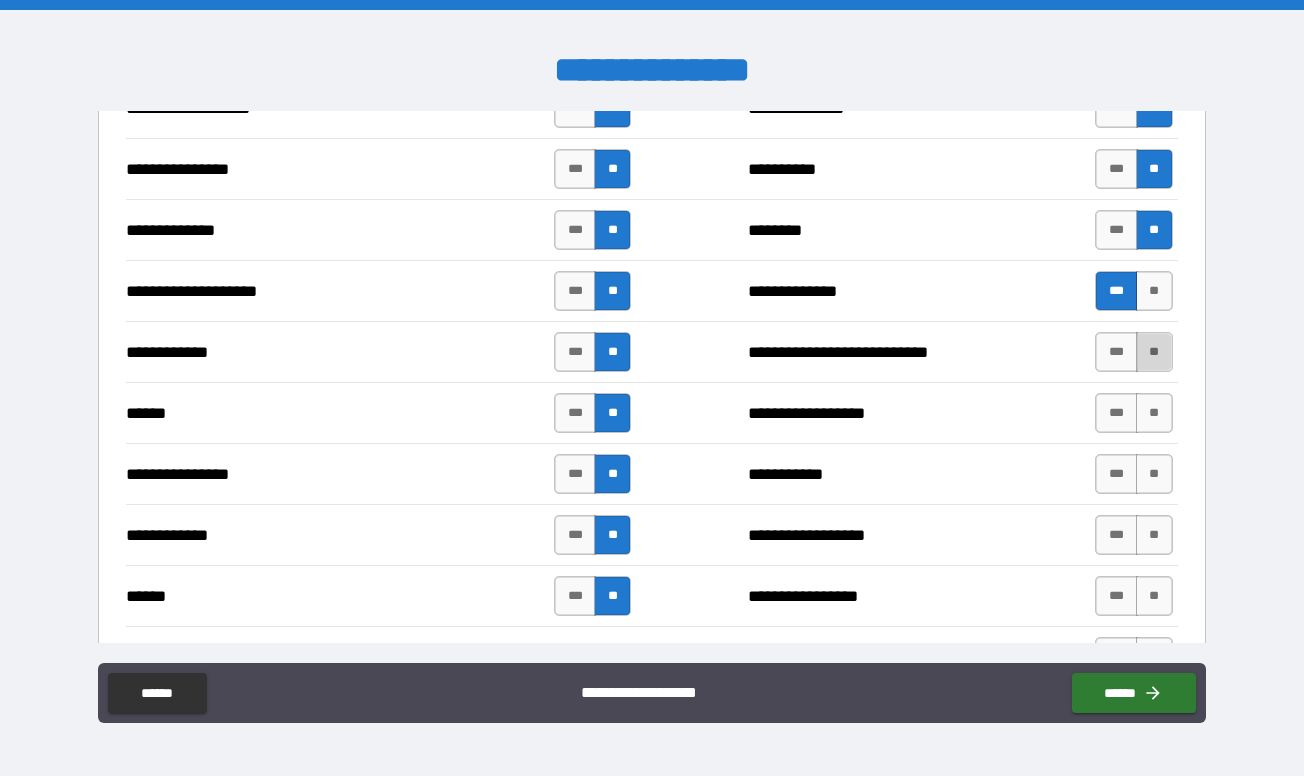 click on "**" at bounding box center (1154, 352) 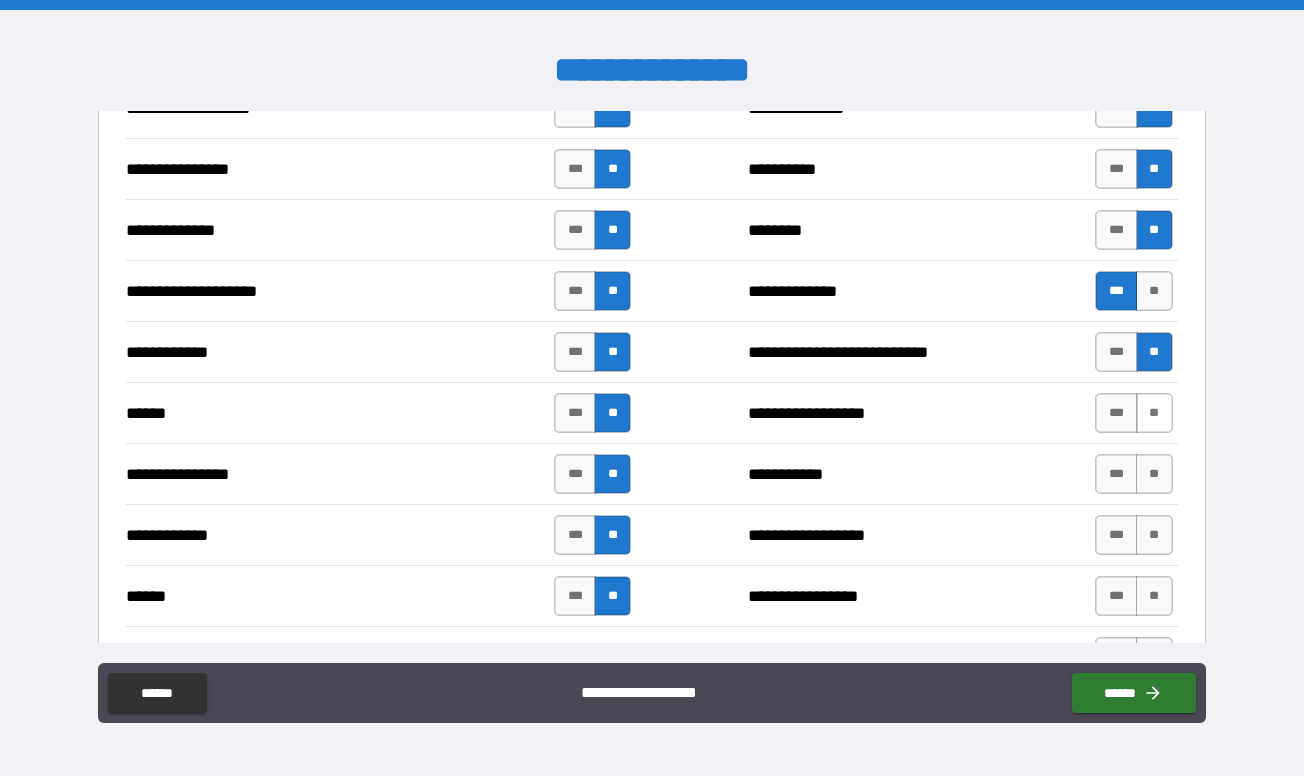 click on "**" at bounding box center (1154, 413) 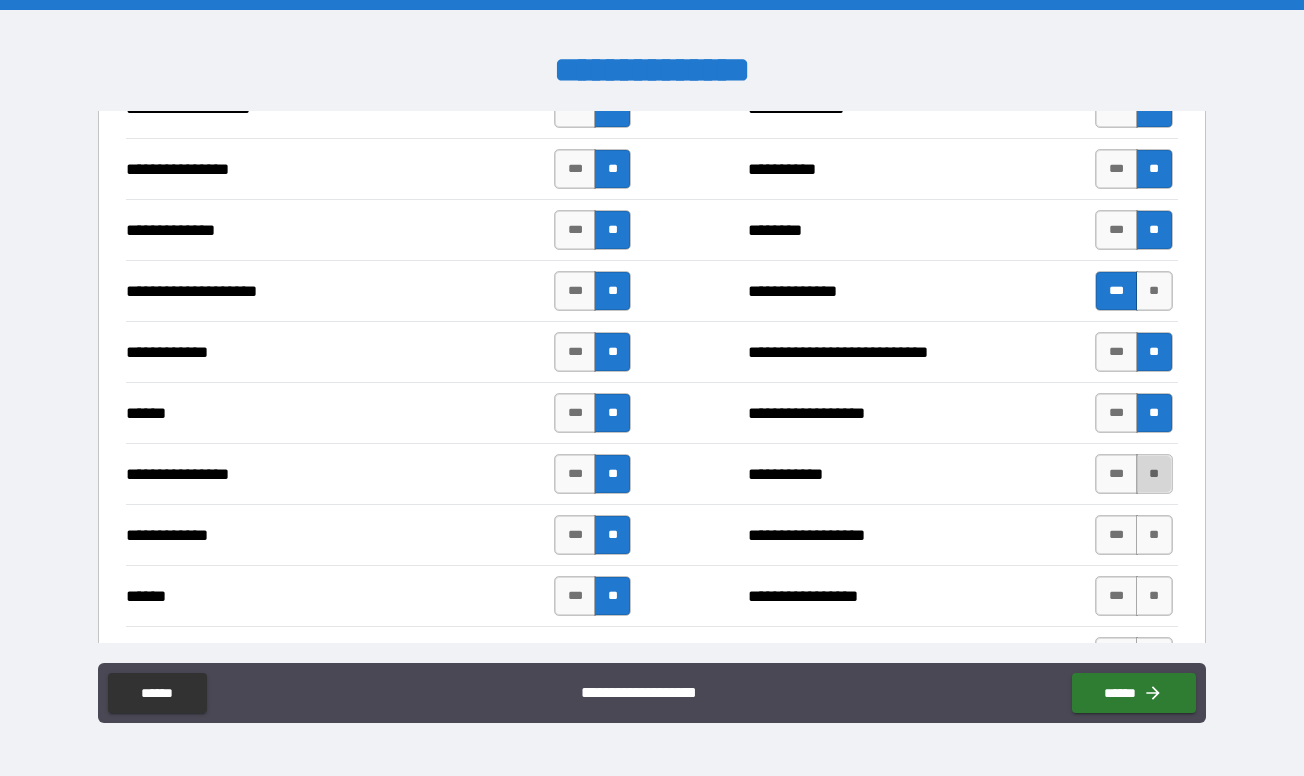 click on "**" at bounding box center [1154, 474] 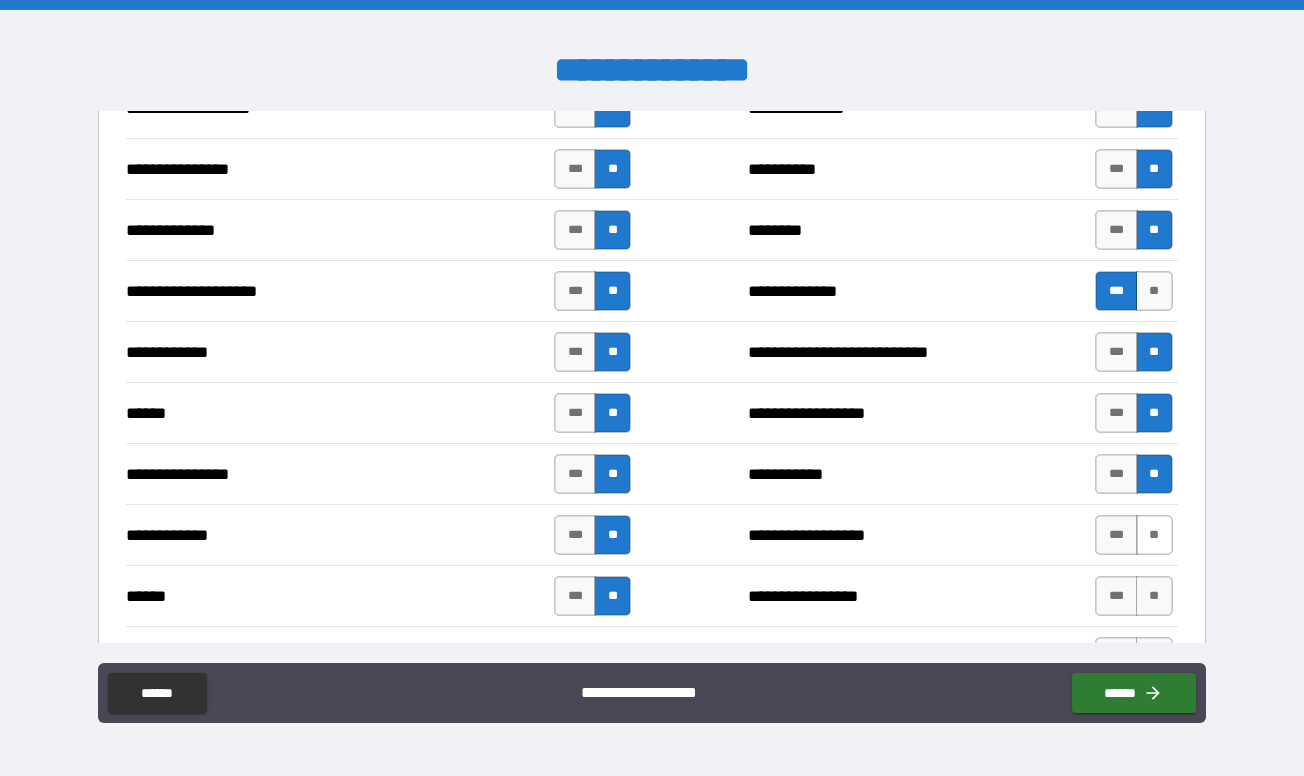 click on "**" at bounding box center [1154, 535] 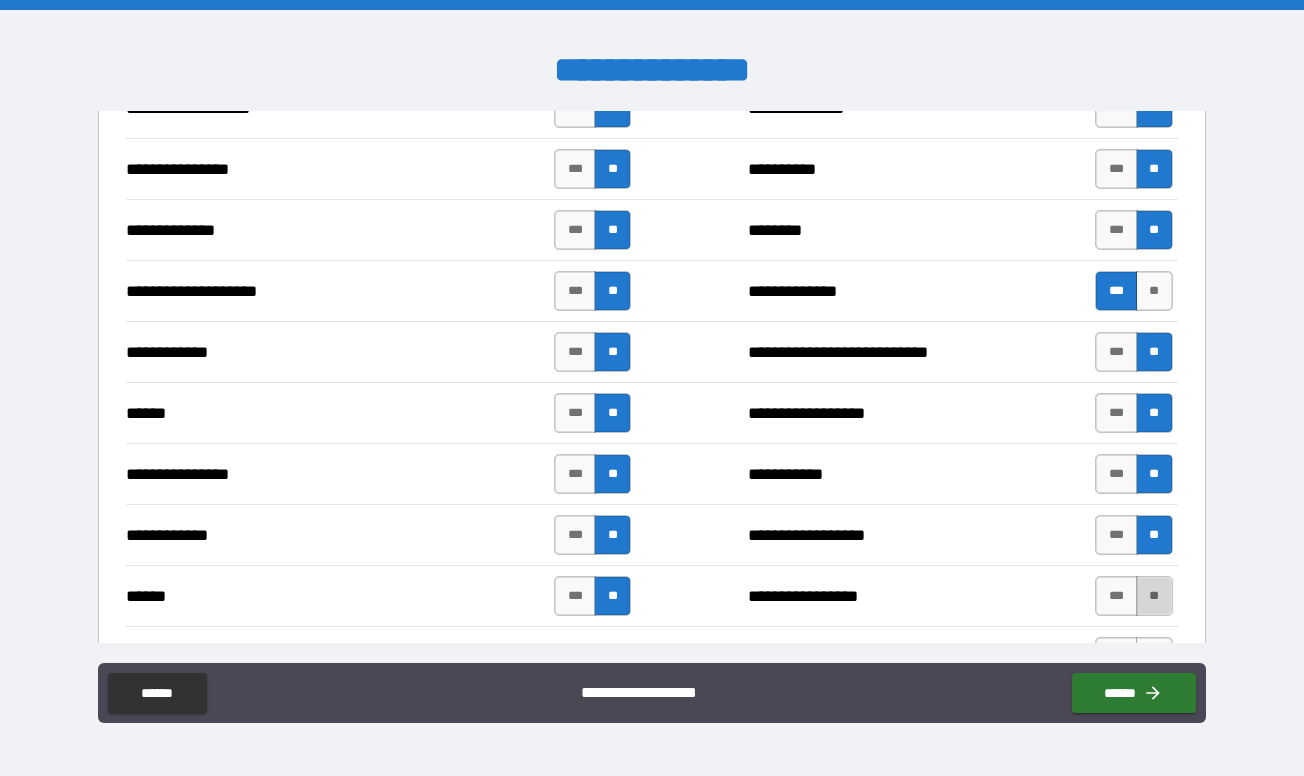 click on "**" at bounding box center [1154, 596] 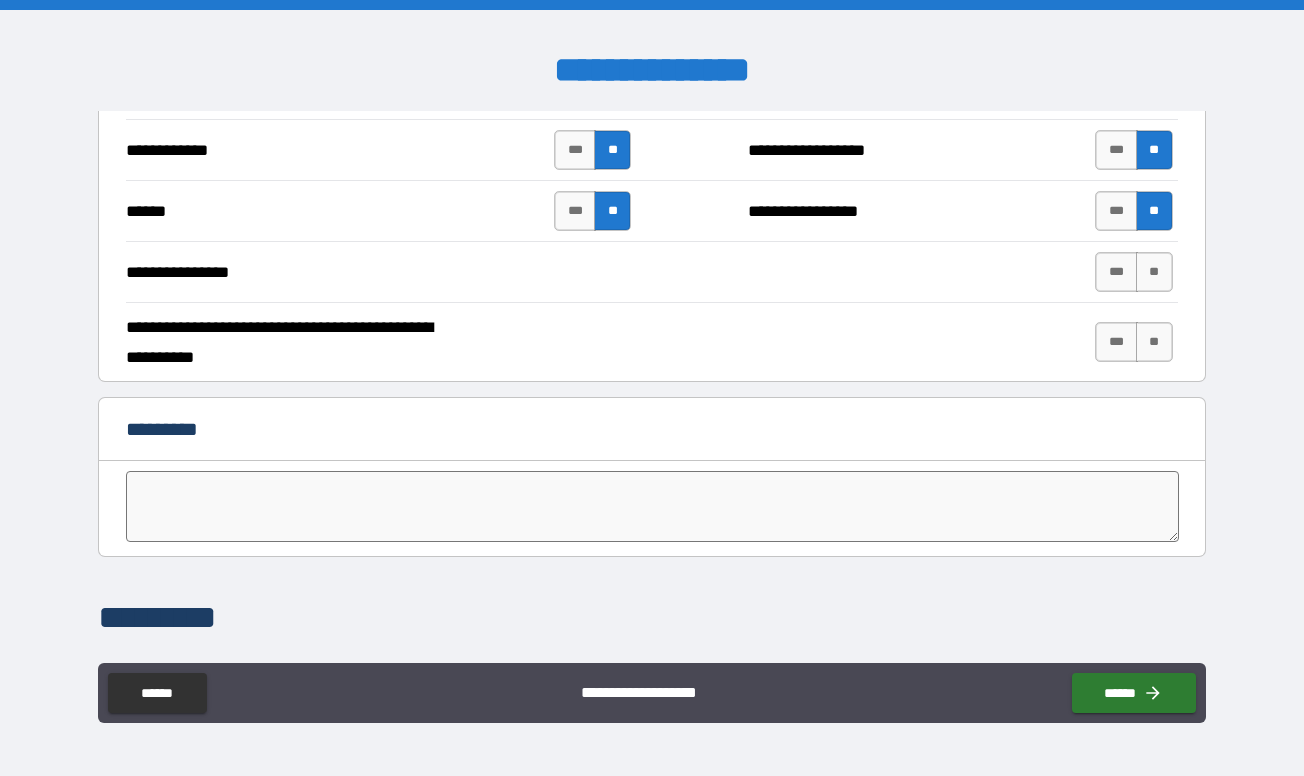 scroll, scrollTop: 3740, scrollLeft: 0, axis: vertical 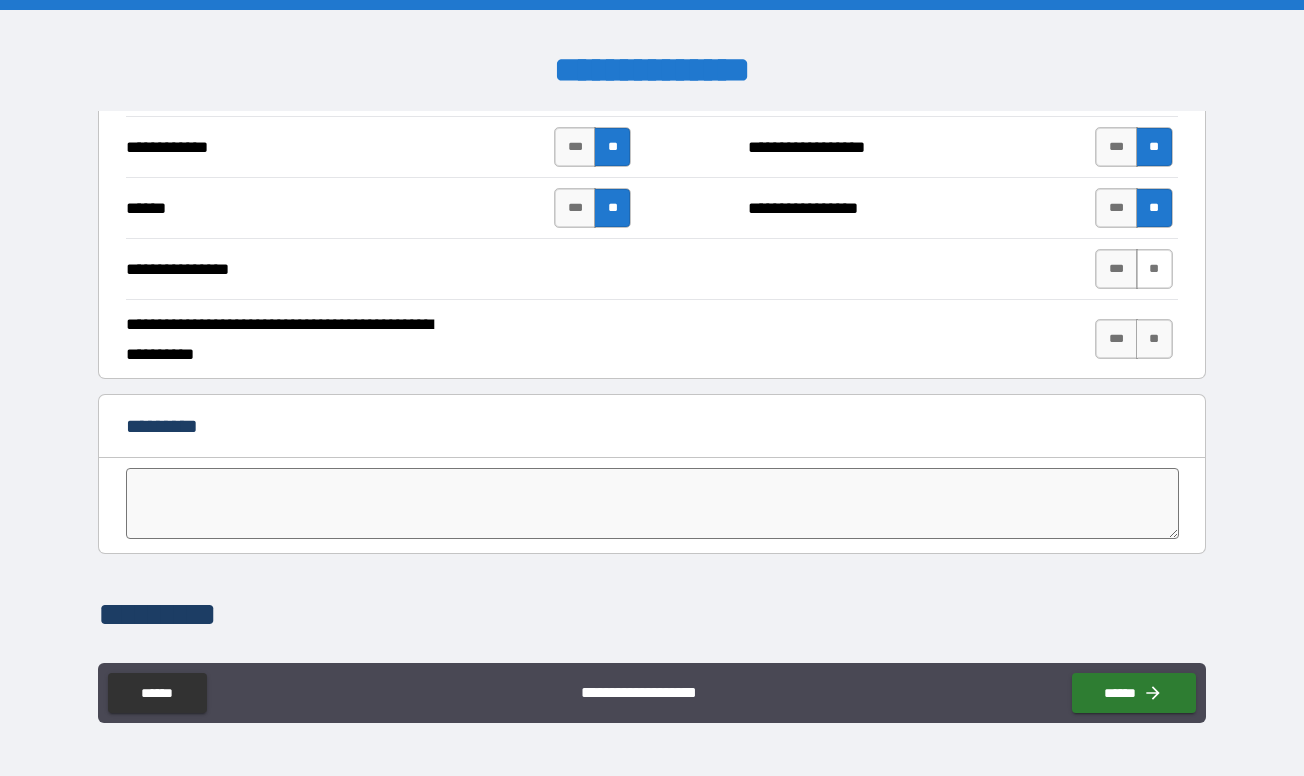 click on "**" at bounding box center (1154, 269) 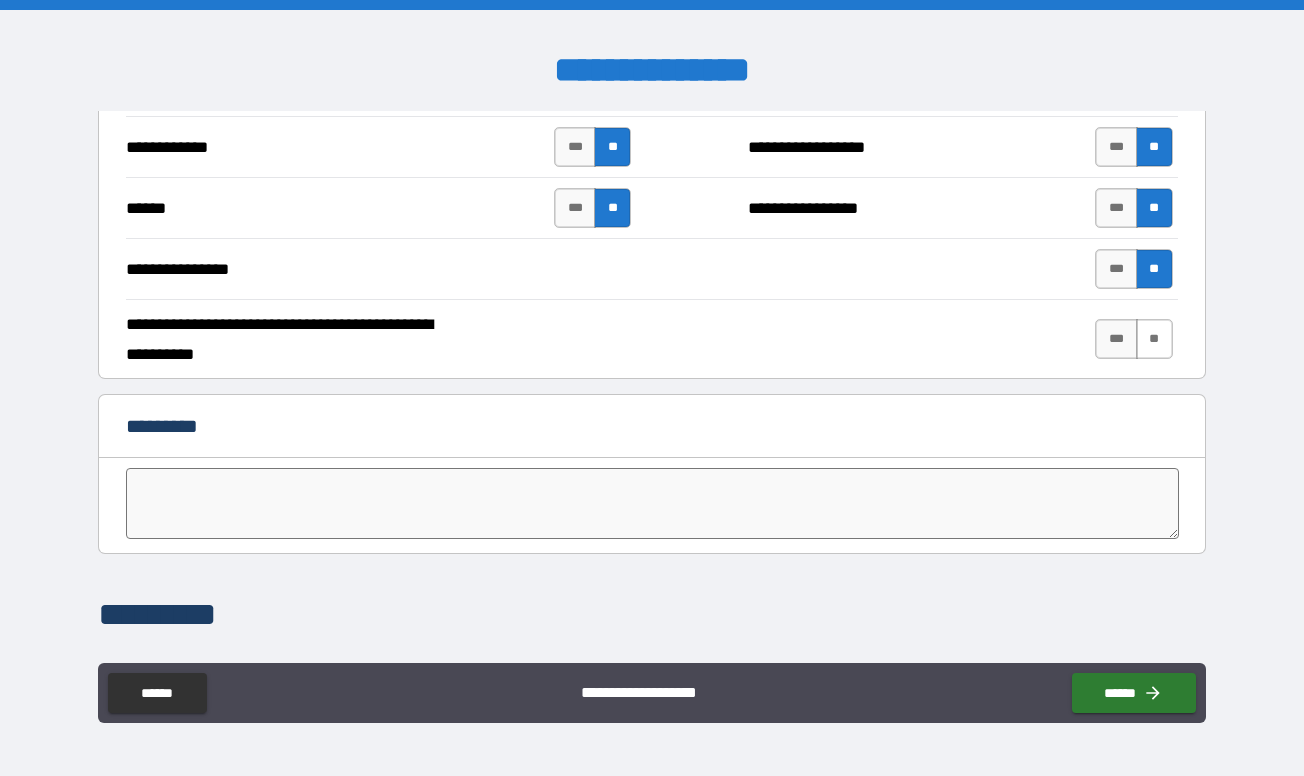 click on "**" at bounding box center [1154, 339] 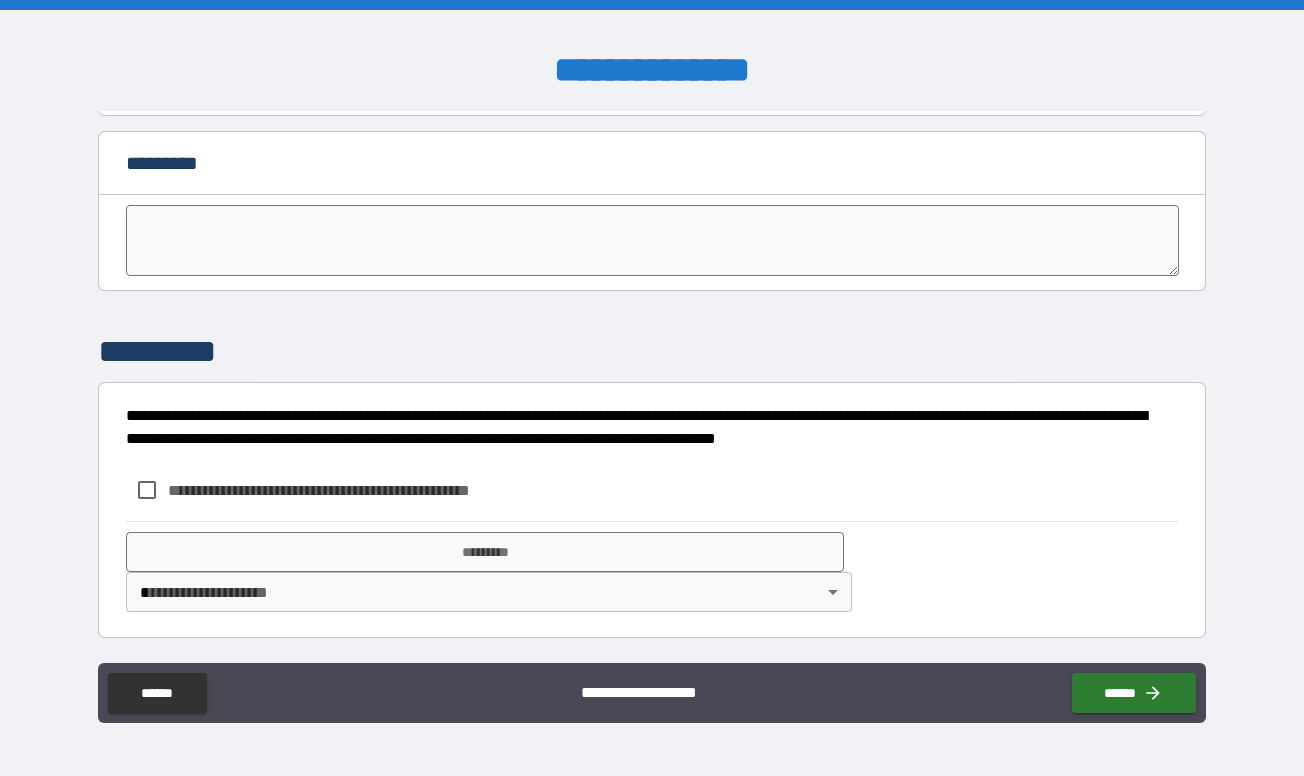 scroll, scrollTop: 4003, scrollLeft: 0, axis: vertical 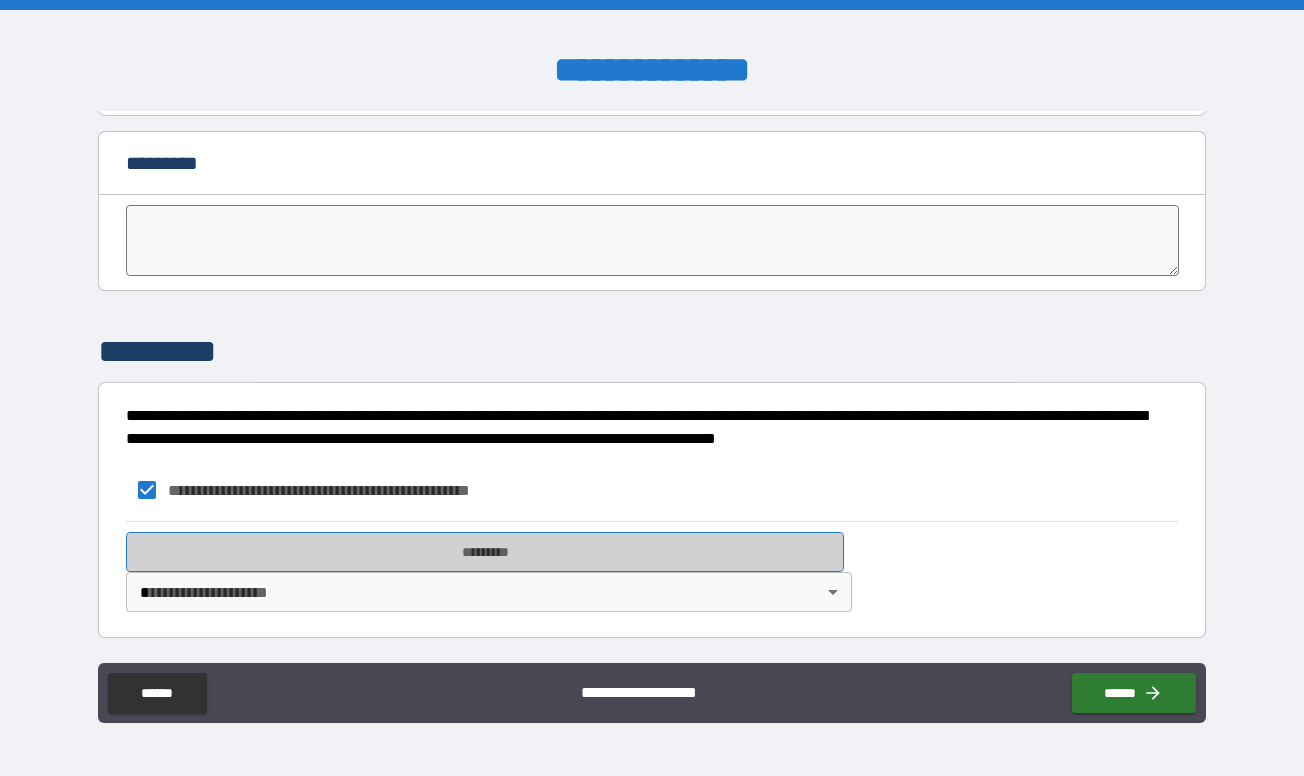 click on "*********" at bounding box center [484, 552] 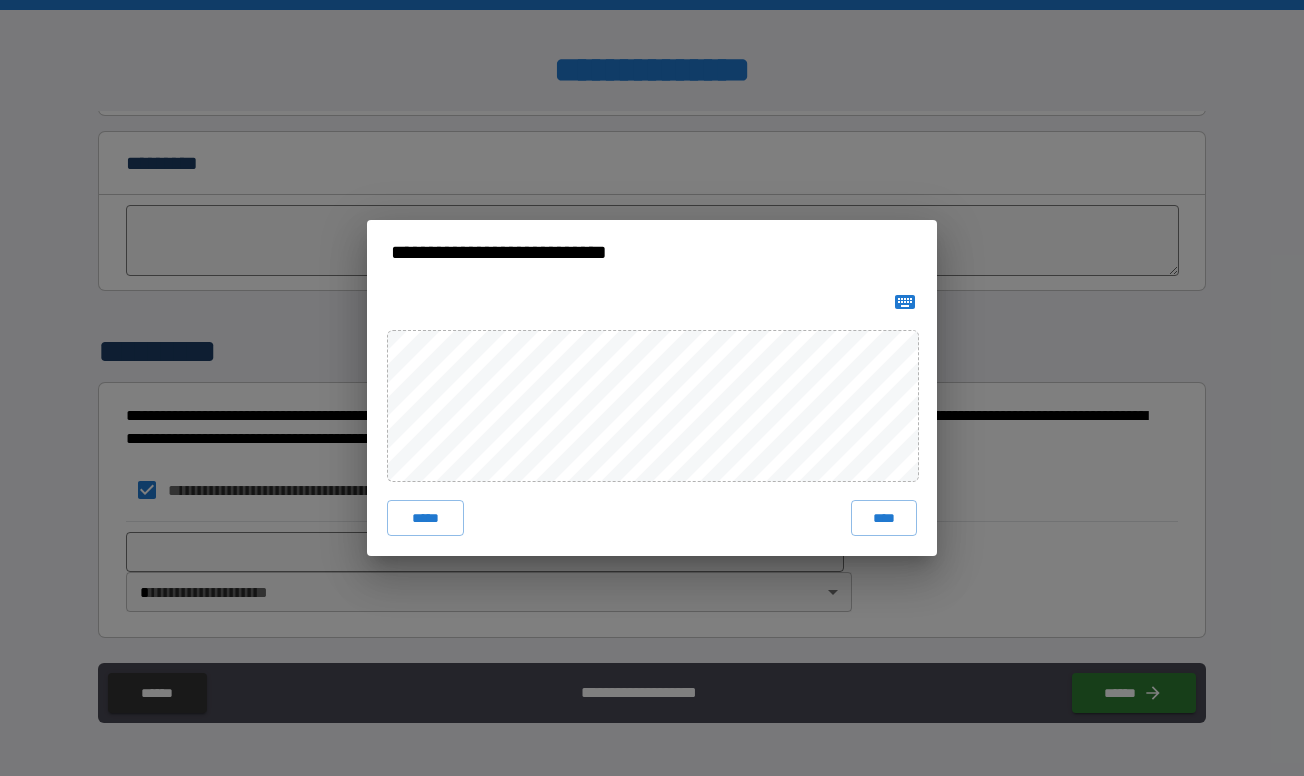 click on "**********" at bounding box center [652, 388] 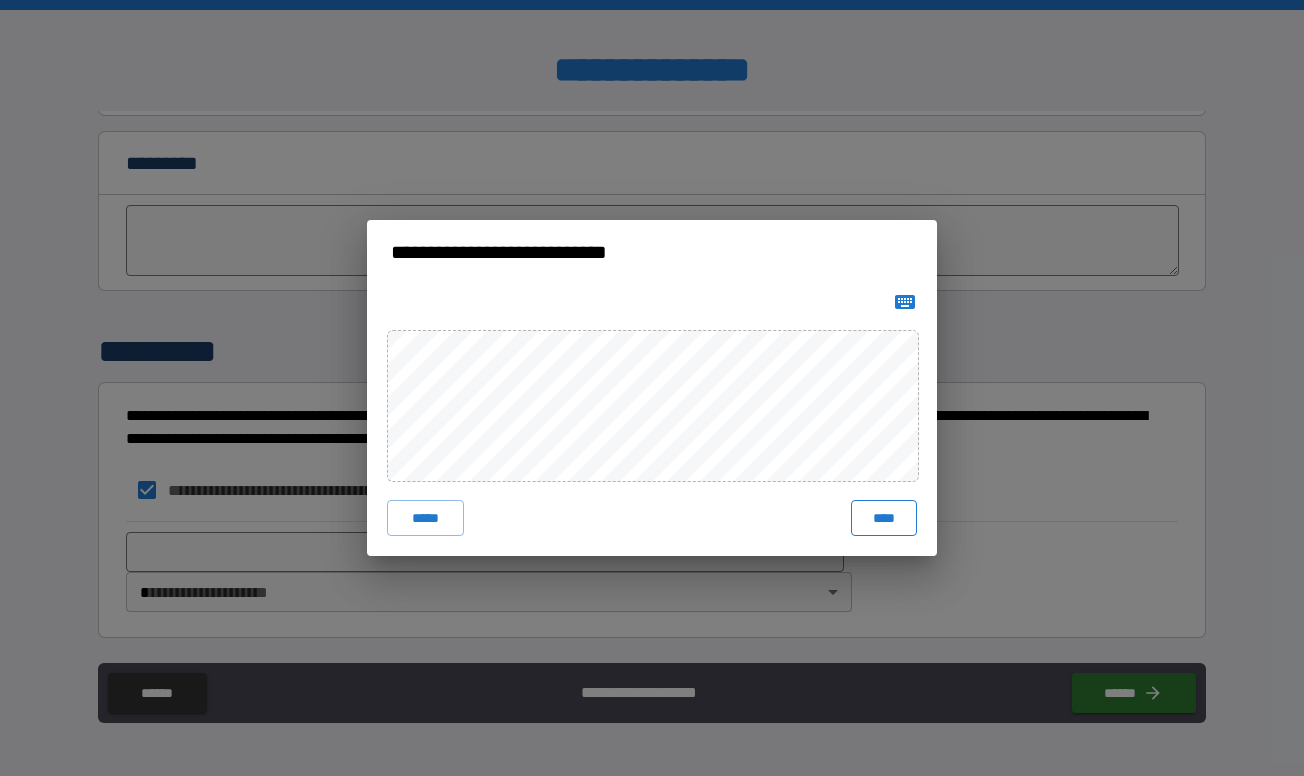 click on "****" at bounding box center (884, 518) 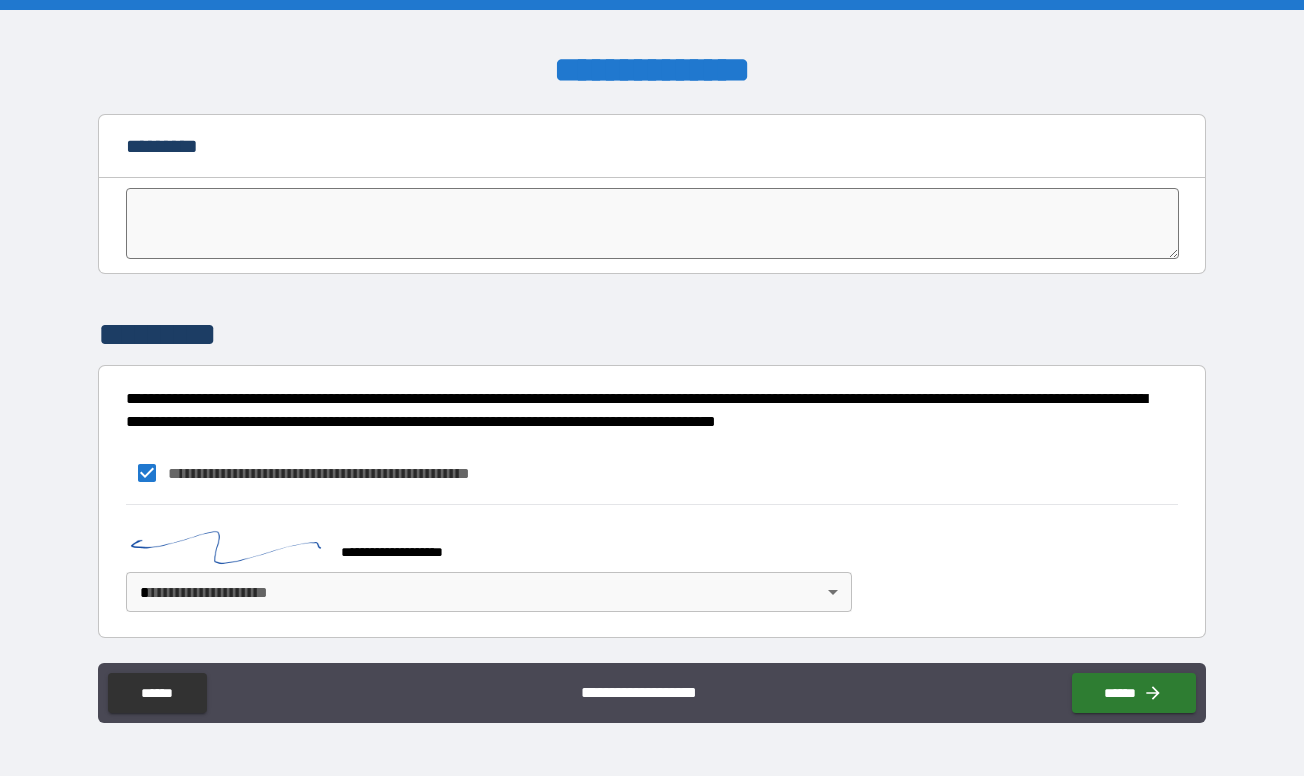 scroll, scrollTop: 4020, scrollLeft: 0, axis: vertical 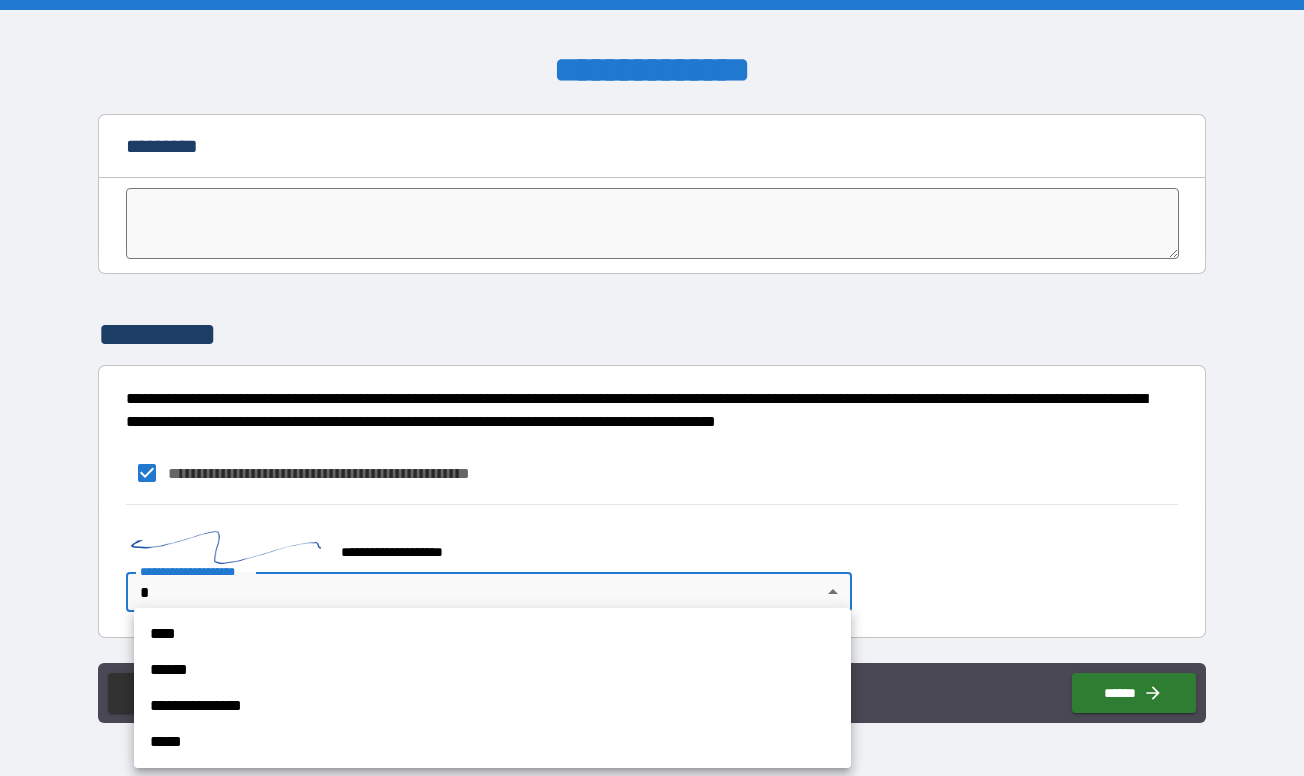 click on "[FIRST] [LAST] [STREET] [CITY] [STATE] [ZIP] [COUNTRY] [PHONE] [EMAIL] [SSN] [CREDIT_CARD] [DOB] [AGE] [TIME]" at bounding box center [652, 388] 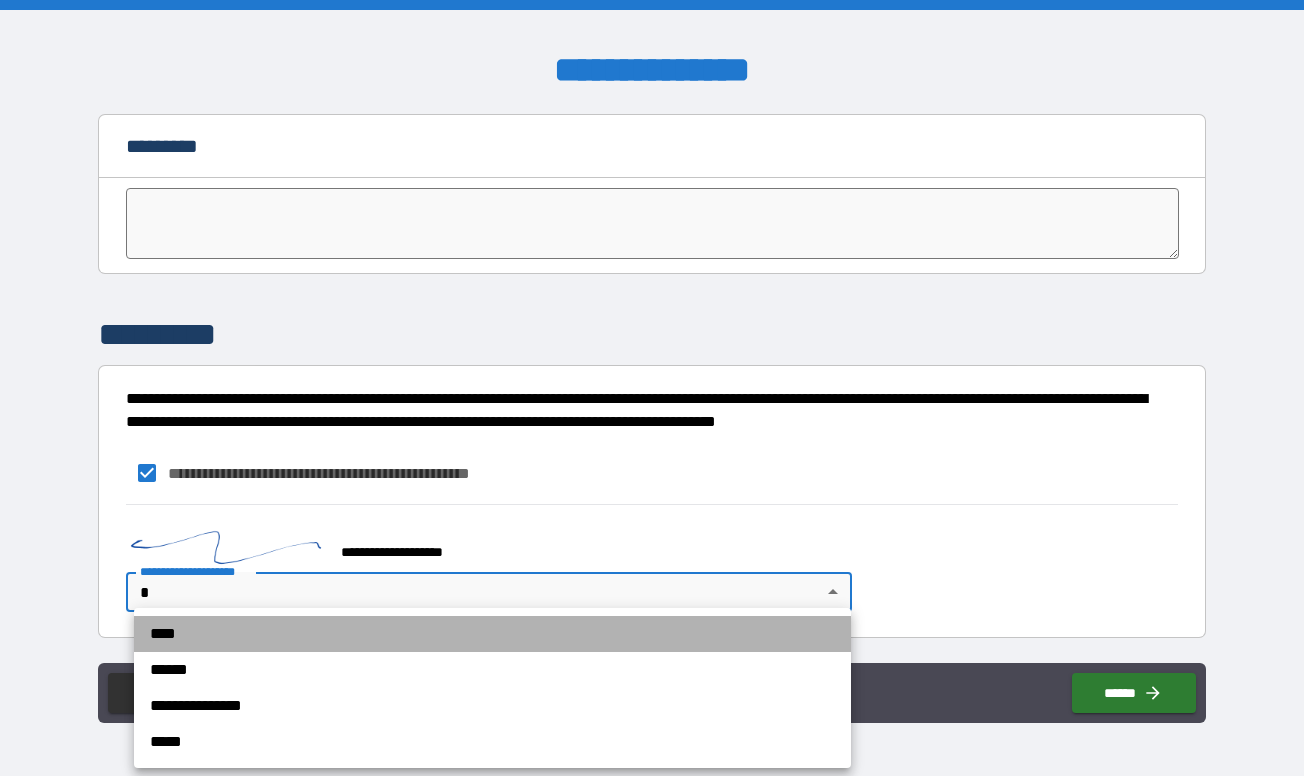 click on "****" at bounding box center (492, 634) 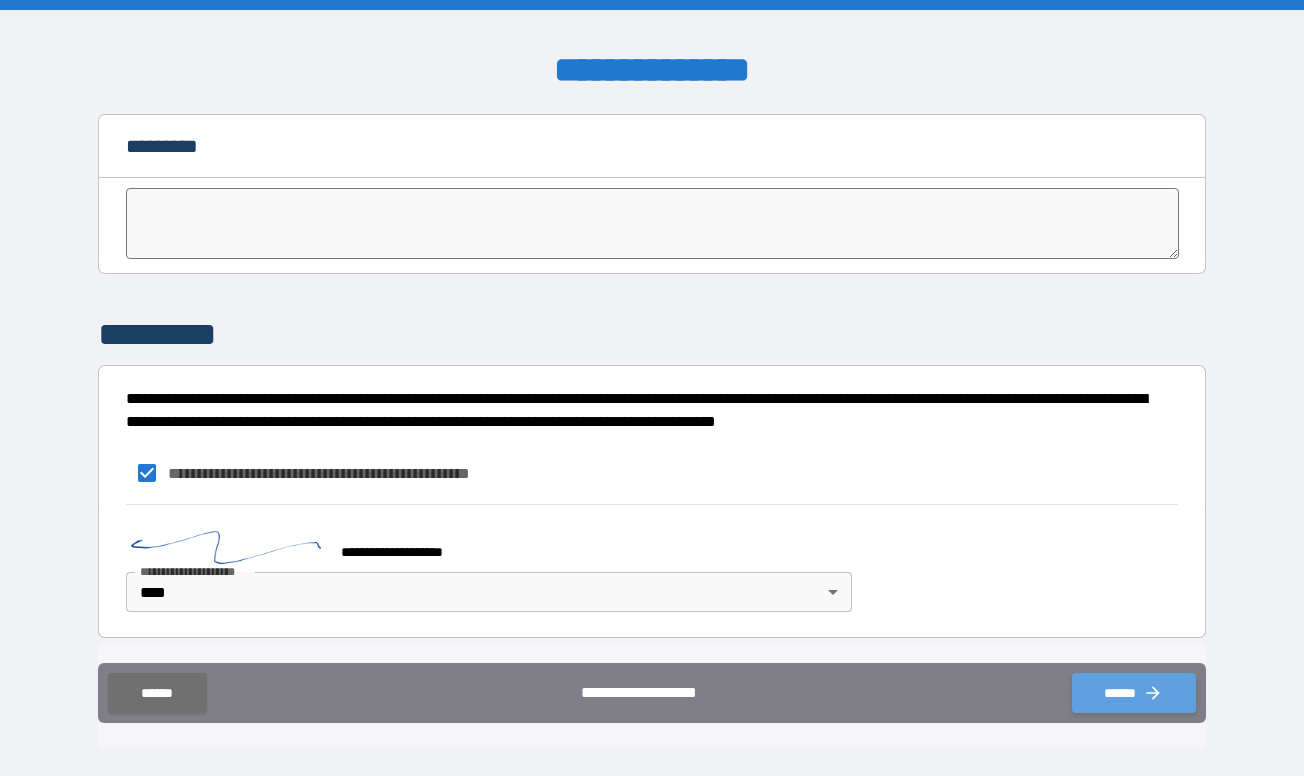 click on "******" at bounding box center [1134, 693] 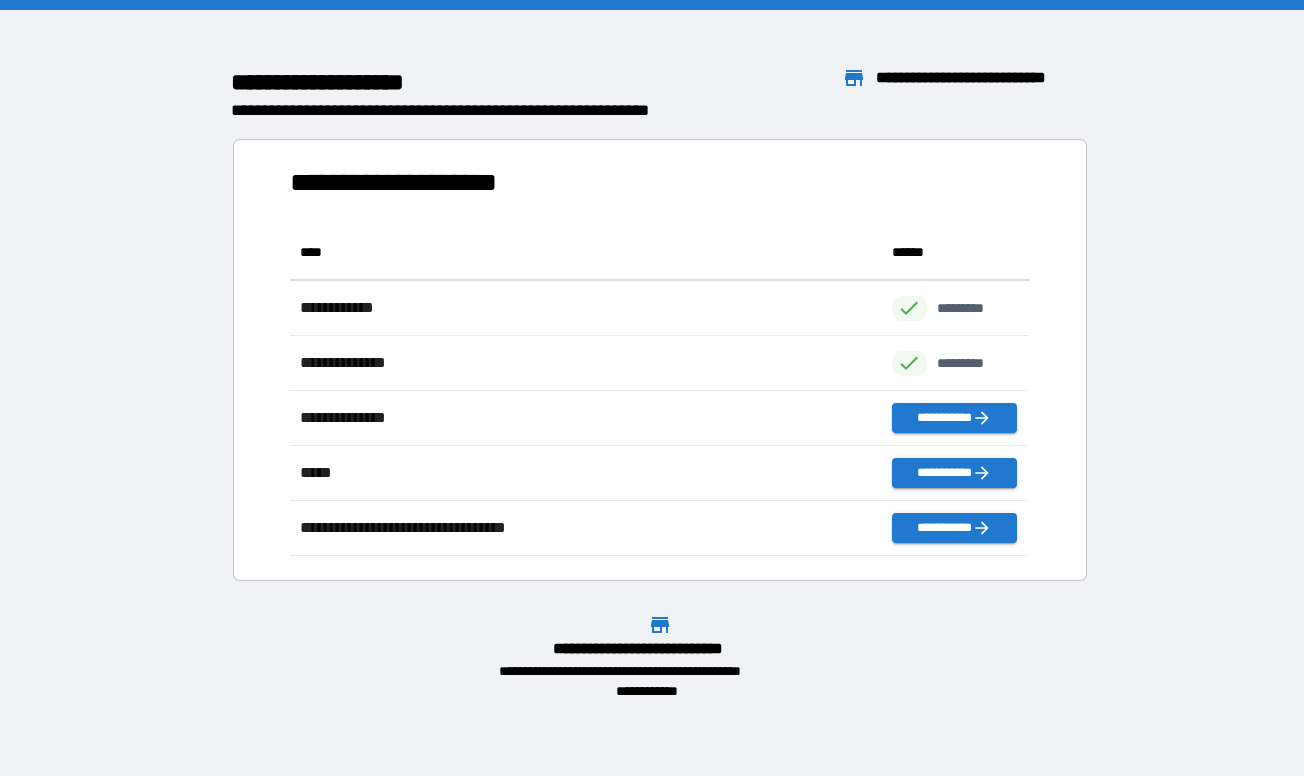 scroll, scrollTop: 1, scrollLeft: 1, axis: both 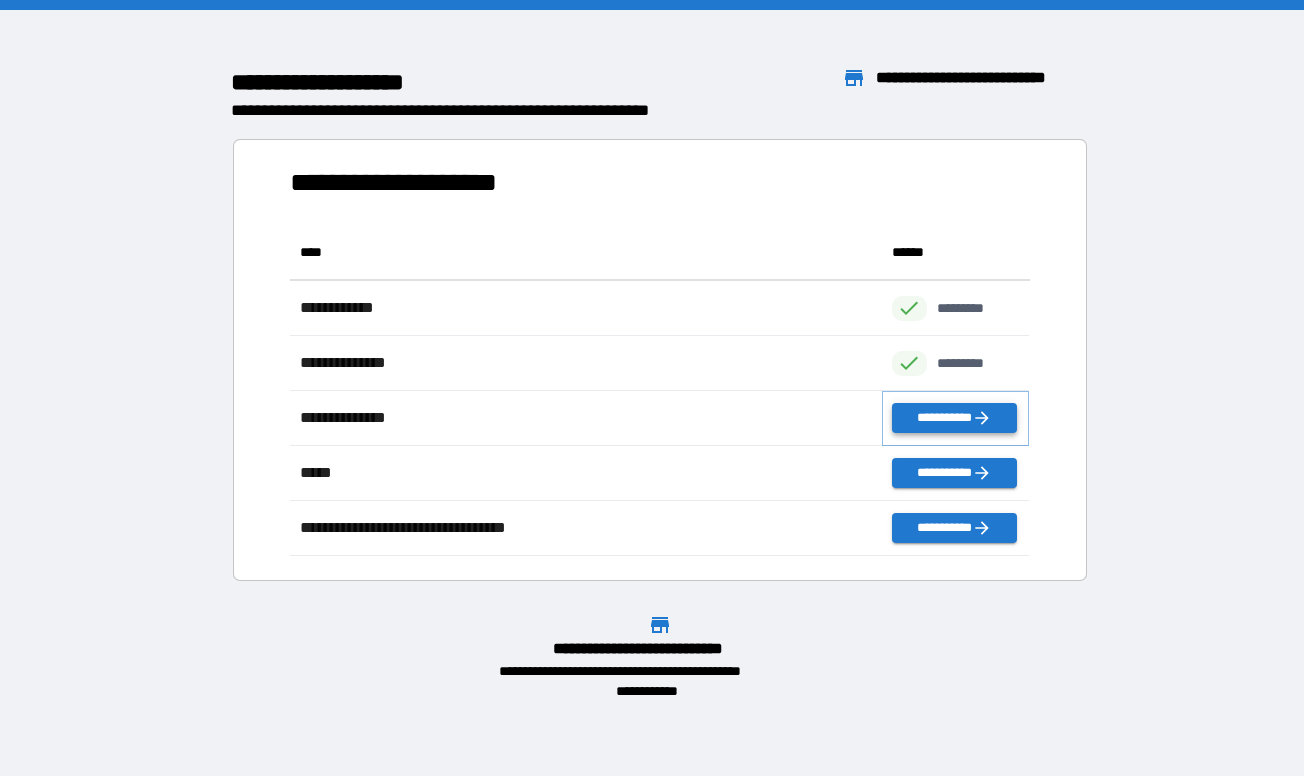 click on "**********" at bounding box center [954, 418] 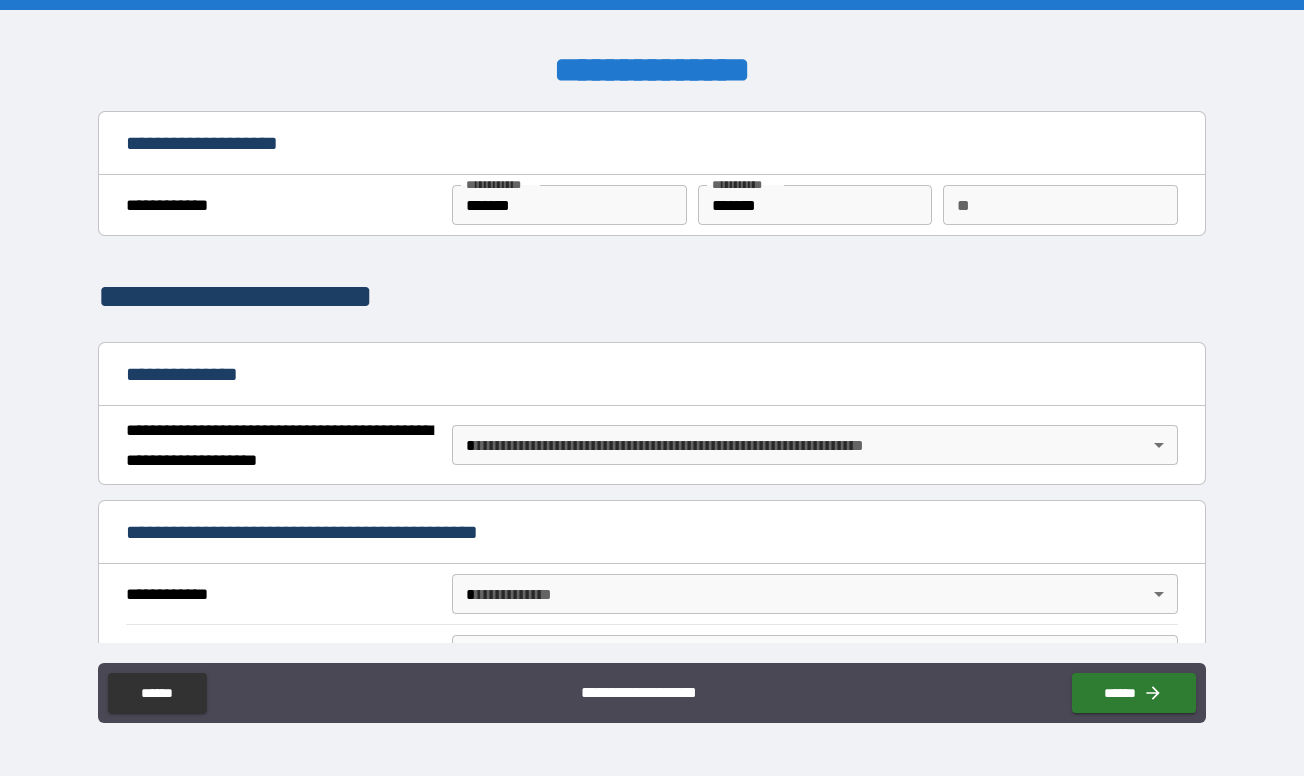 click on "**********" at bounding box center [652, 388] 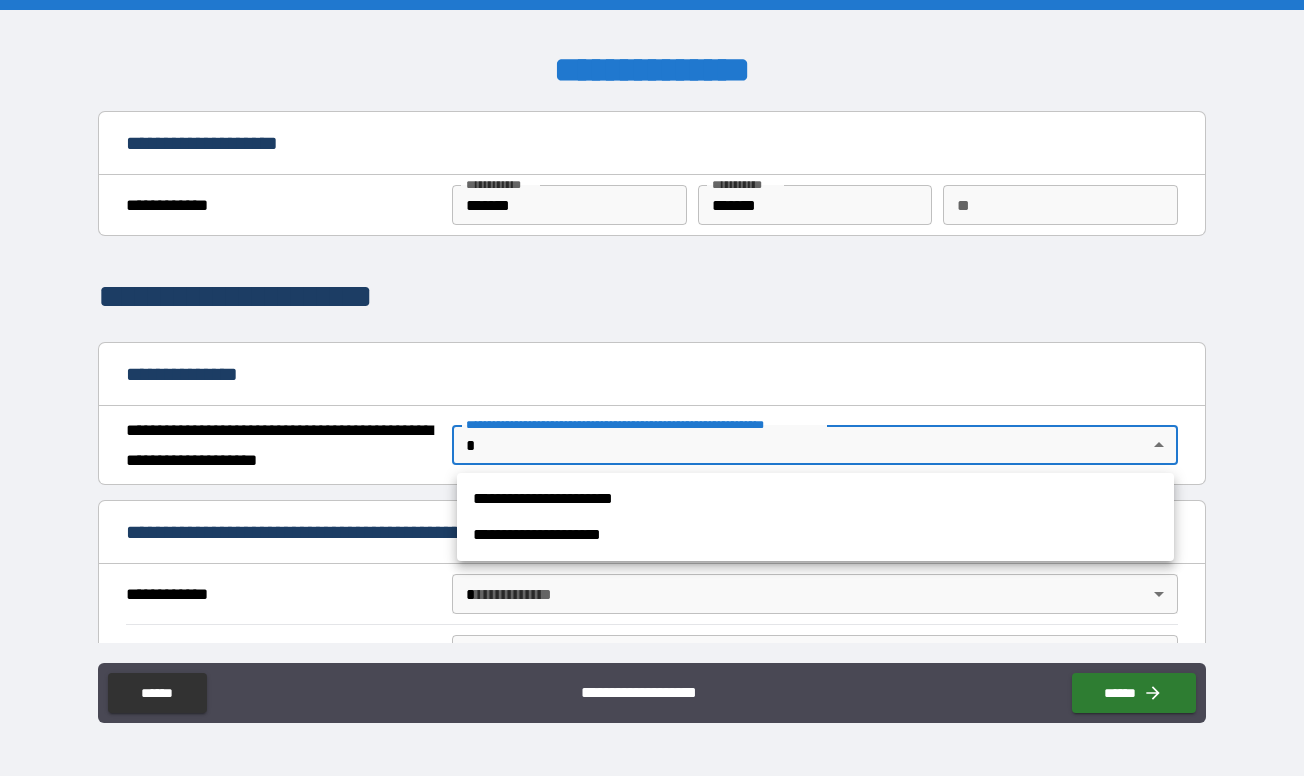 click on "**********" at bounding box center [815, 535] 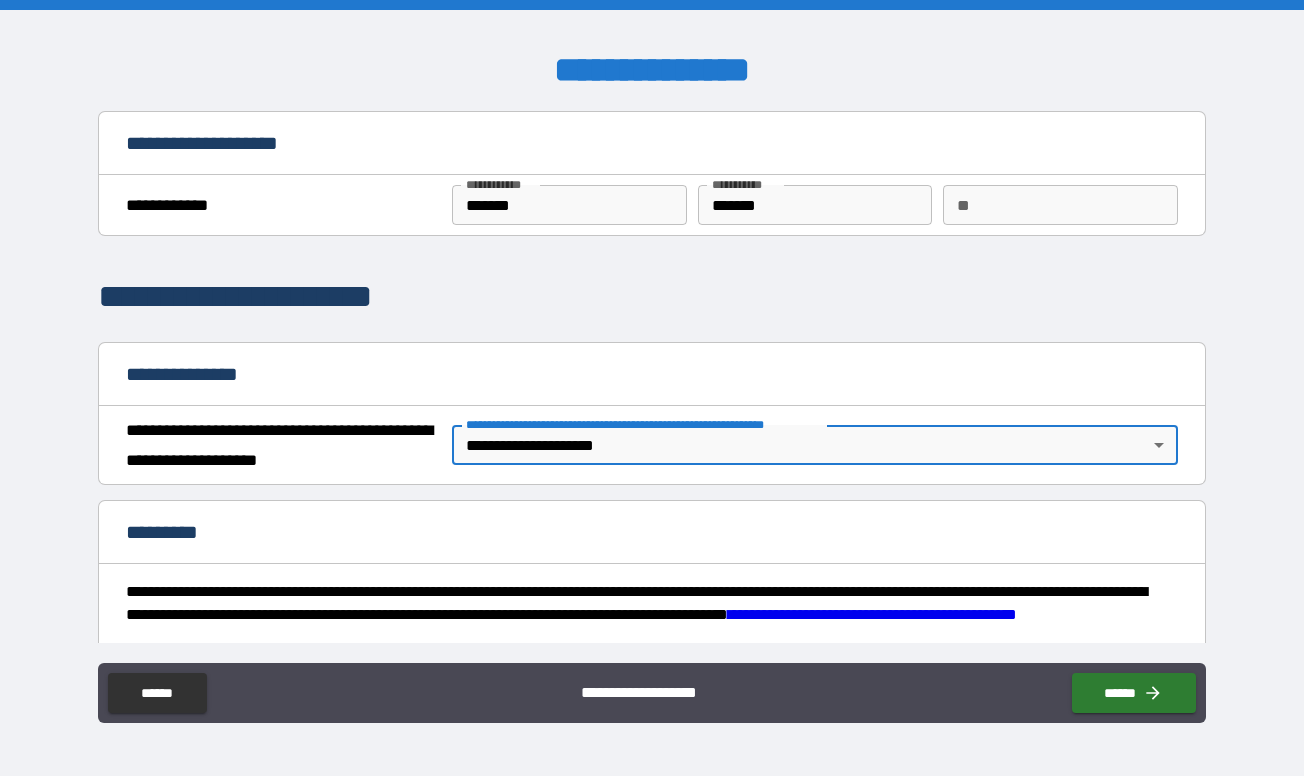 type on "*" 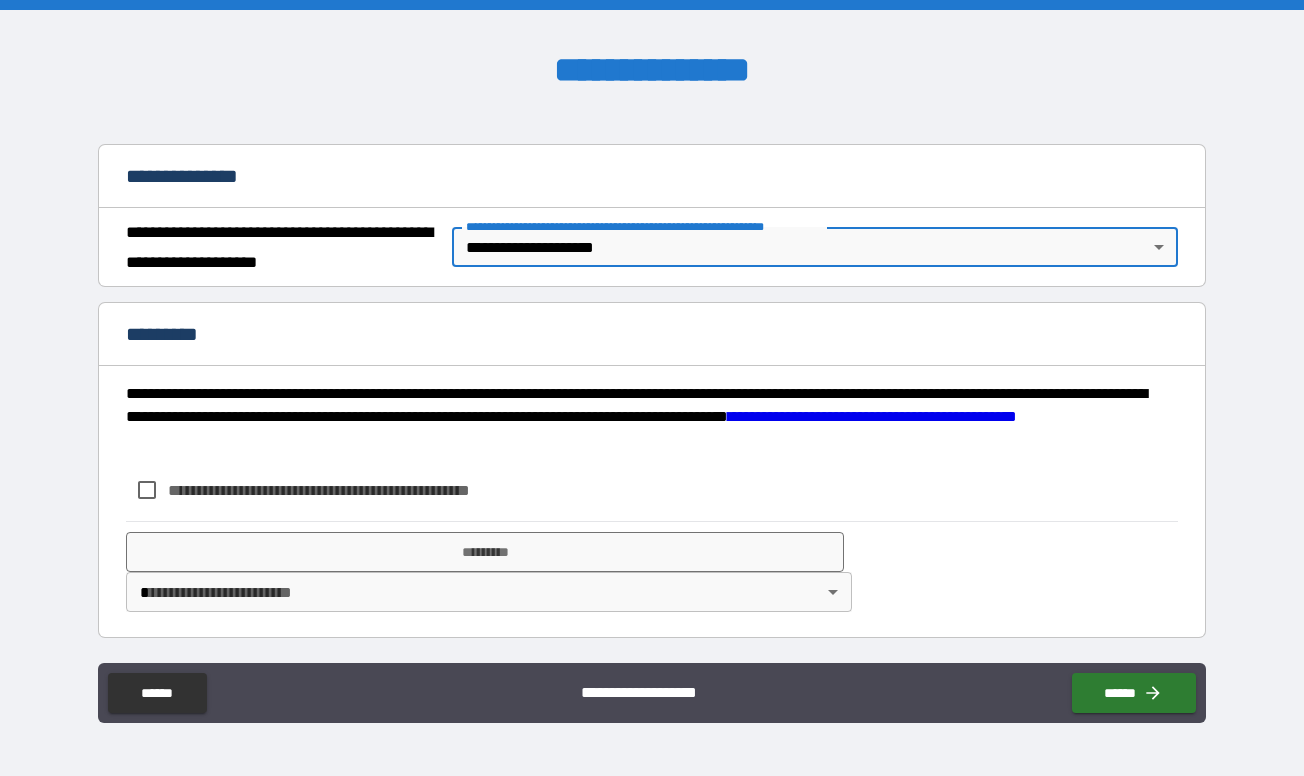 scroll, scrollTop: 198, scrollLeft: 0, axis: vertical 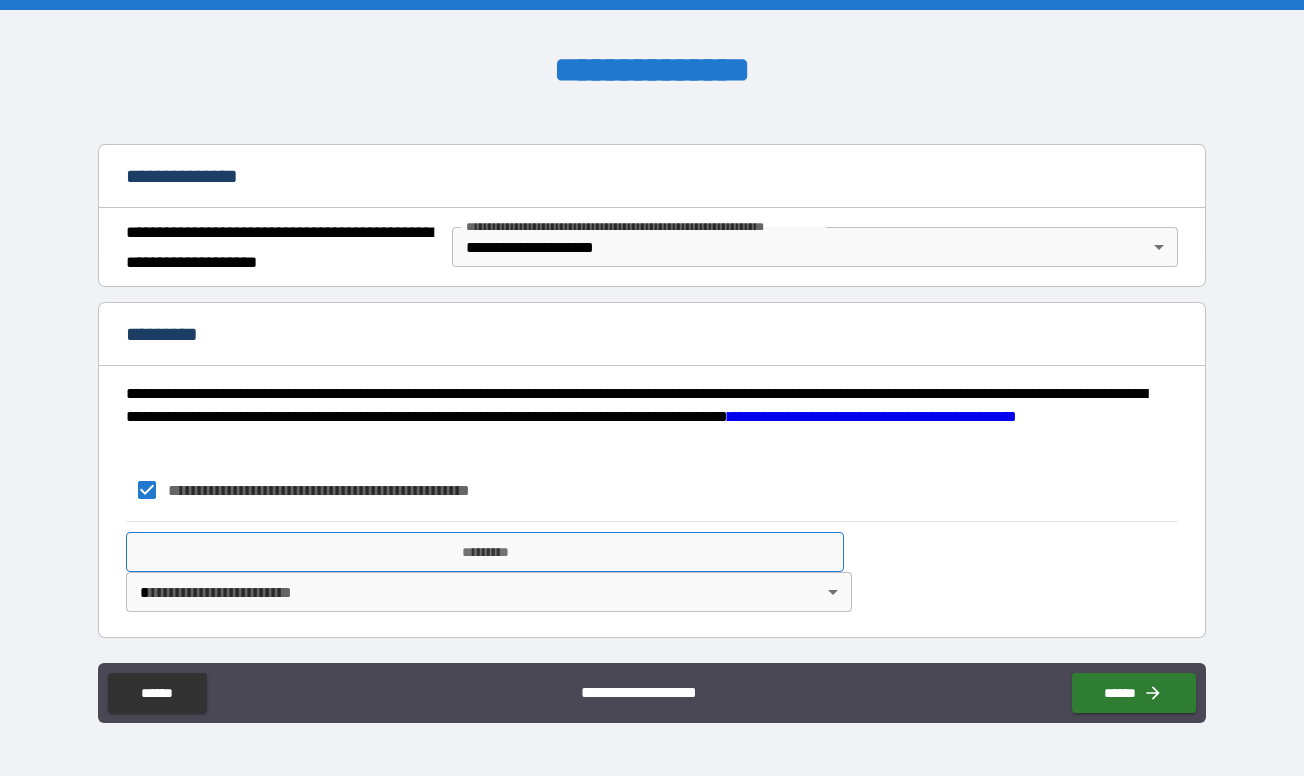 click on "*********" at bounding box center (484, 552) 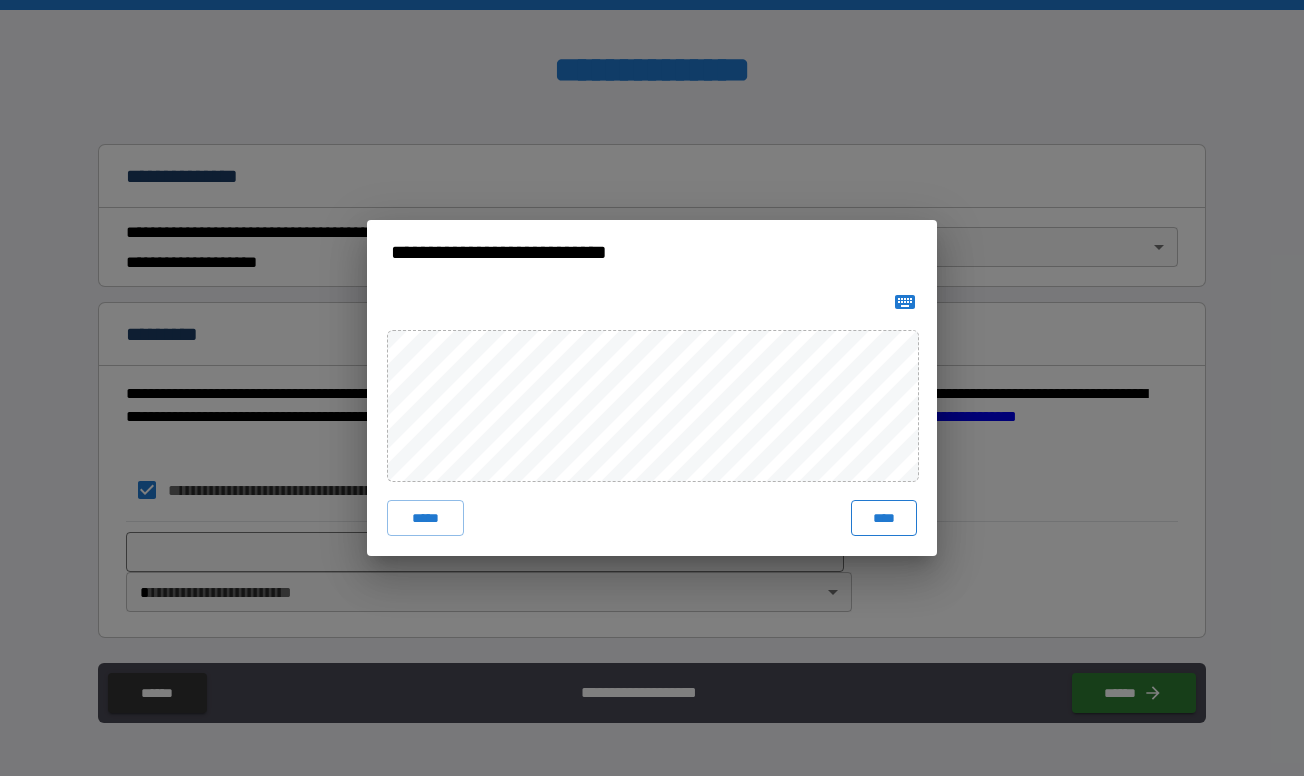 click on "****" at bounding box center (884, 518) 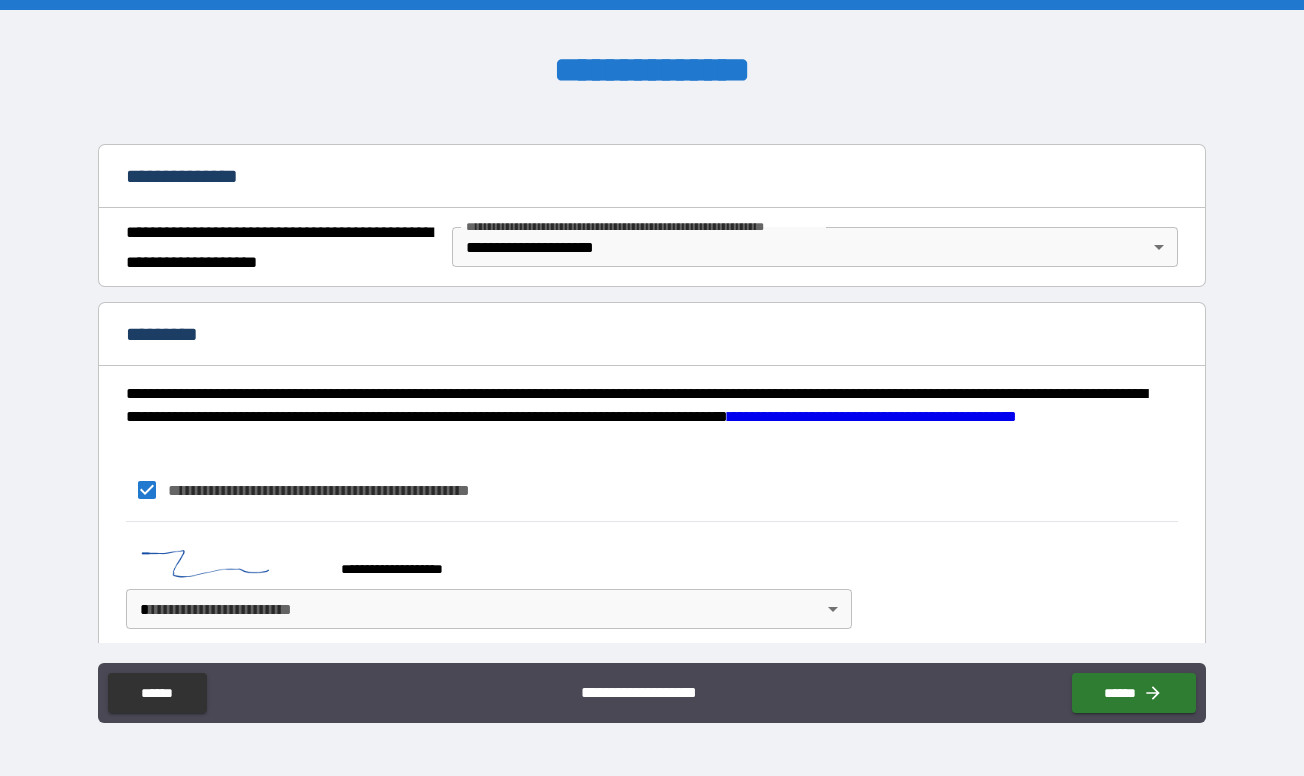 scroll, scrollTop: 188, scrollLeft: 0, axis: vertical 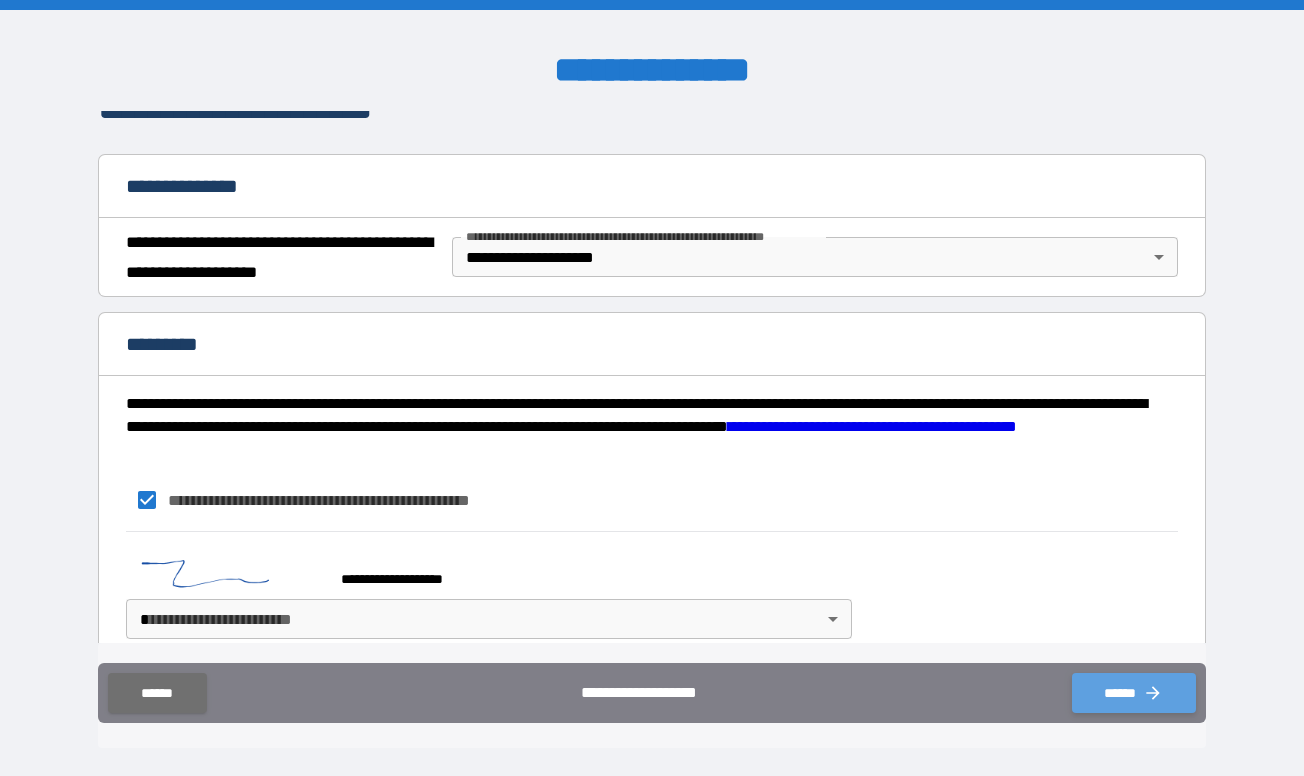 click on "******" at bounding box center (1134, 693) 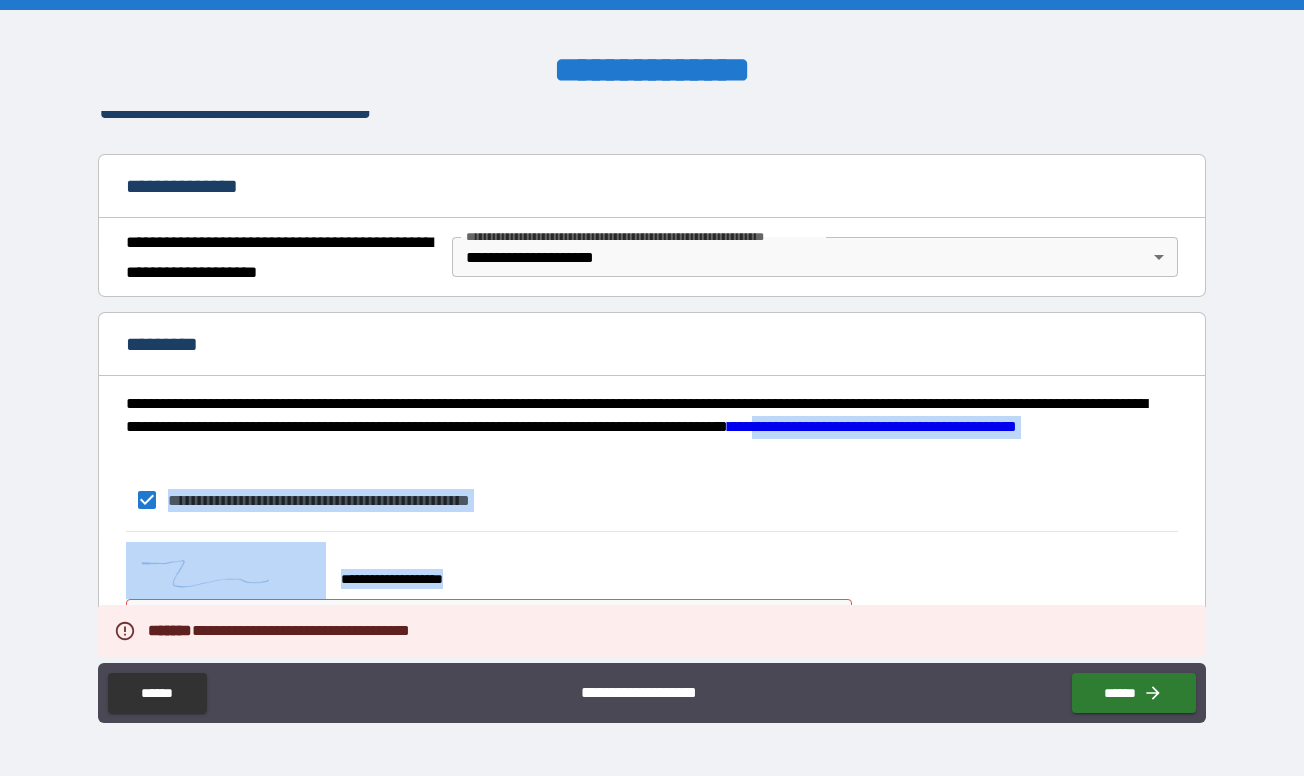 drag, startPoint x: 1021, startPoint y: 573, endPoint x: 1021, endPoint y: 424, distance: 149 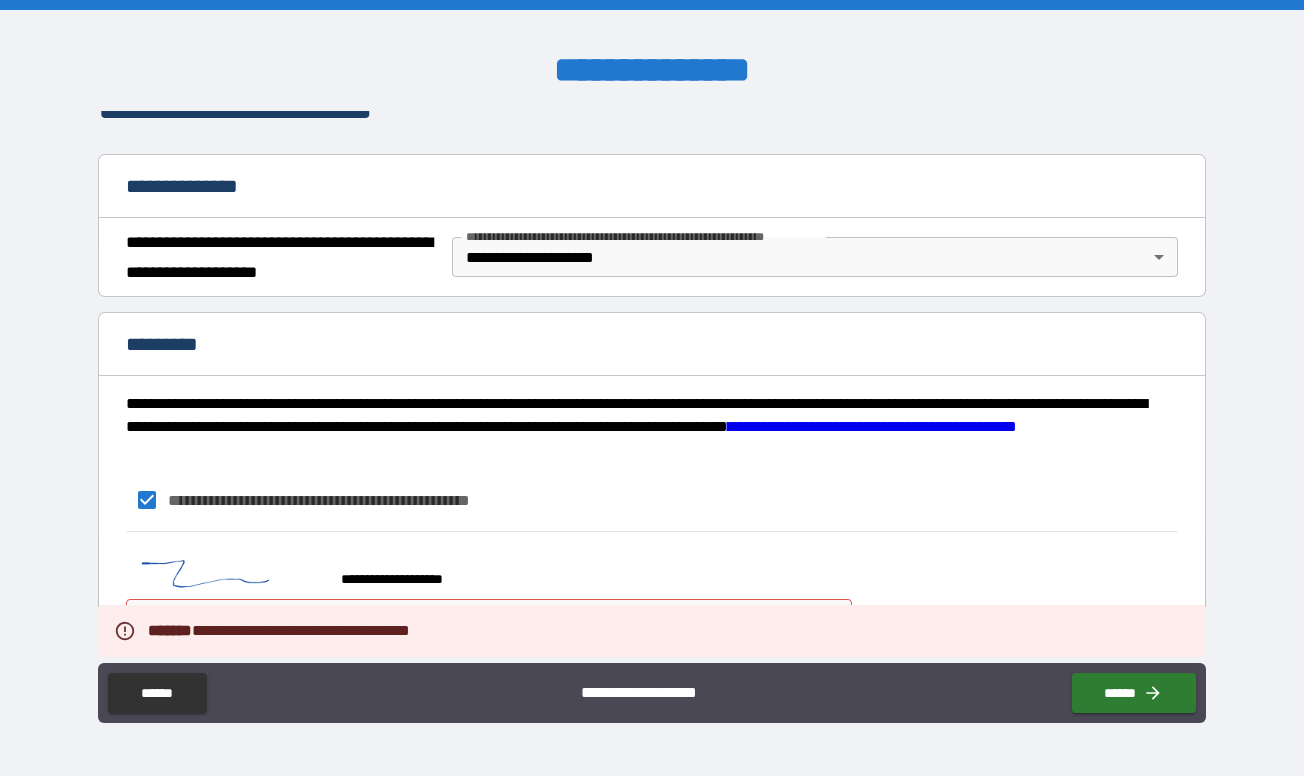 click on "**********" at bounding box center (651, 500) 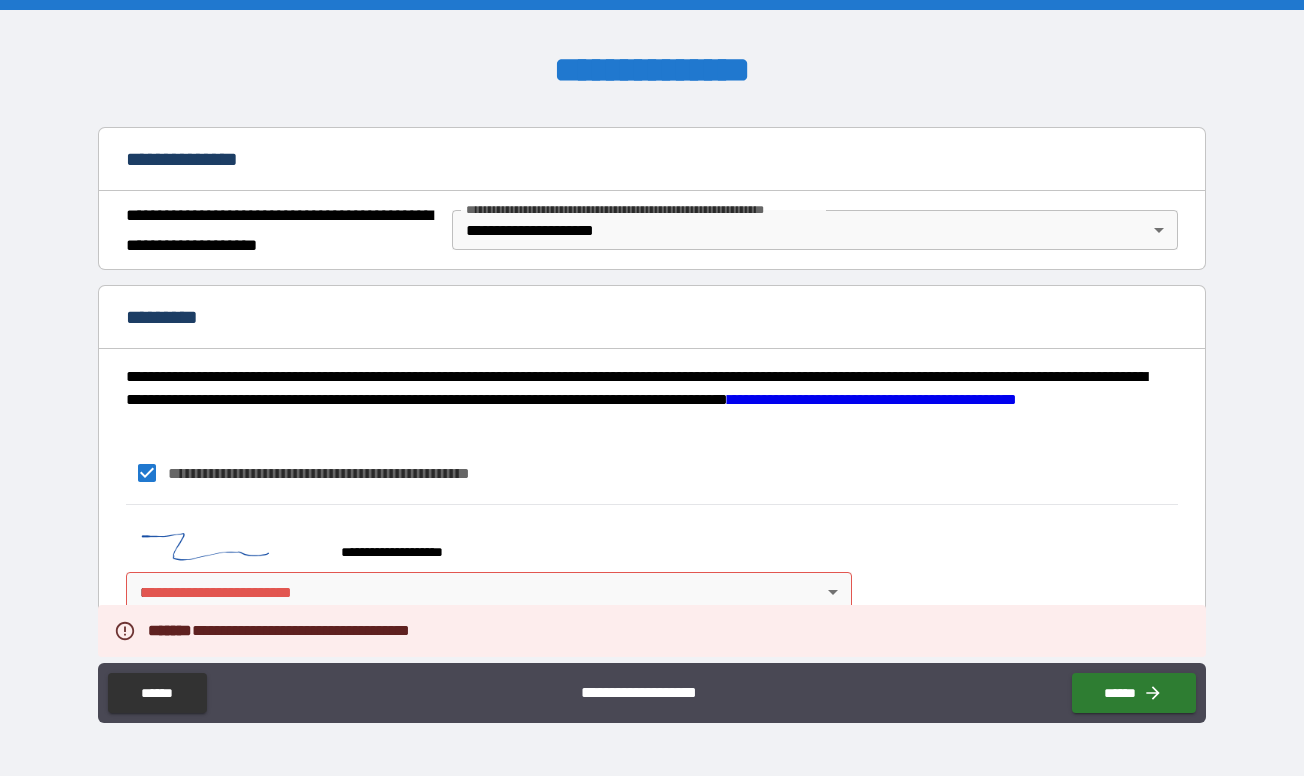 scroll, scrollTop: 215, scrollLeft: 0, axis: vertical 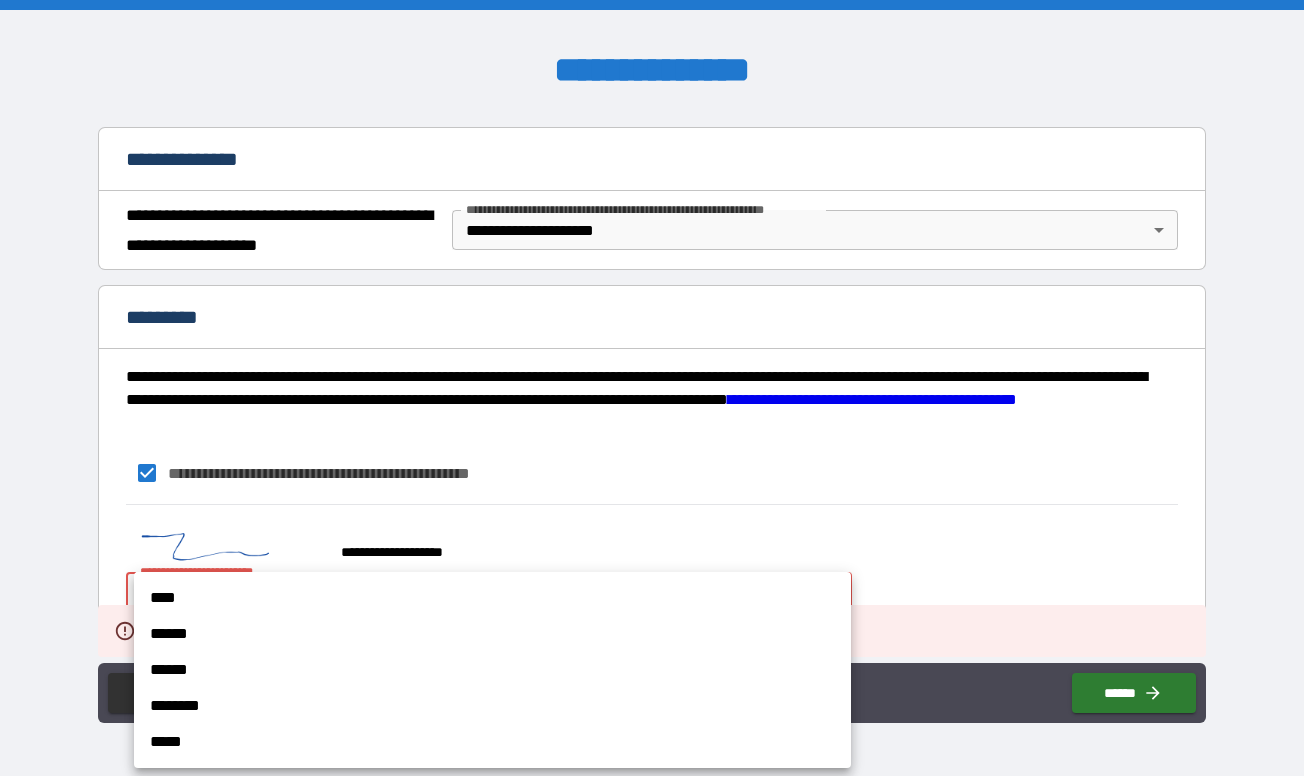 click on "[FIRST] [LAST] [STREET] [CITY] [STATE] [ZIP] [COUNTRY] [PHONE] [EMAIL] [SSN] [CREDIT_CARD] [DOB] [AGE] [TIME] [BRAND] [PRODUCT]" at bounding box center [652, 388] 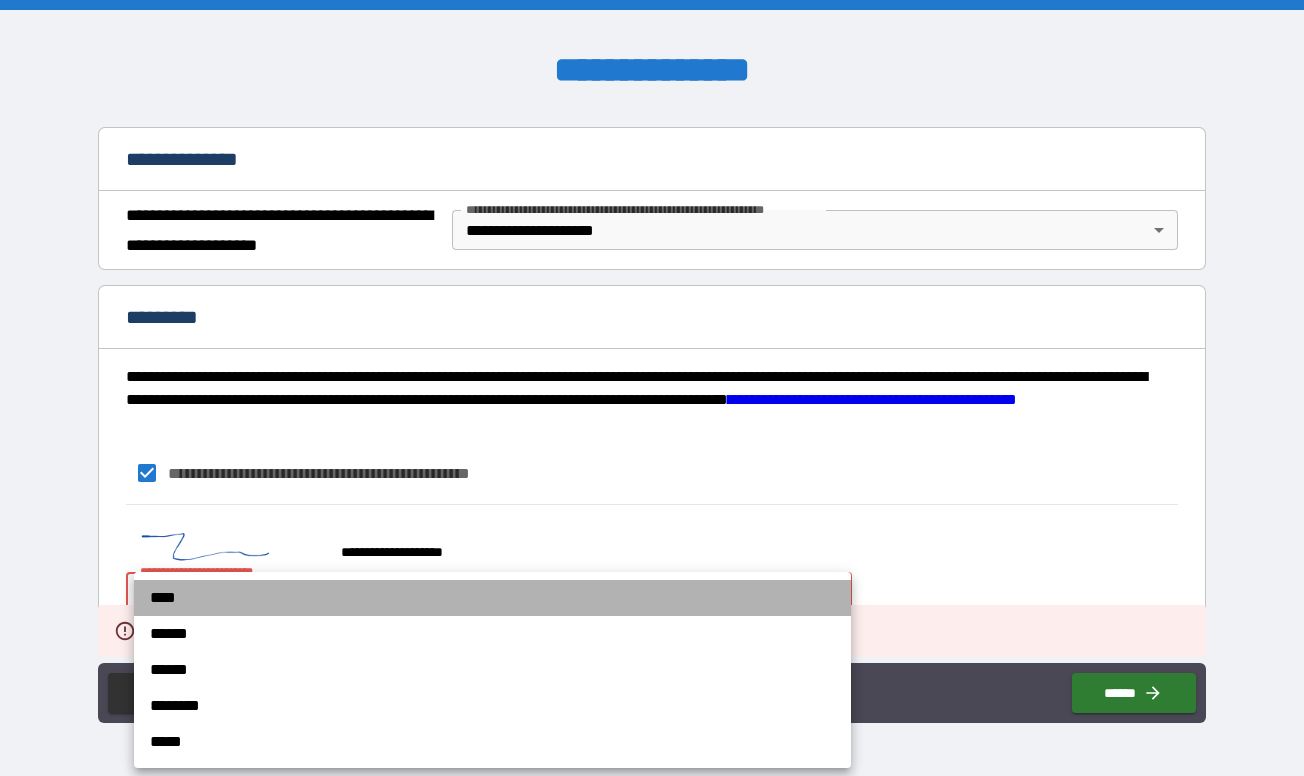 click on "****" at bounding box center (492, 598) 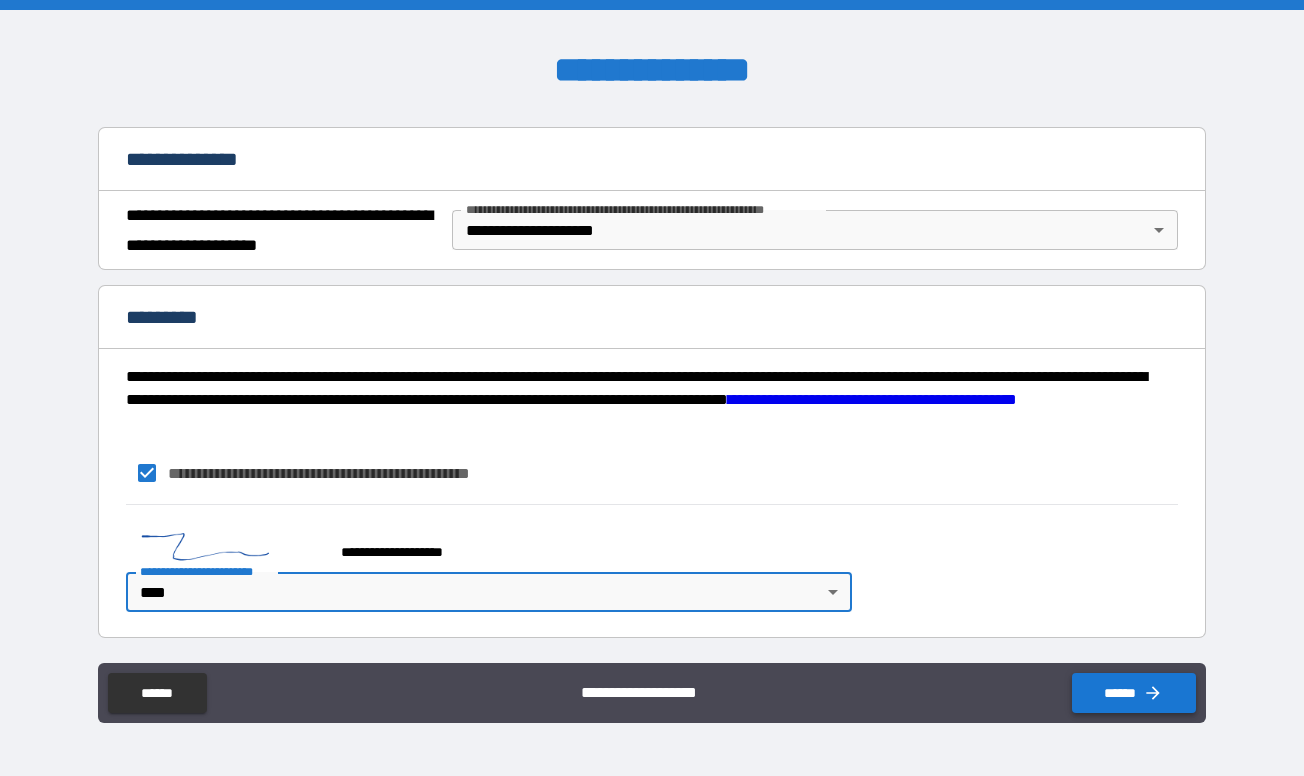 click on "******" at bounding box center (1134, 693) 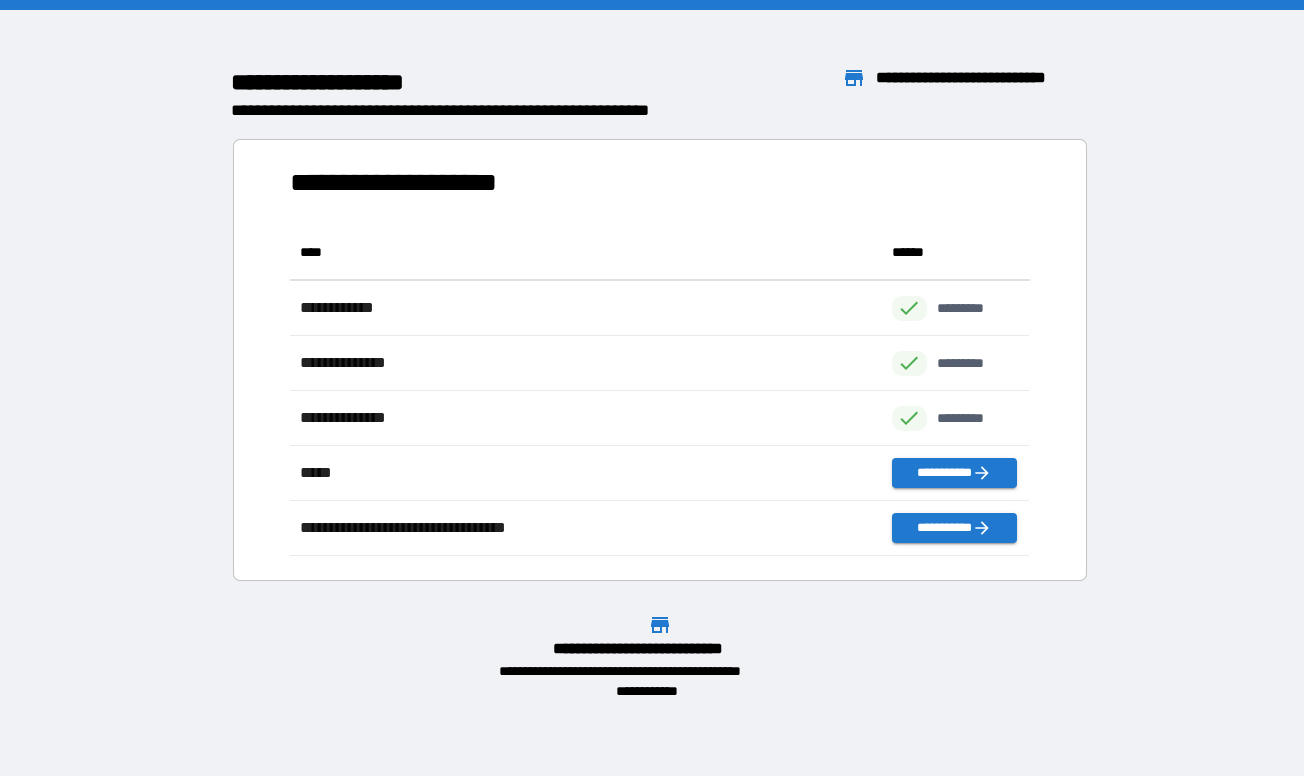 scroll, scrollTop: 1, scrollLeft: 1, axis: both 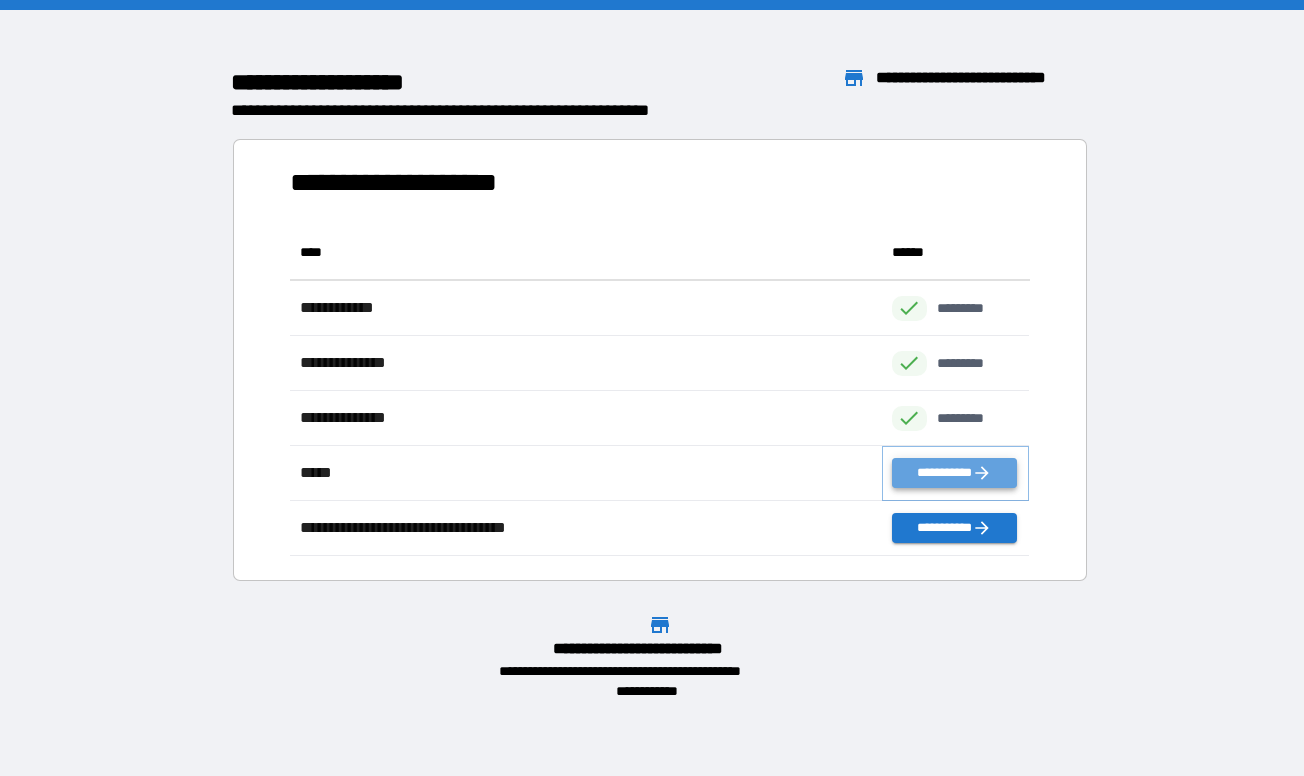 click on "**********" at bounding box center [954, 473] 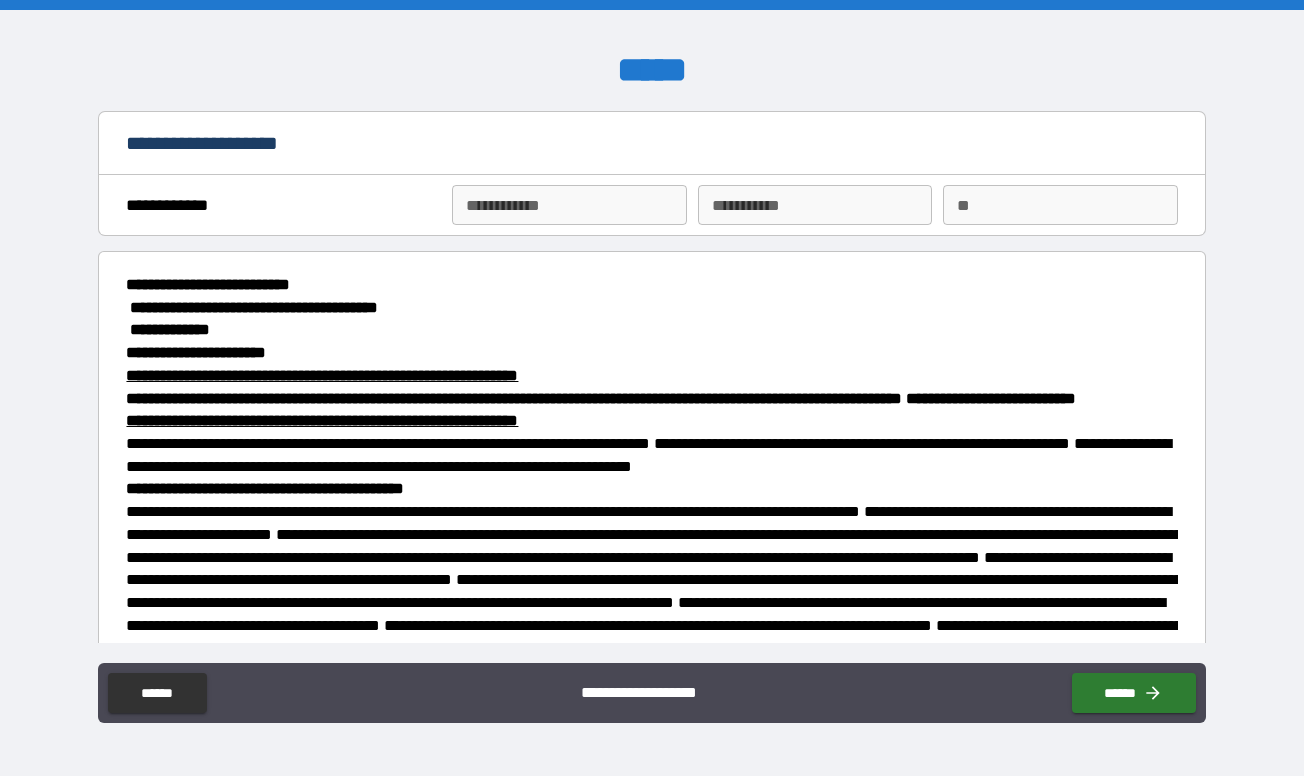 click on "**********" at bounding box center (651, 210) 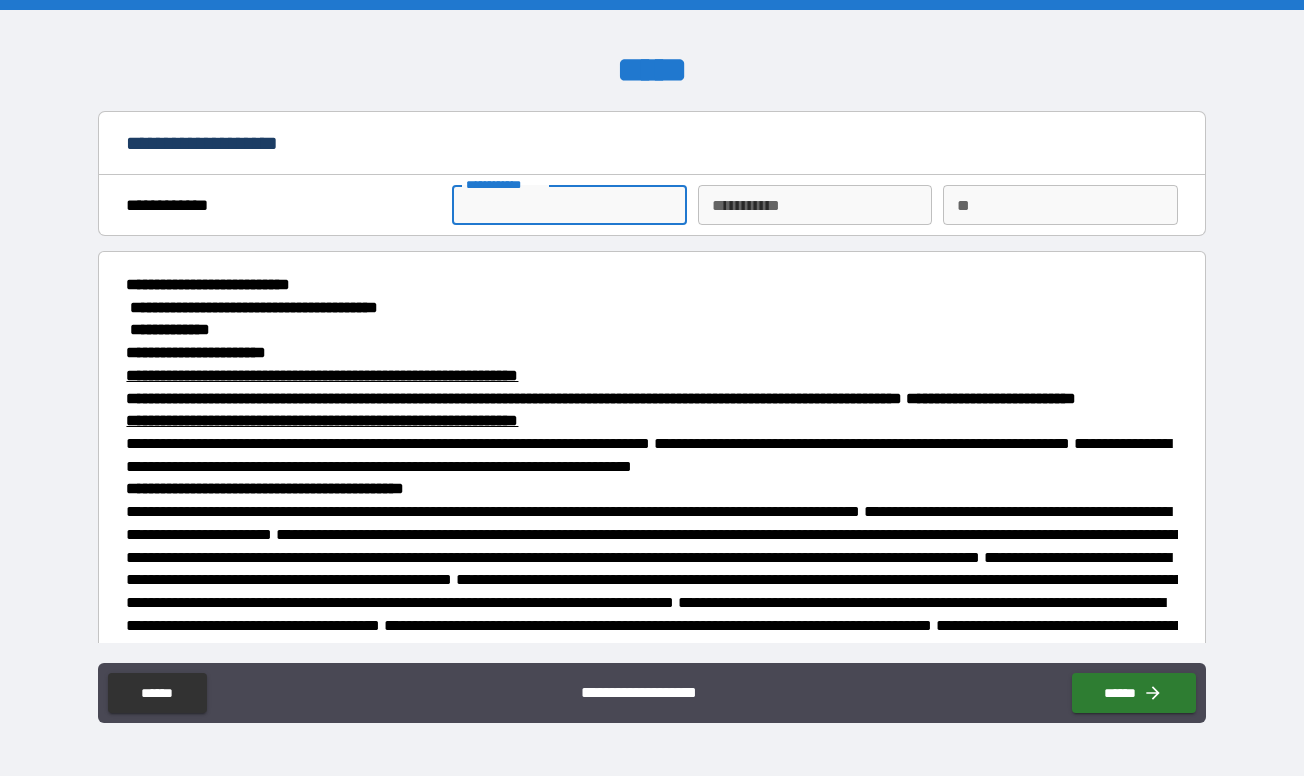 click on "**********" at bounding box center [569, 205] 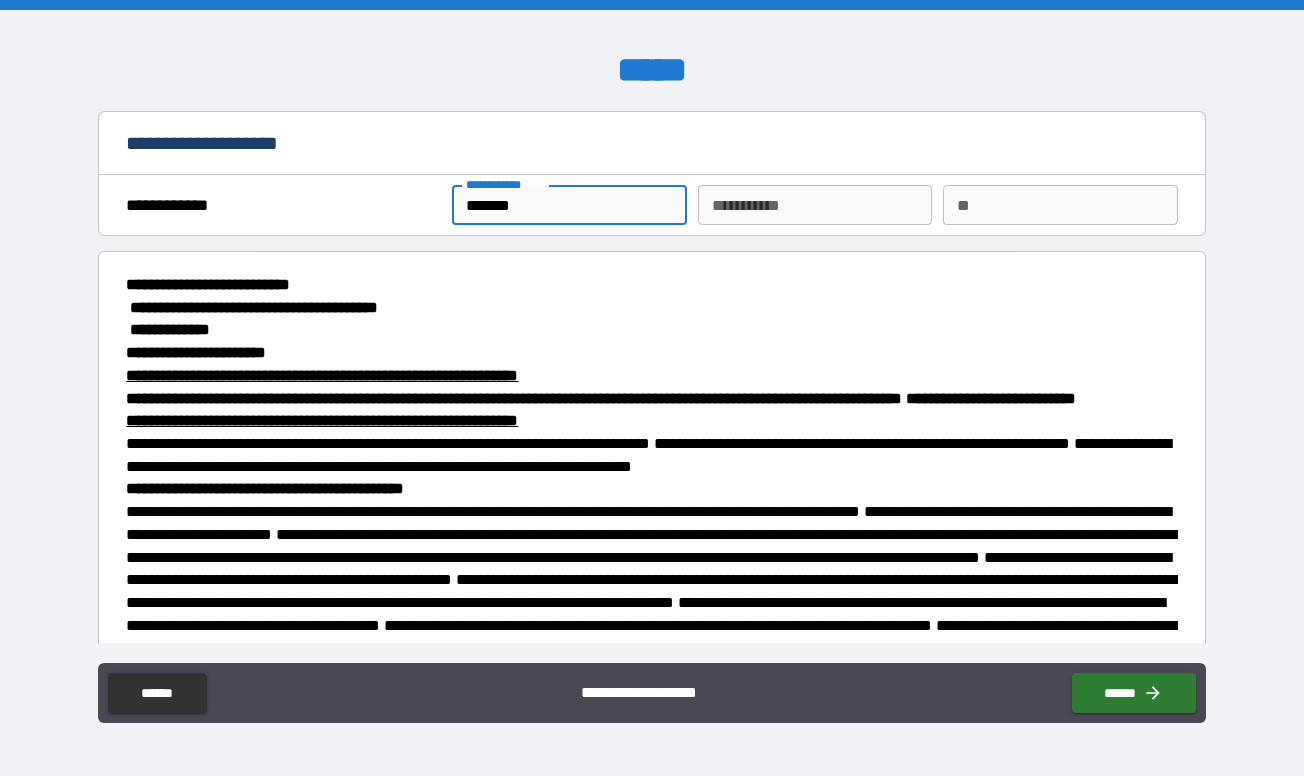 type on "*******" 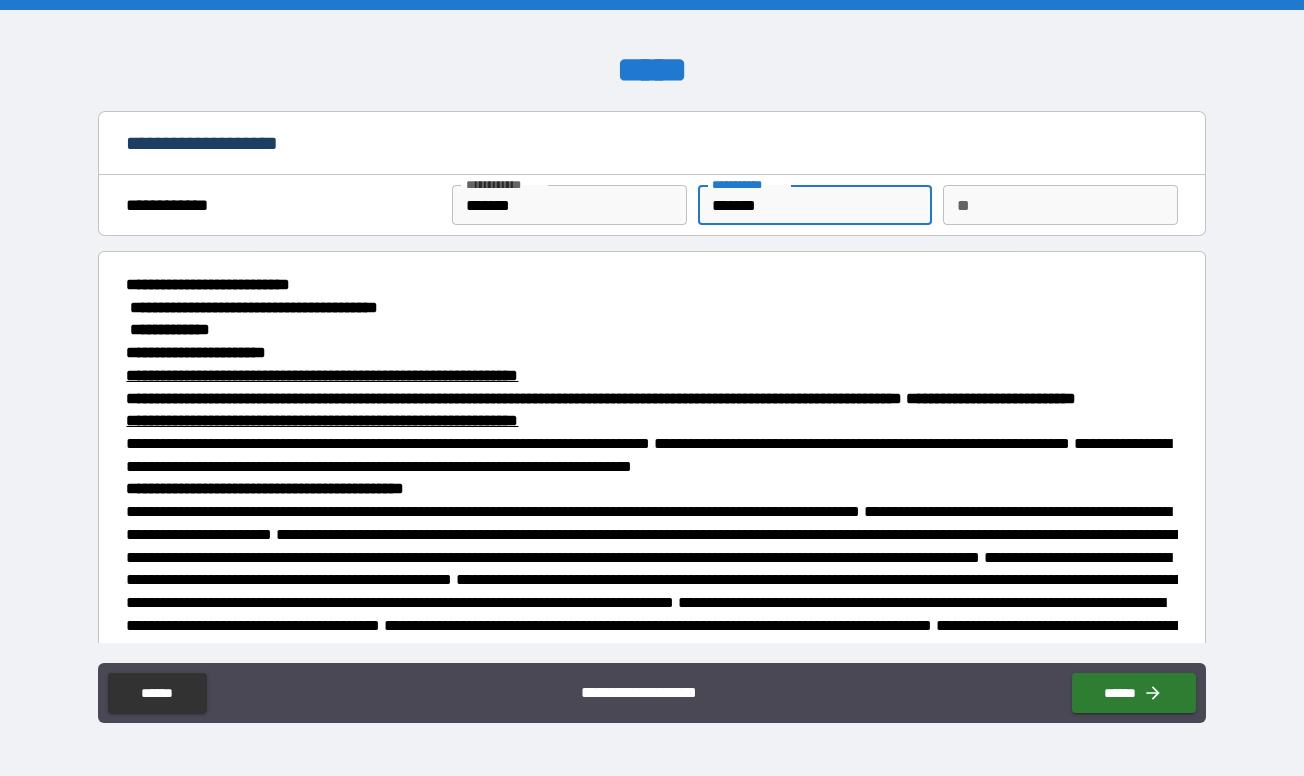 type on "*******" 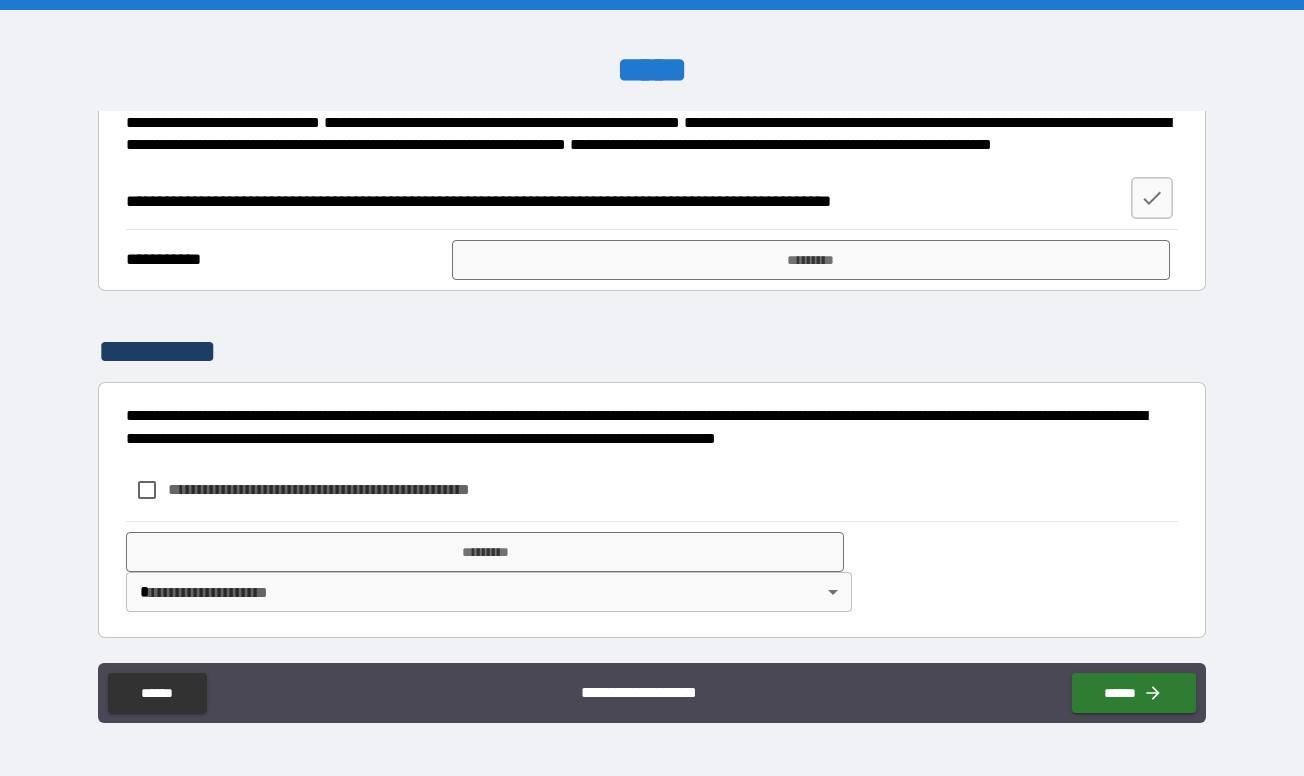 scroll, scrollTop: 2320, scrollLeft: 0, axis: vertical 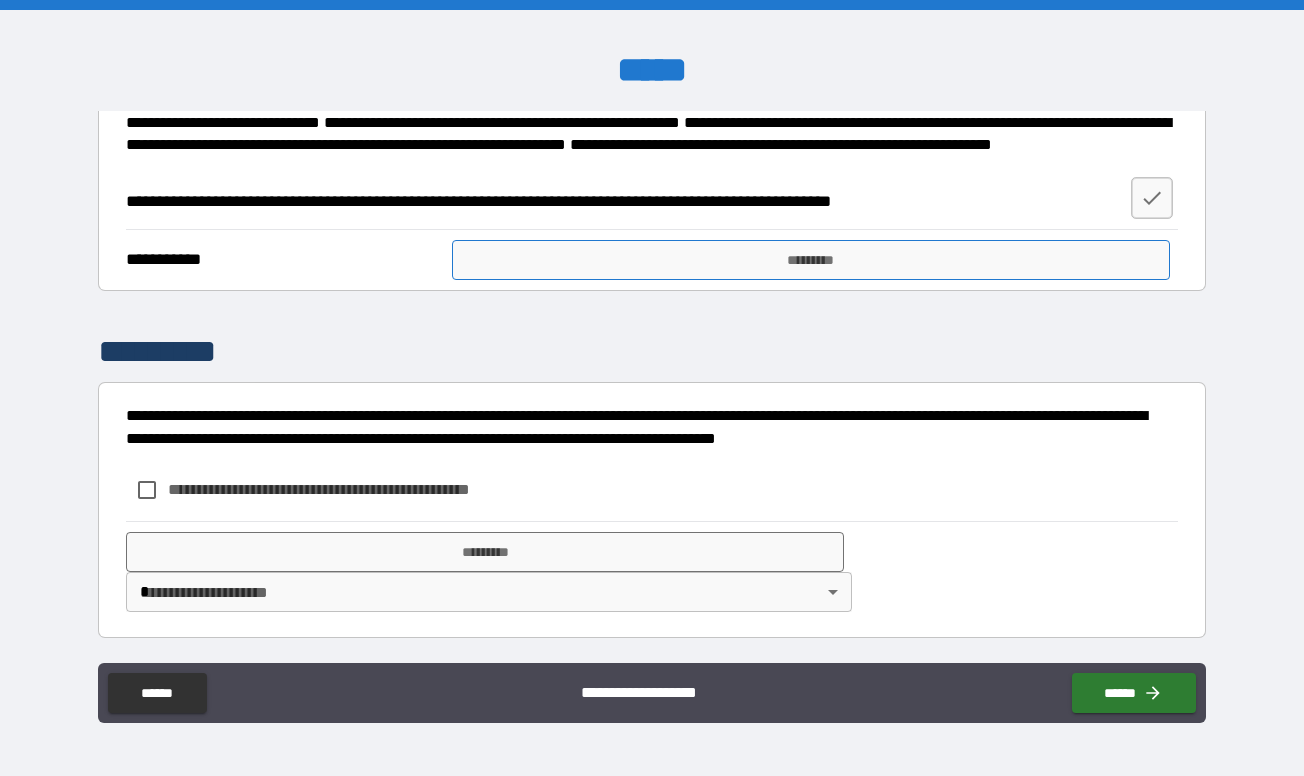 type on "*" 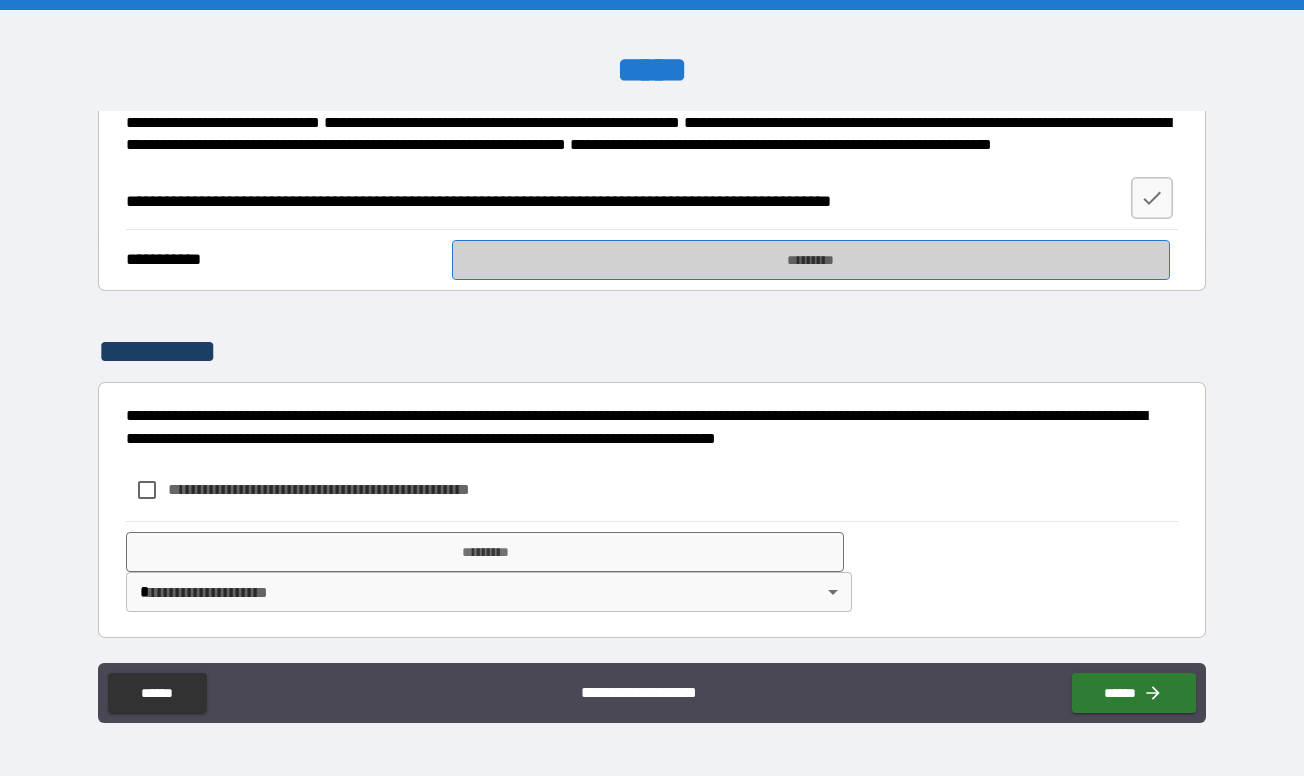 click on "*********" at bounding box center (810, 260) 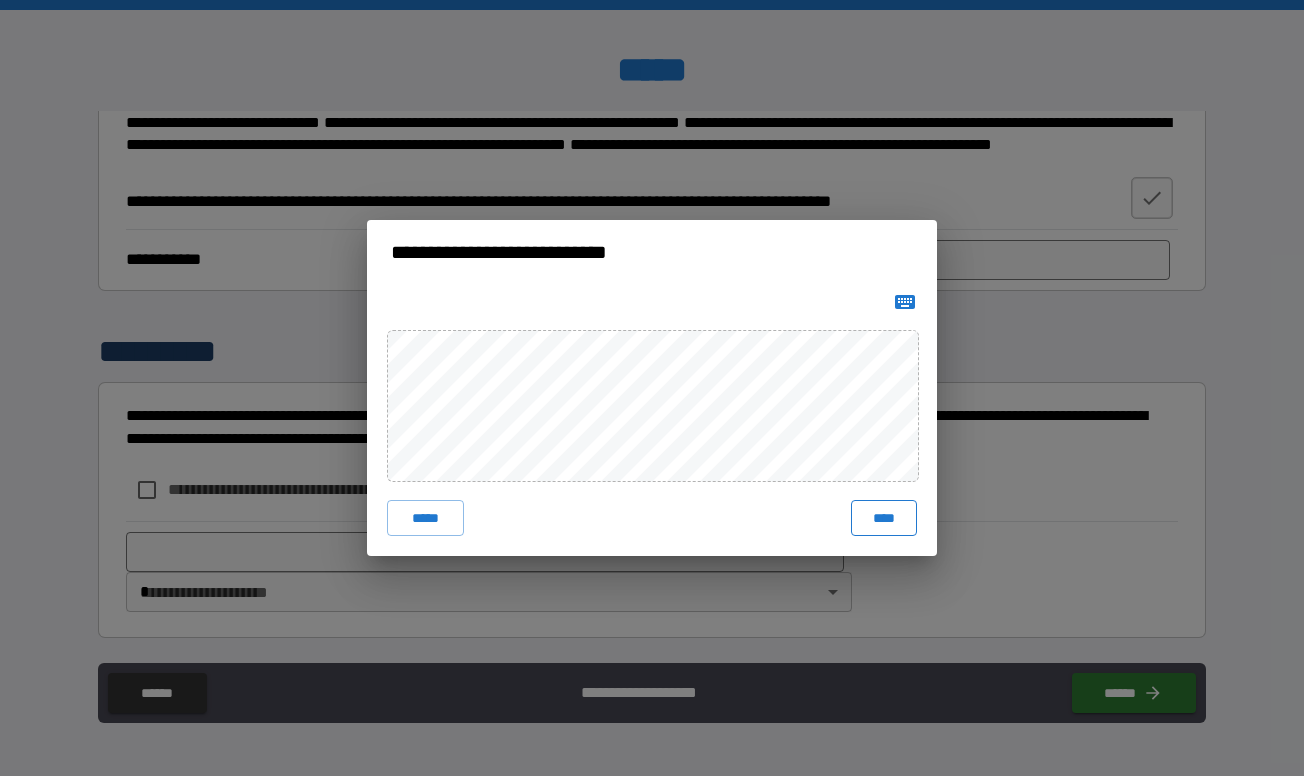 click on "****" at bounding box center (884, 518) 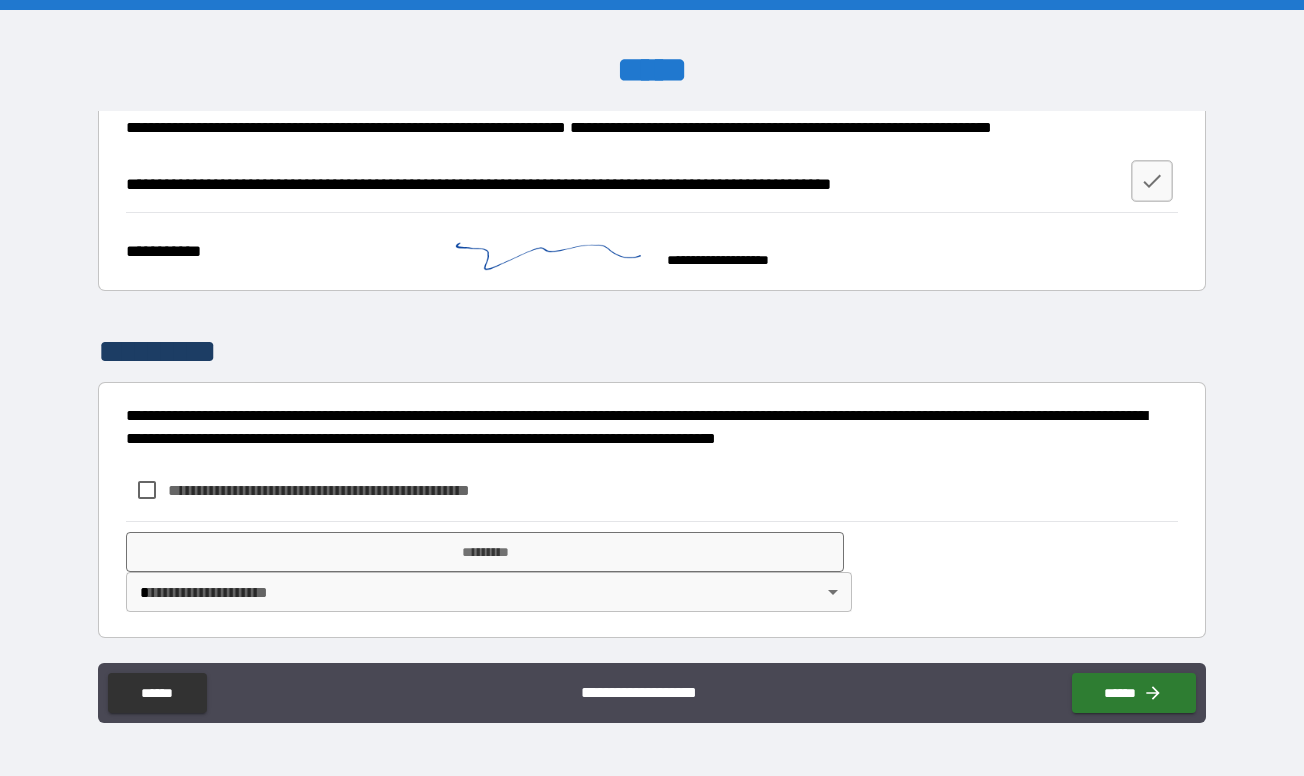 scroll, scrollTop: 2422, scrollLeft: 0, axis: vertical 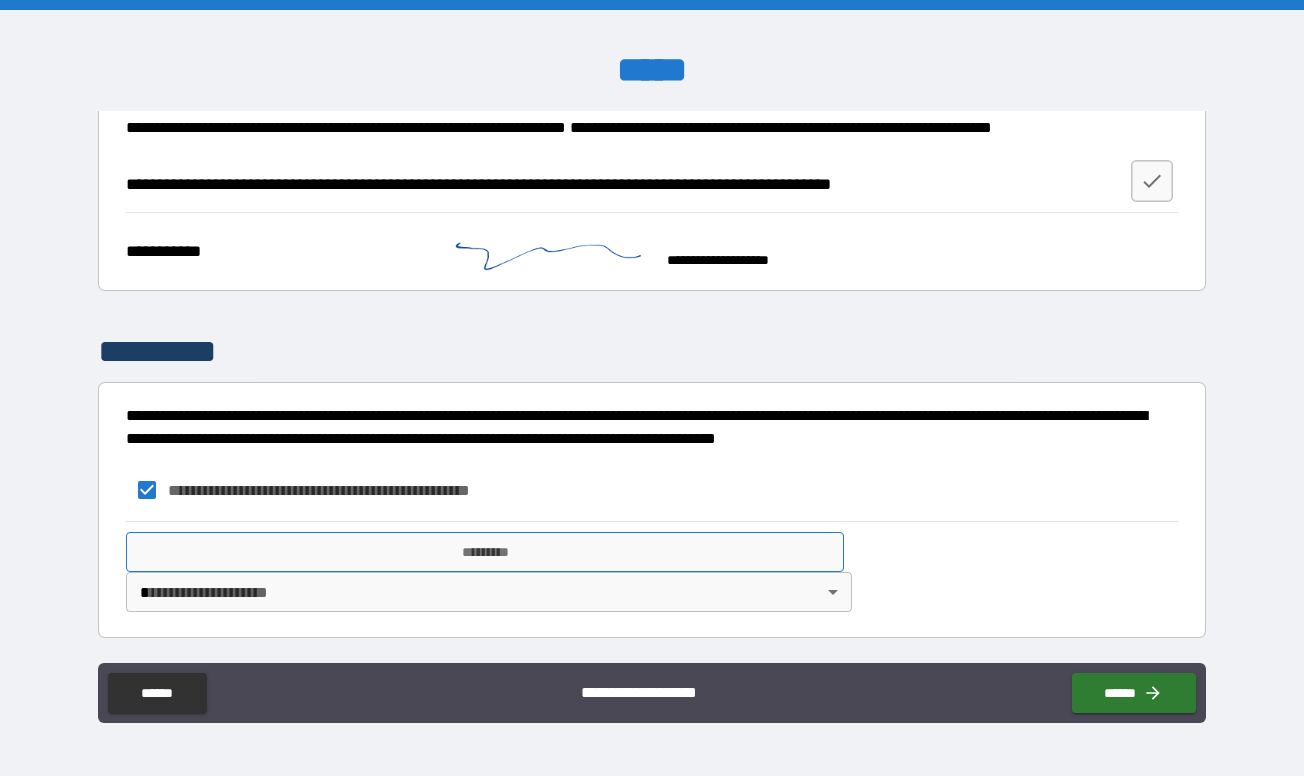 click on "*********" at bounding box center [484, 552] 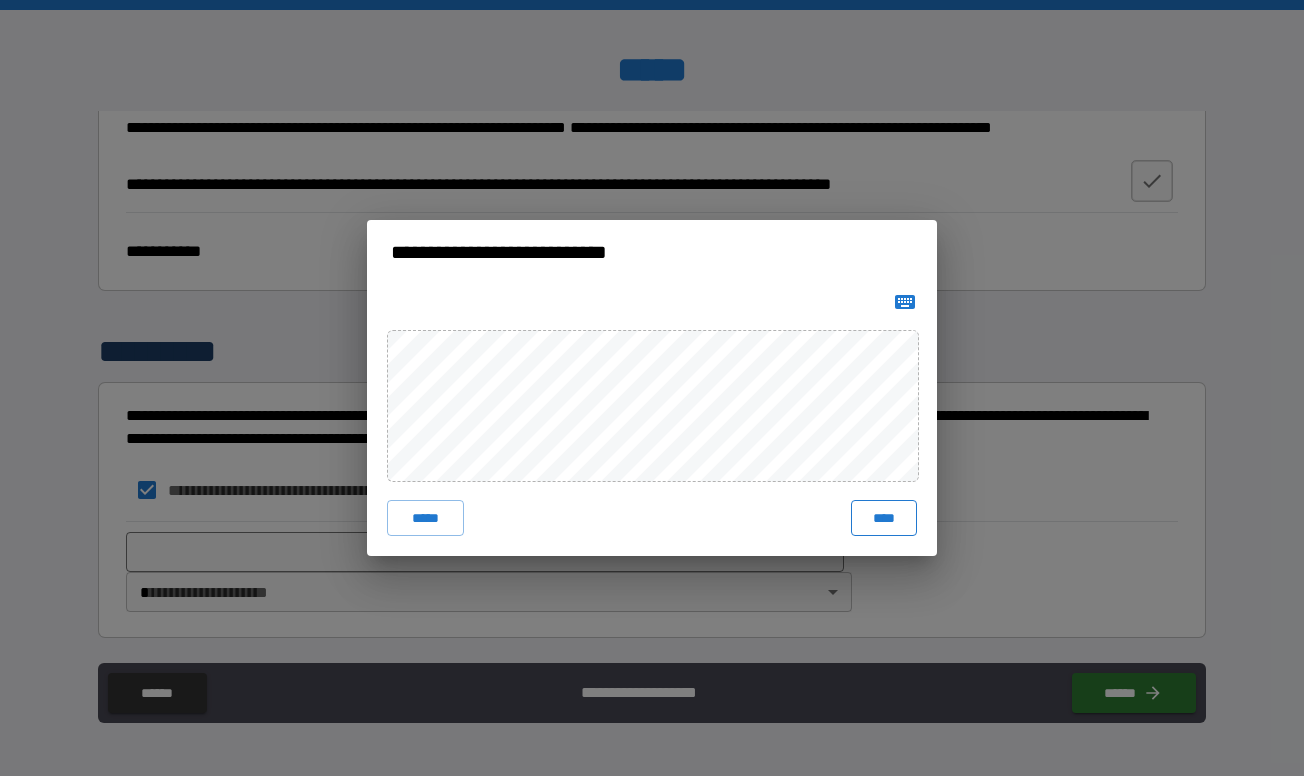 click on "****" at bounding box center [884, 518] 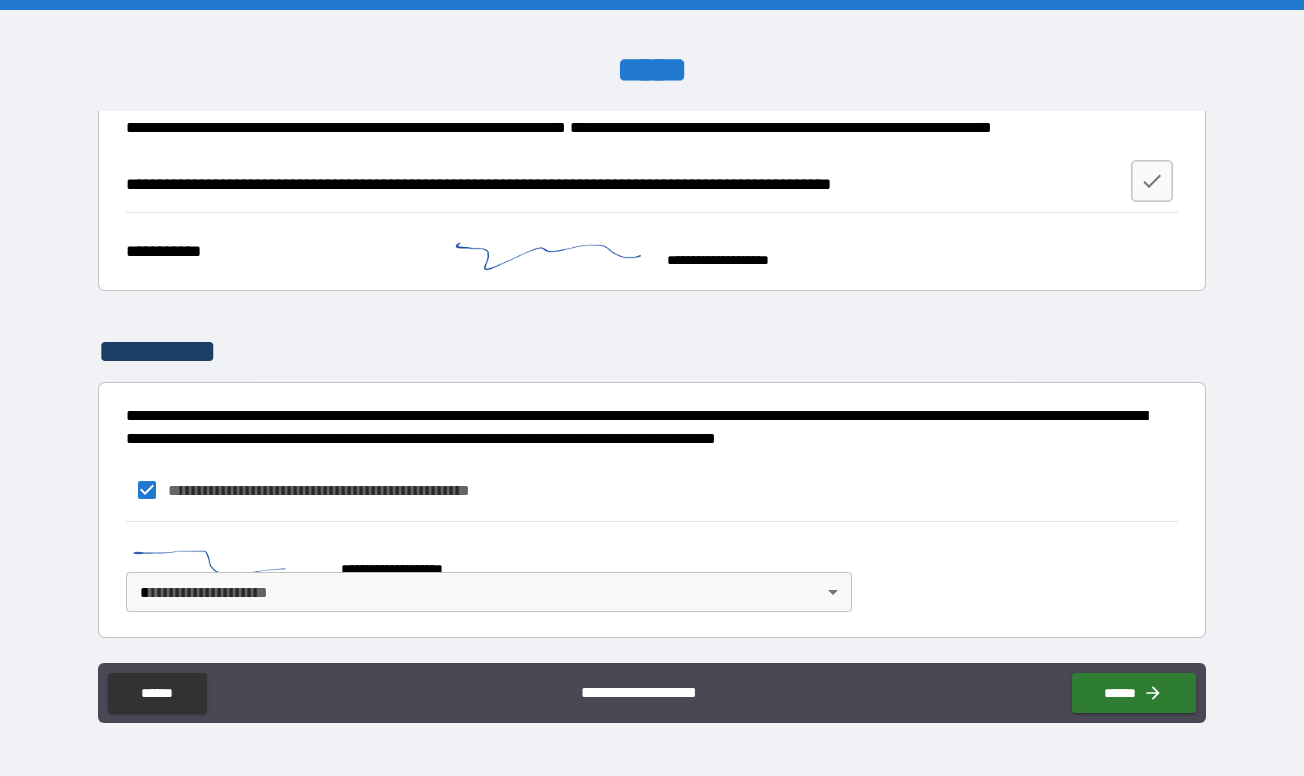 scroll, scrollTop: 2412, scrollLeft: 0, axis: vertical 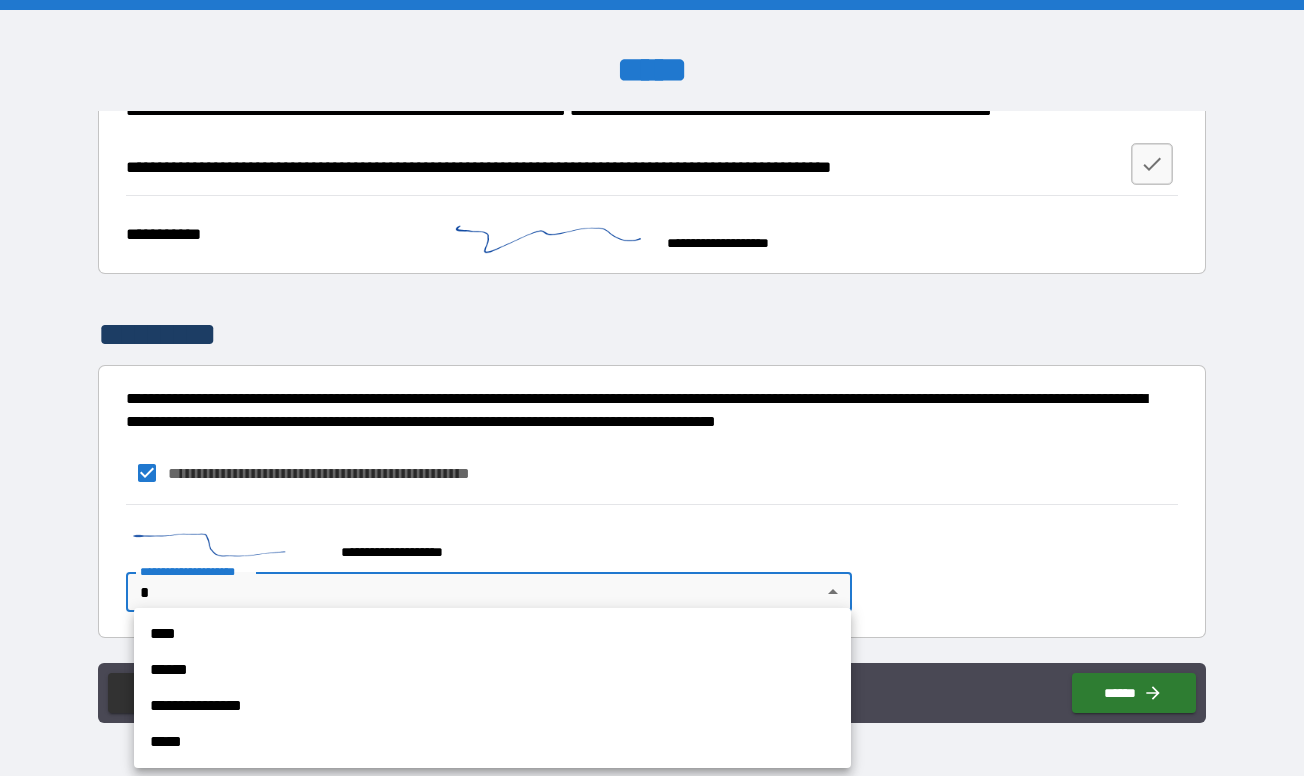 click on "[FIRST] [LAST] [STREET] [CITY] [STATE] [ZIP] [COUNTRY] [PHONE] [EMAIL] [SSN] [CREDIT_CARD] [DOB] [AGE] [TIME]" at bounding box center (652, 388) 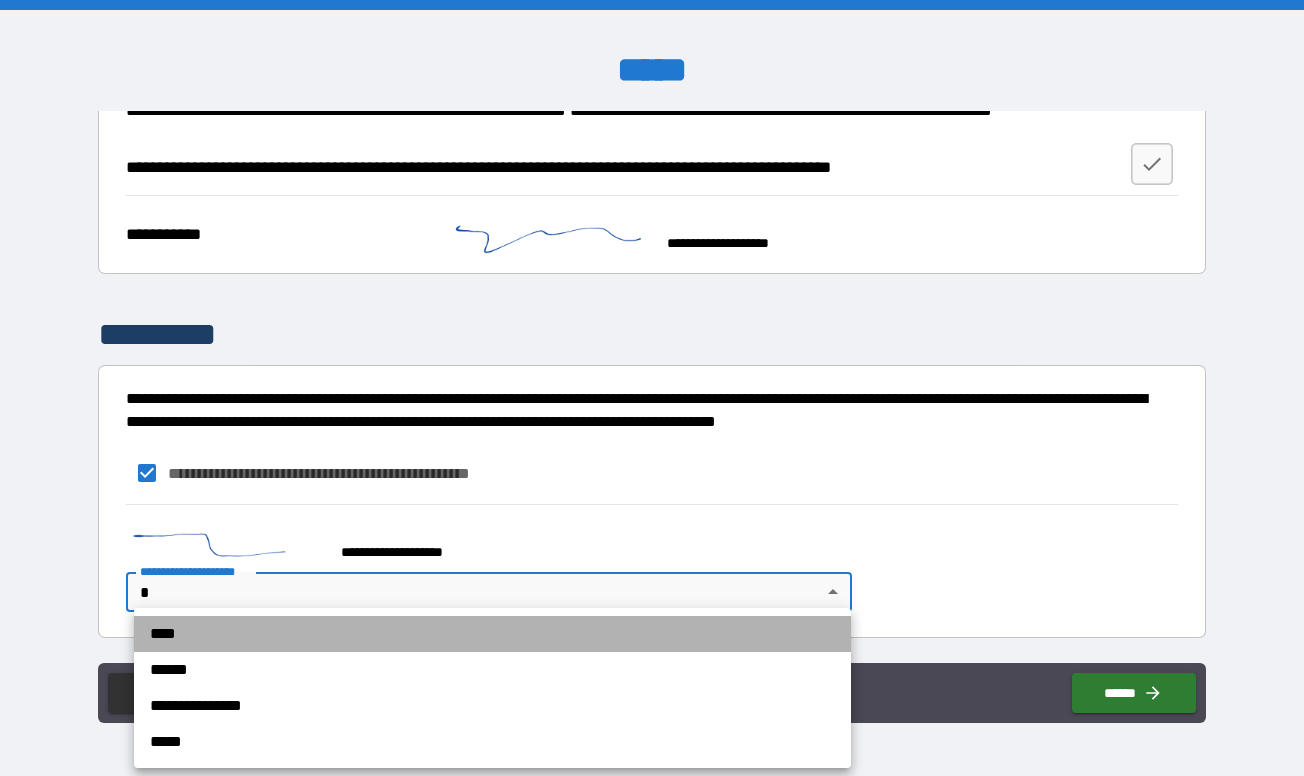 click on "****" at bounding box center (492, 634) 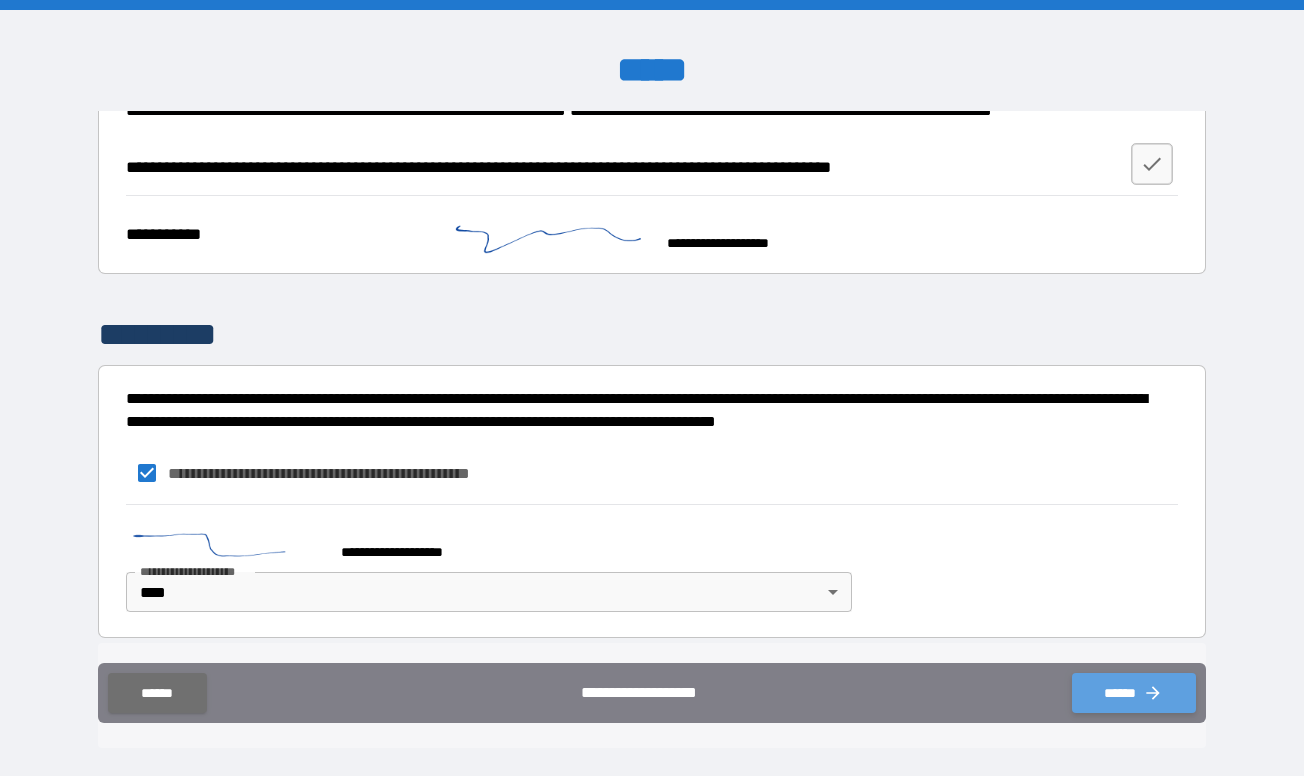 click on "******" at bounding box center (1134, 693) 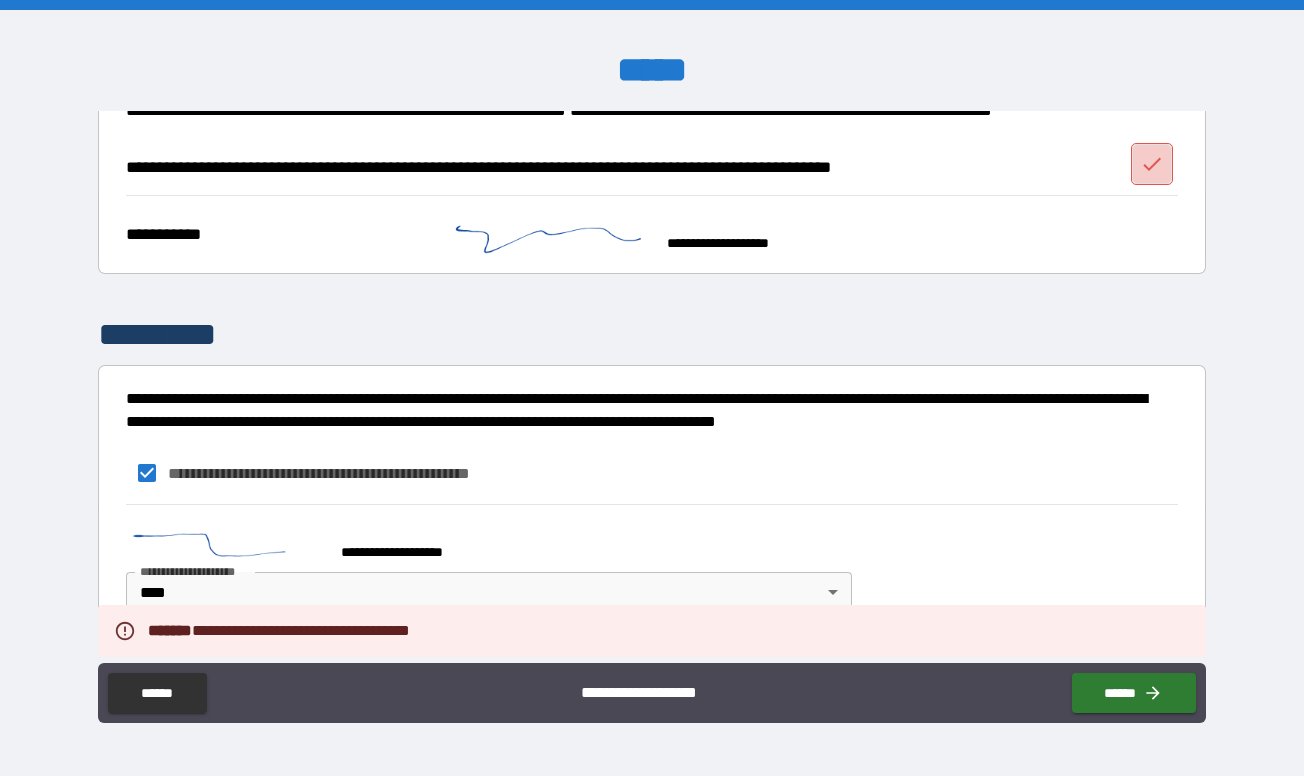 click 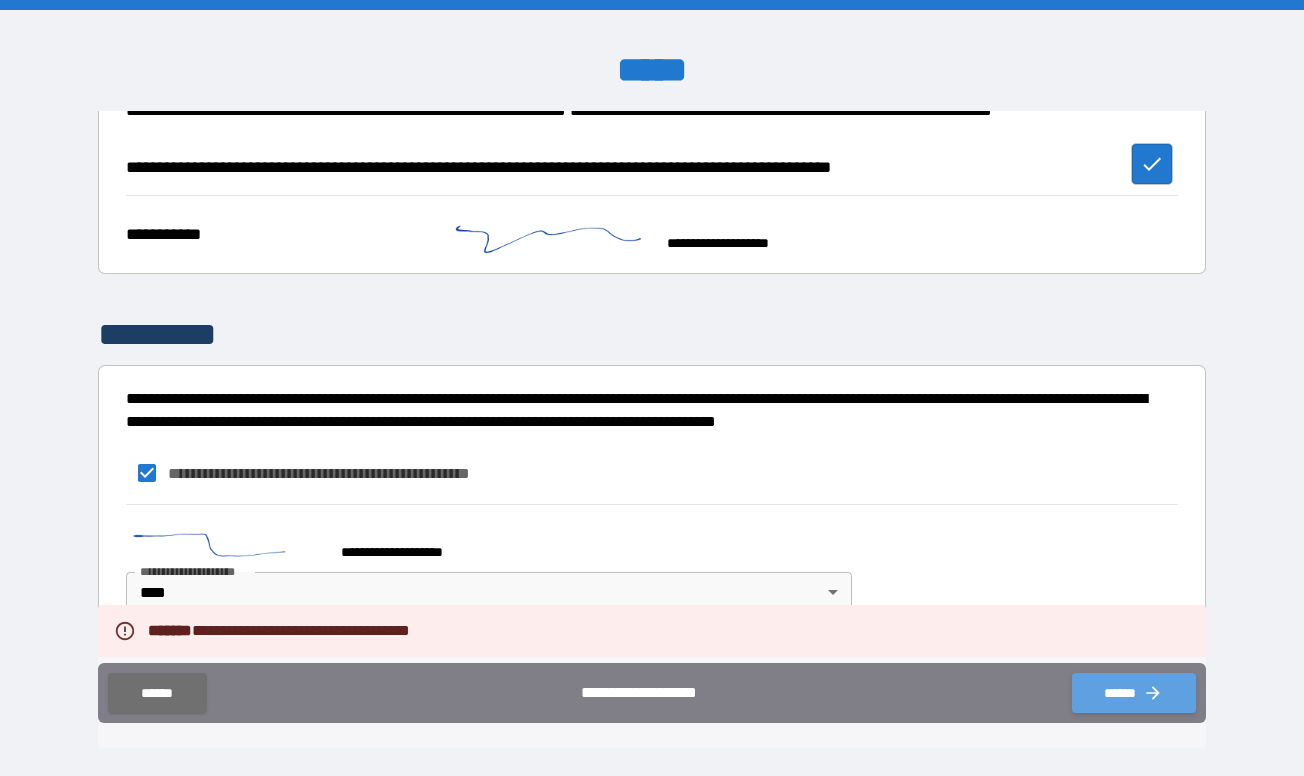 click on "******" at bounding box center [1134, 693] 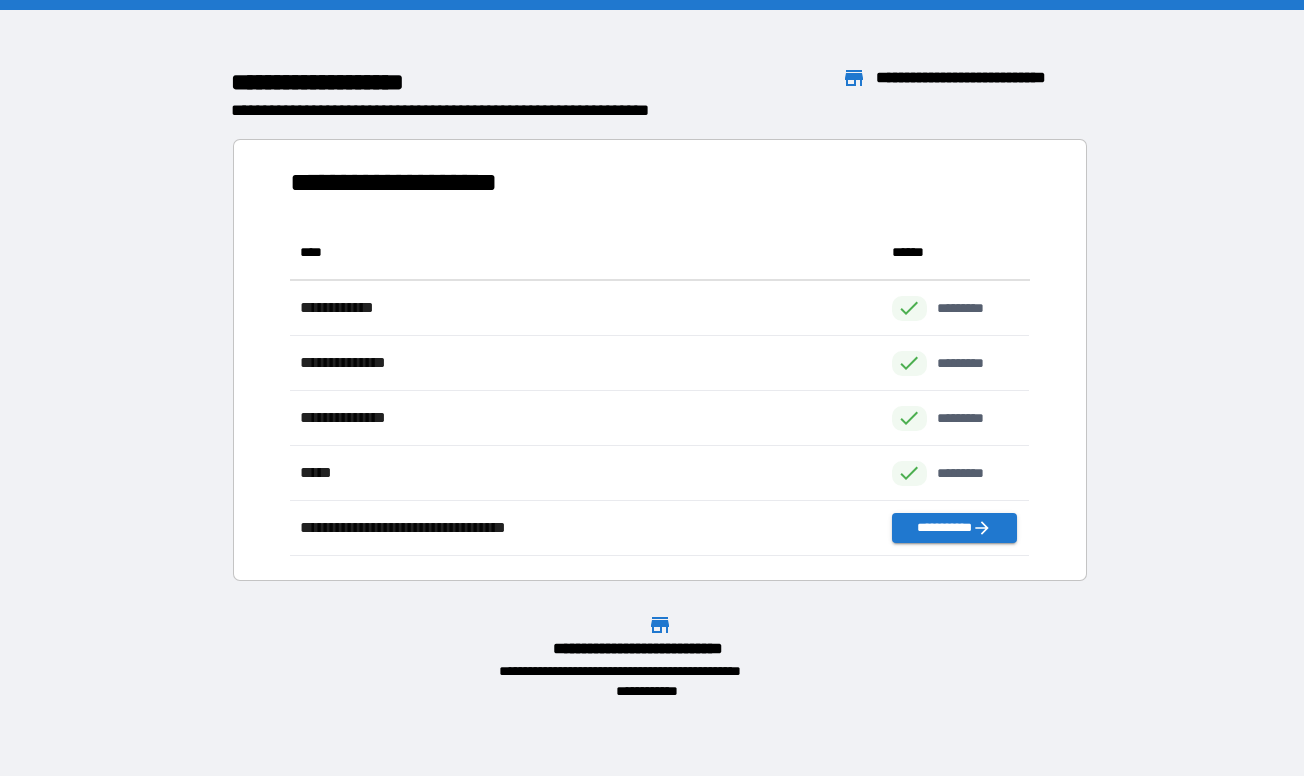 scroll, scrollTop: 1, scrollLeft: 1, axis: both 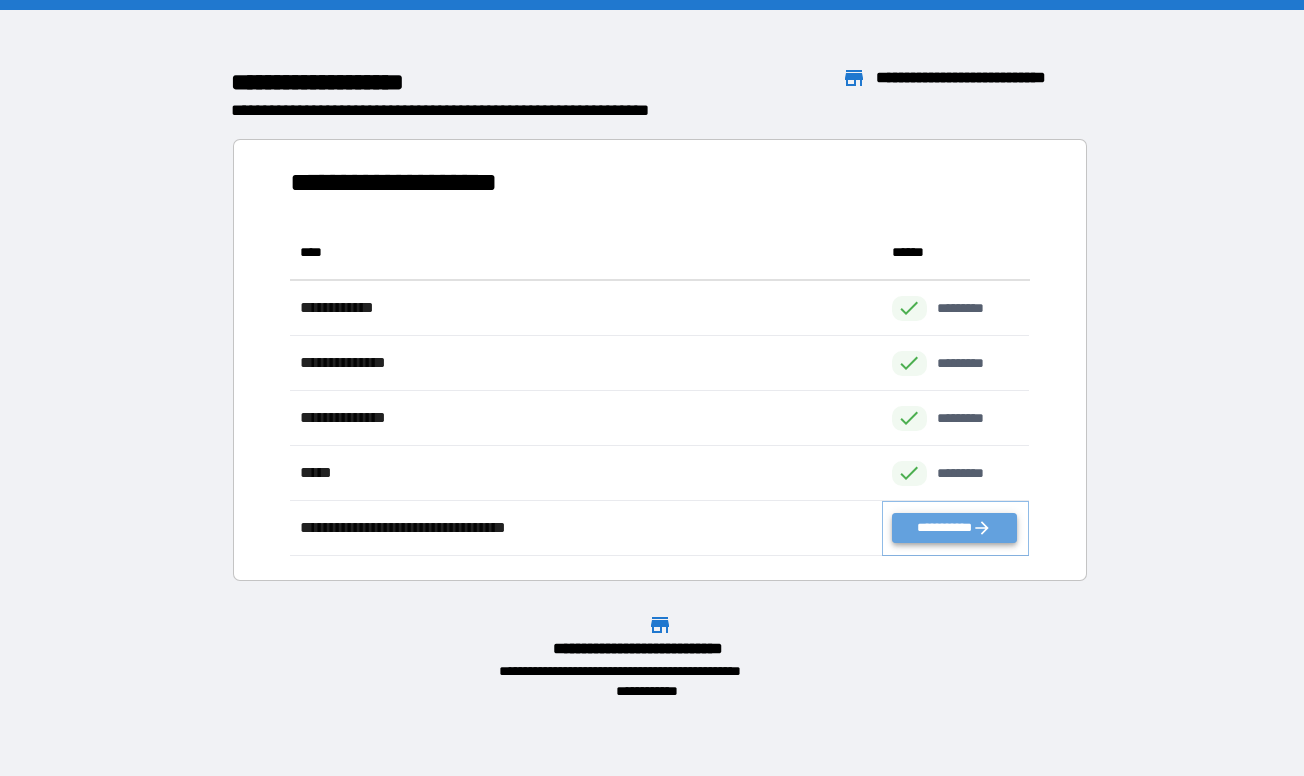 click 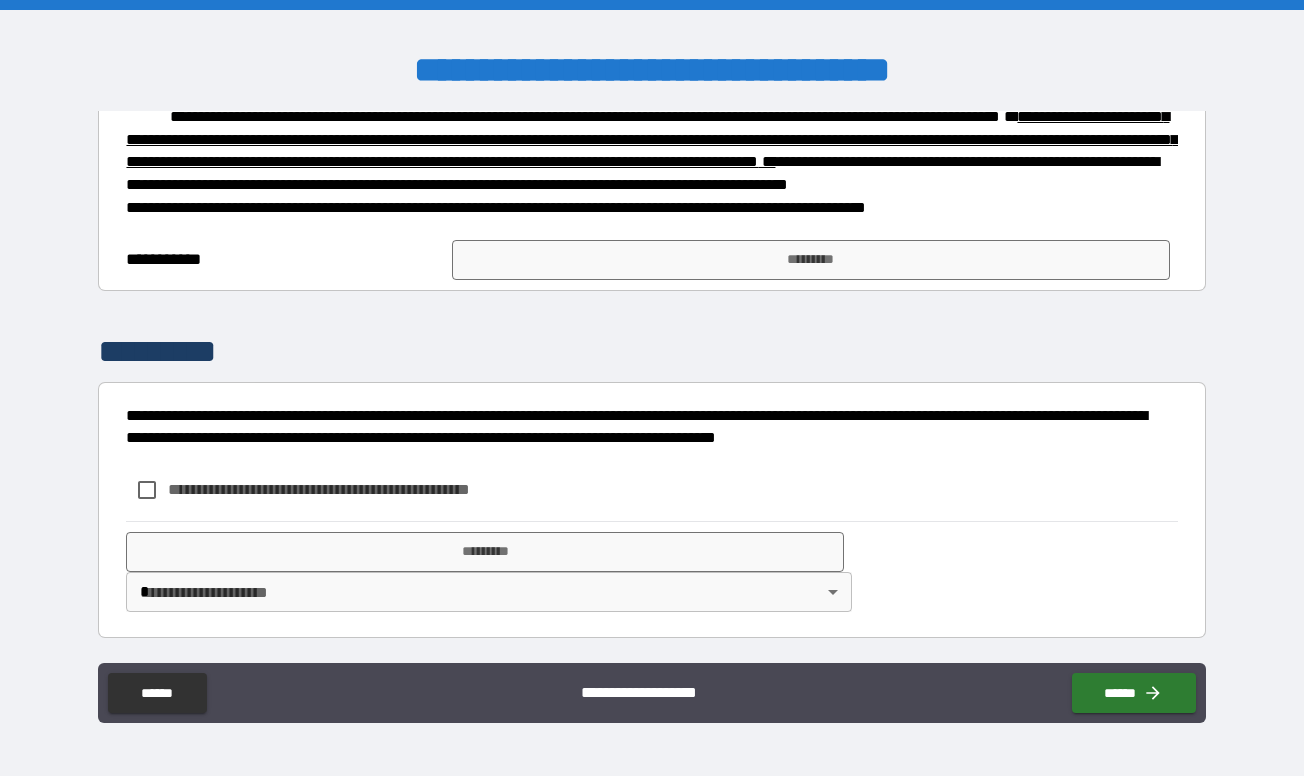 scroll, scrollTop: 472, scrollLeft: 0, axis: vertical 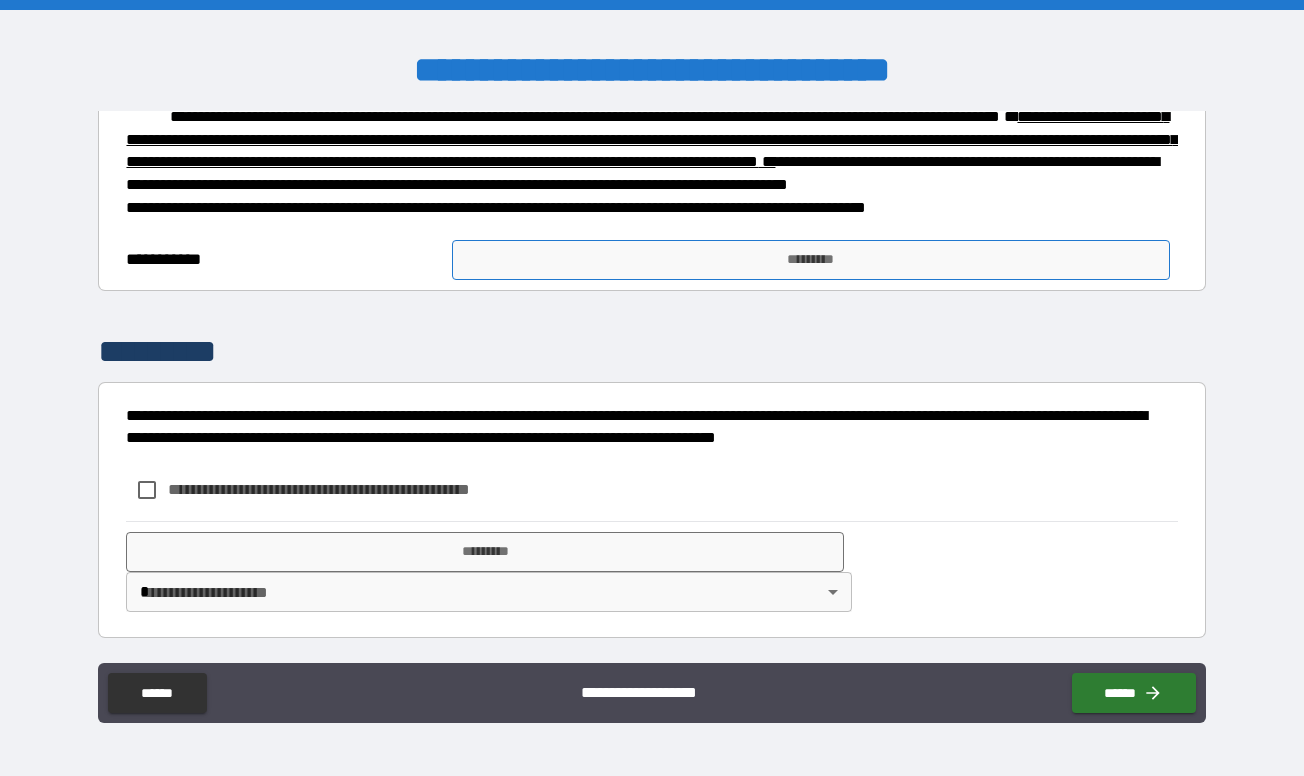 click on "*********" at bounding box center [810, 260] 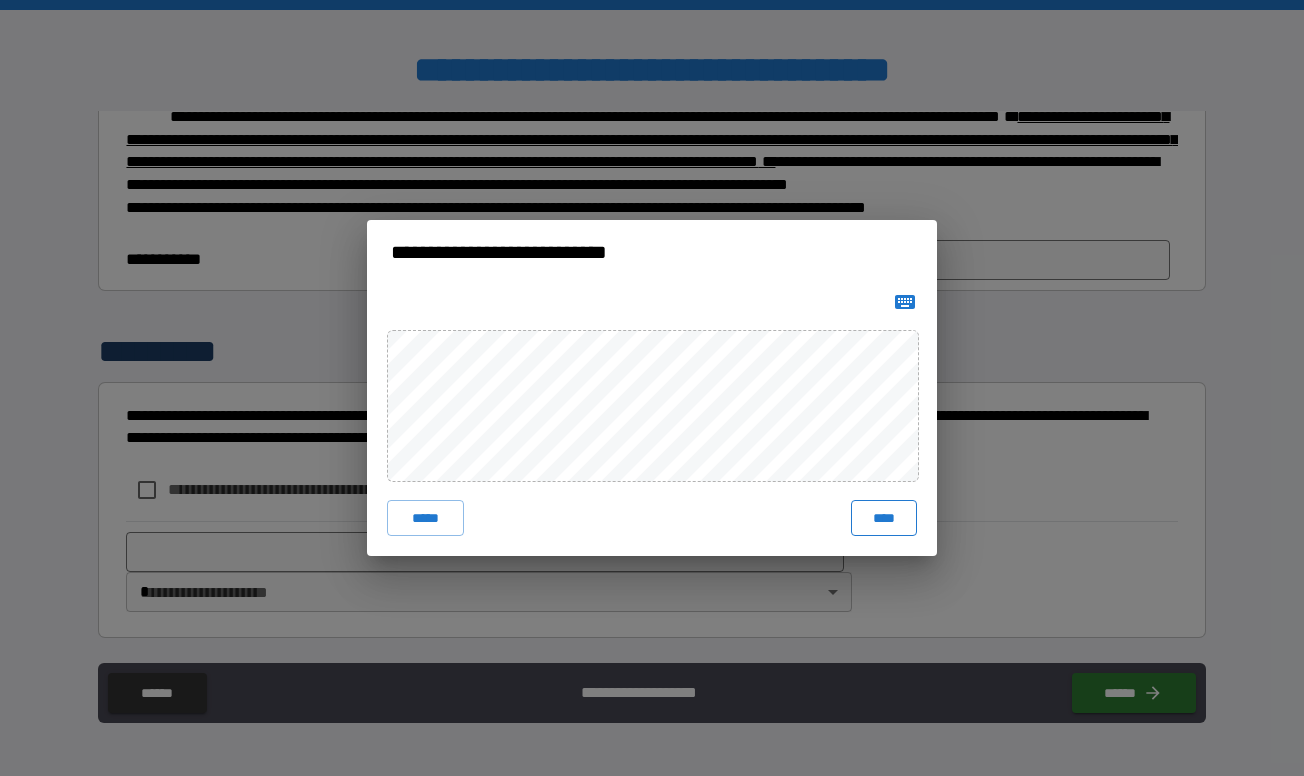 click on "****" at bounding box center (884, 518) 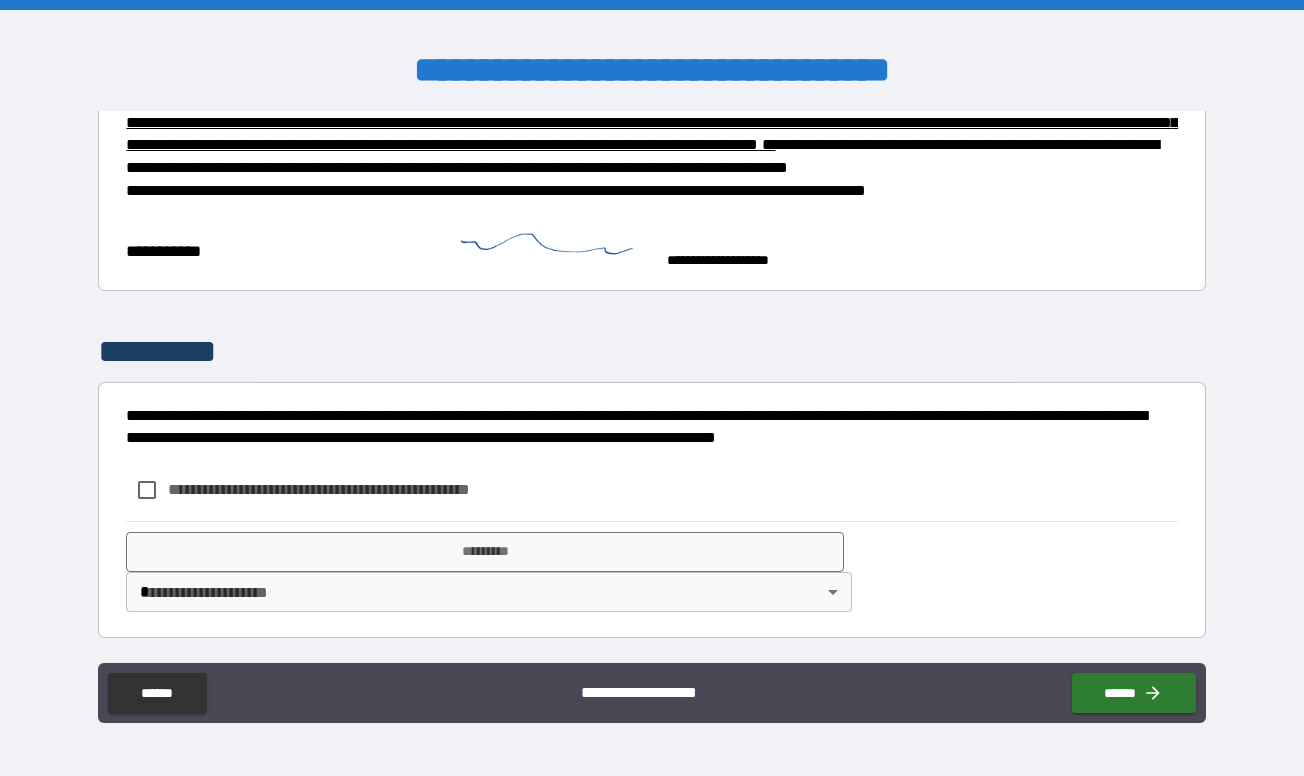 scroll, scrollTop: 462, scrollLeft: 0, axis: vertical 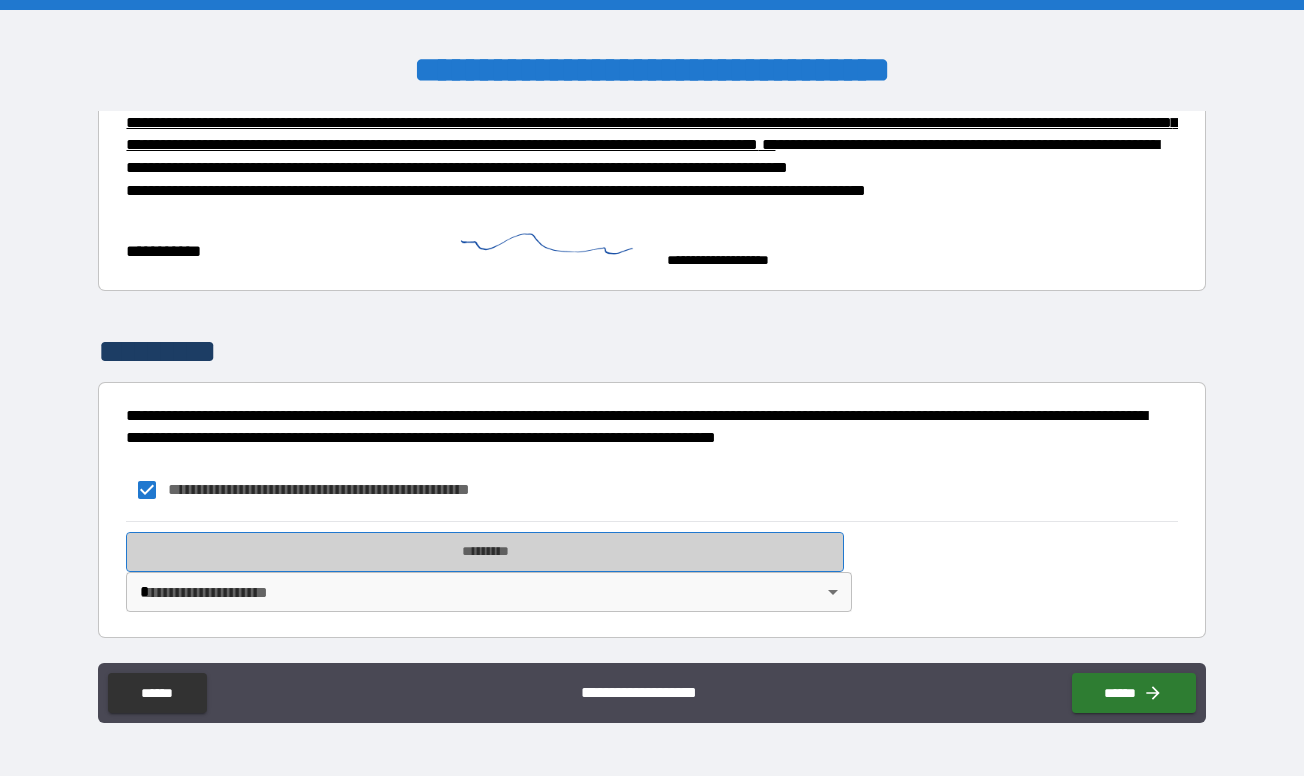 click on "*********" at bounding box center [484, 552] 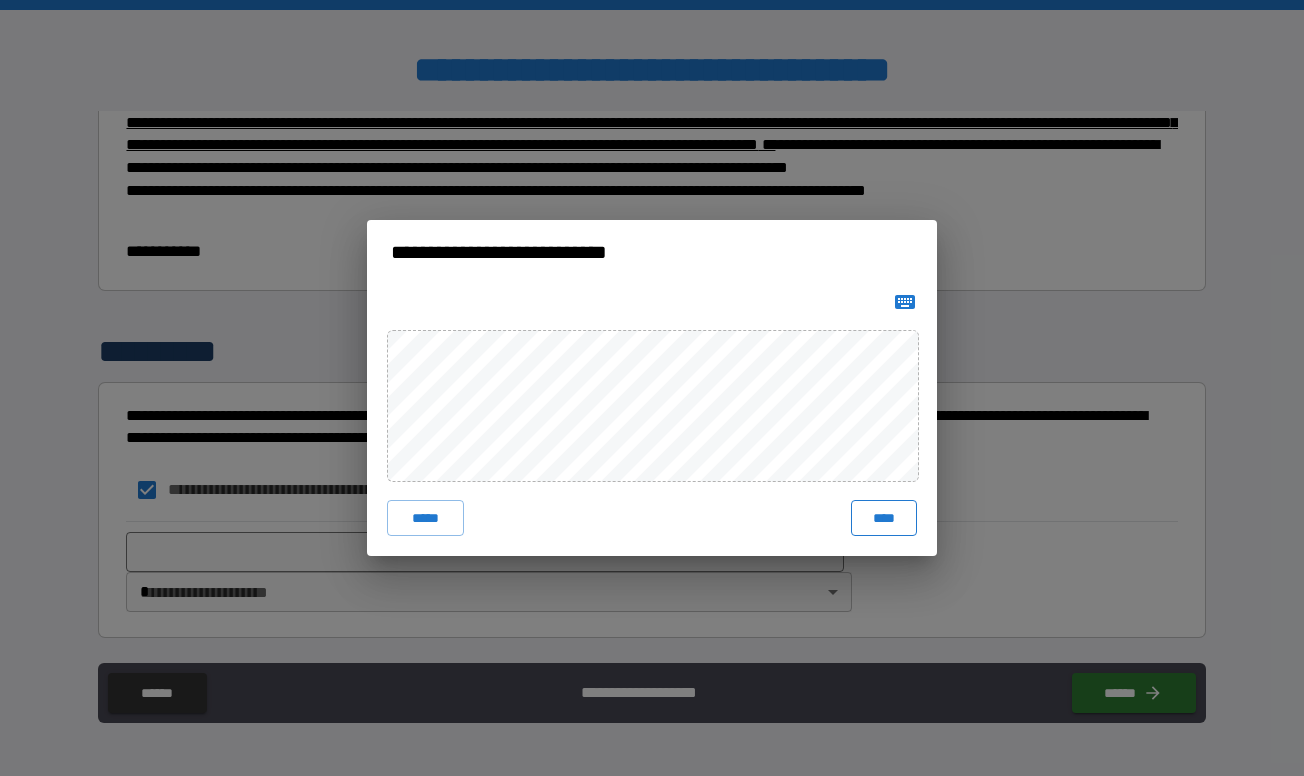 click on "****" at bounding box center [884, 518] 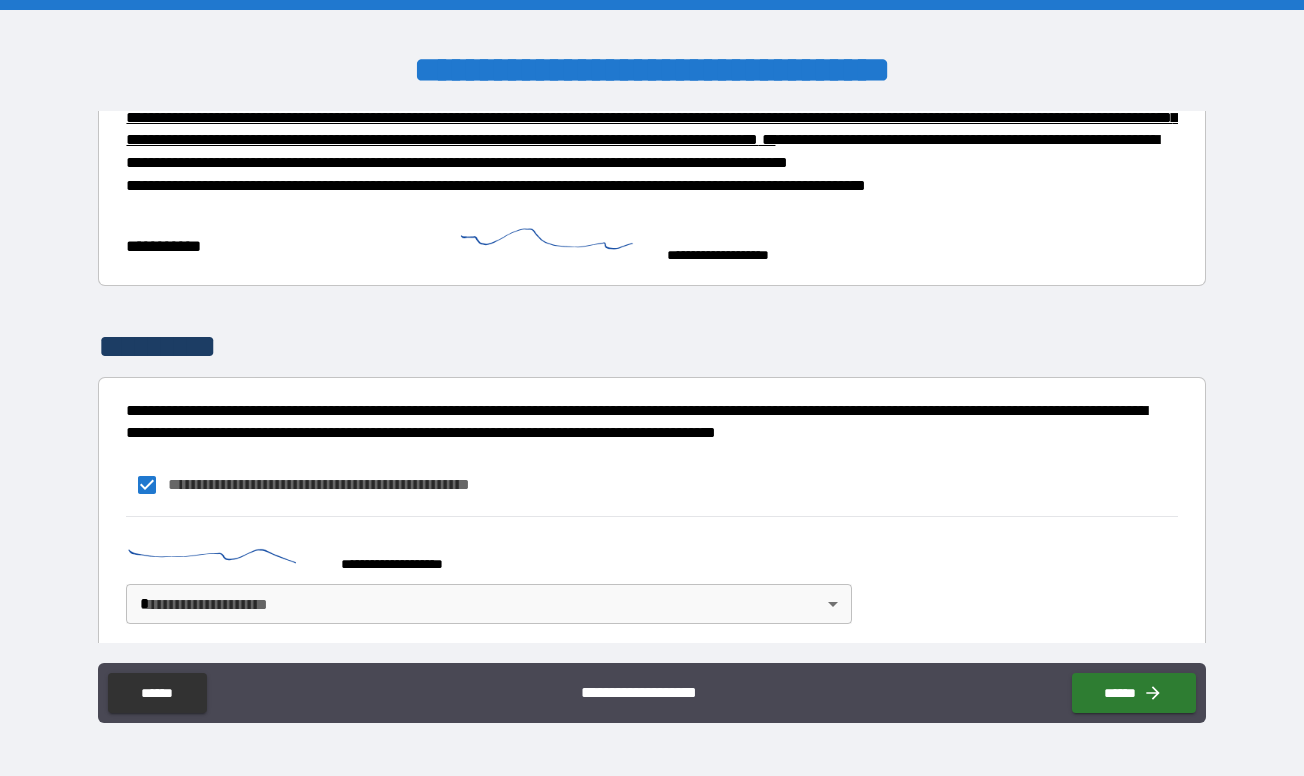 click on "[FIRST] [LAST] [STREET] [CITY] [STATE] [ZIP] [COUNTRY] [PHONE] [EMAIL] [SSN] [CREDIT_CARD] [DOB] [AGE] [TIME]" at bounding box center [652, 388] 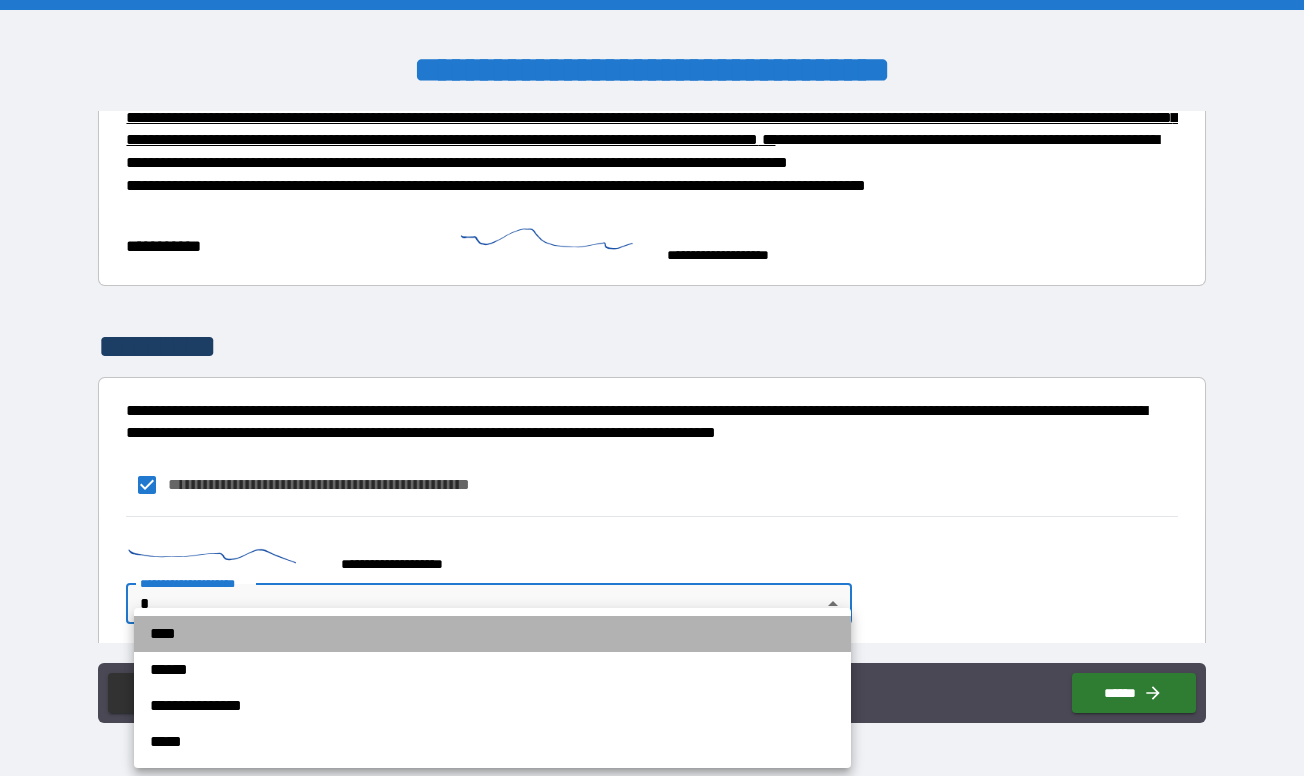 click on "****" at bounding box center [492, 634] 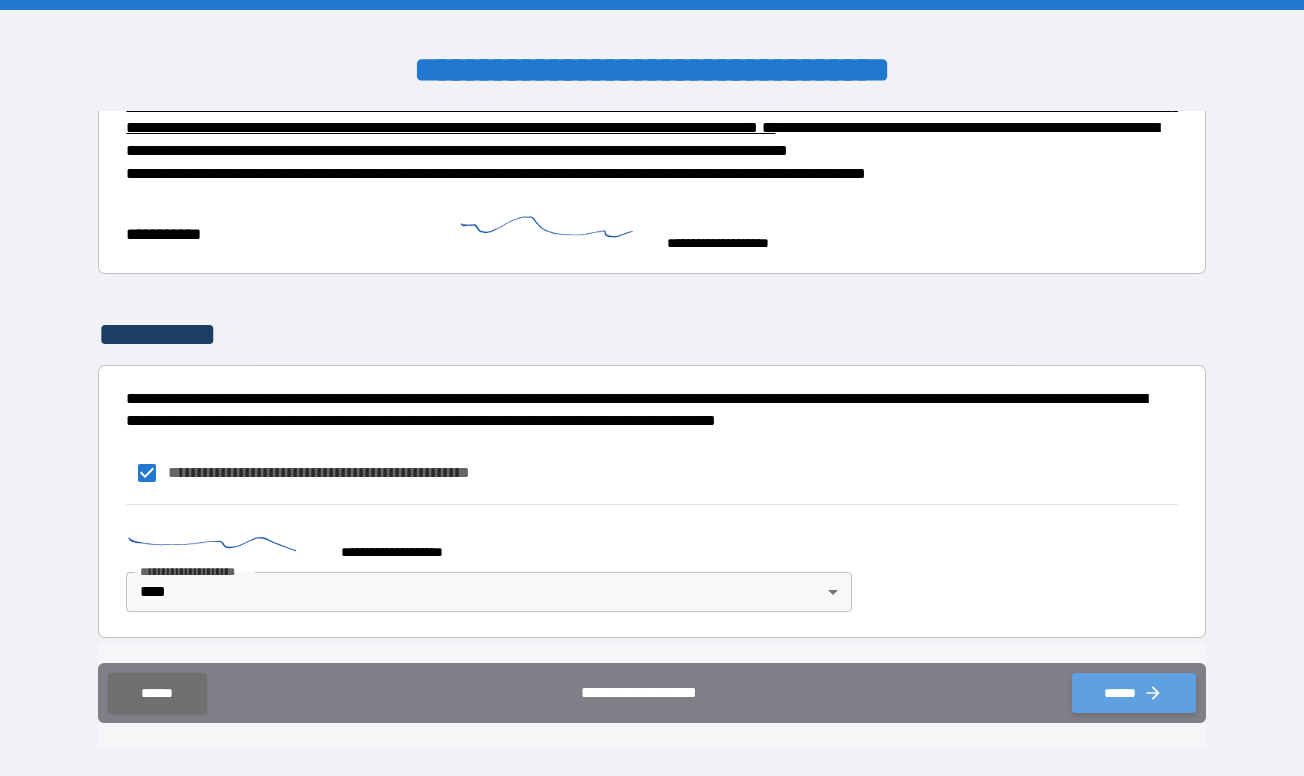 click on "******" at bounding box center [1134, 693] 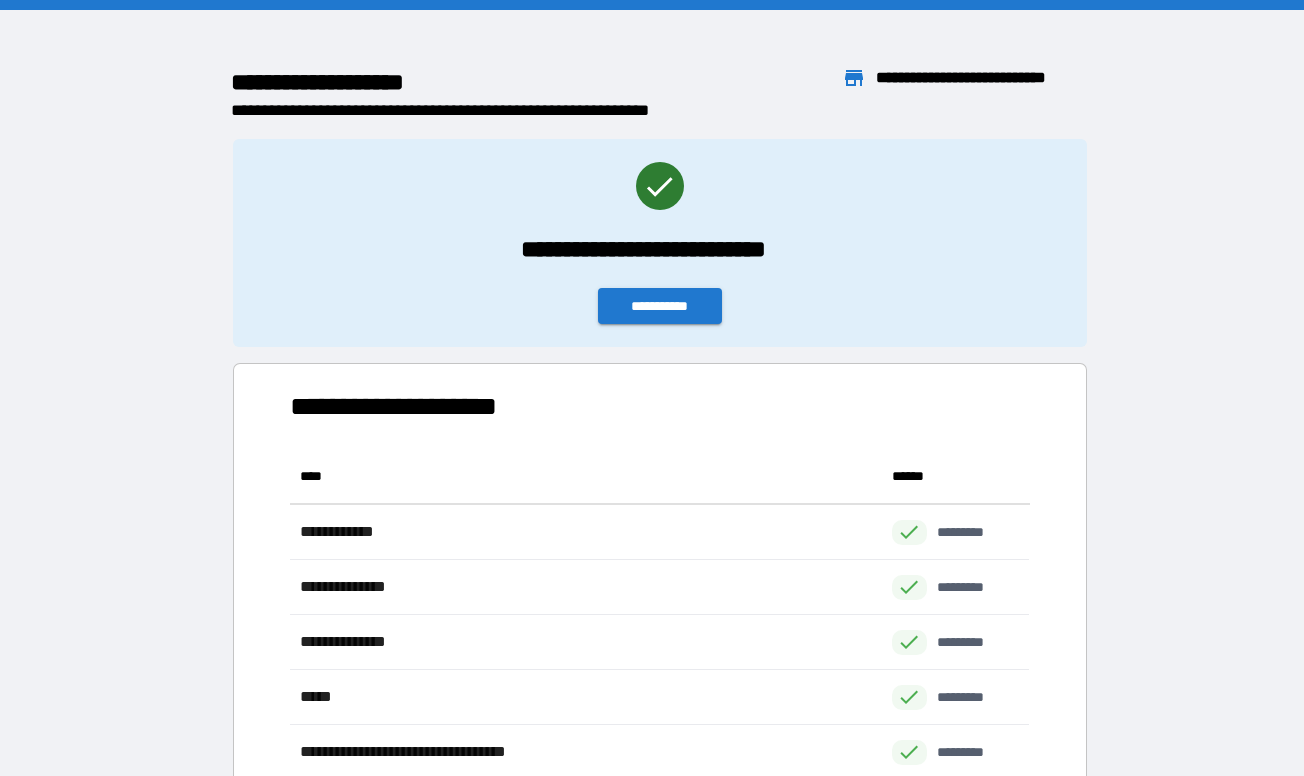 scroll, scrollTop: 1, scrollLeft: 1, axis: both 